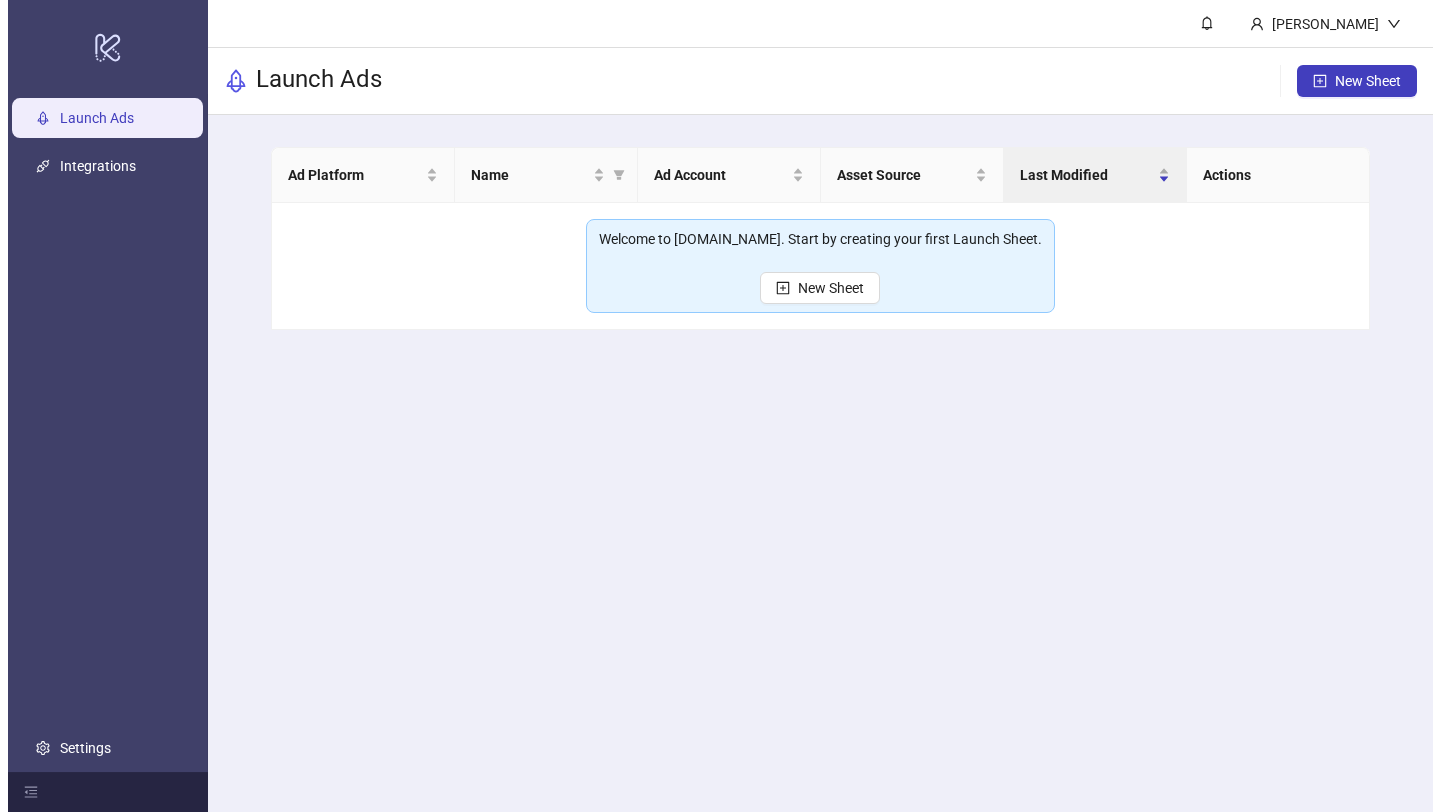 scroll, scrollTop: 0, scrollLeft: 0, axis: both 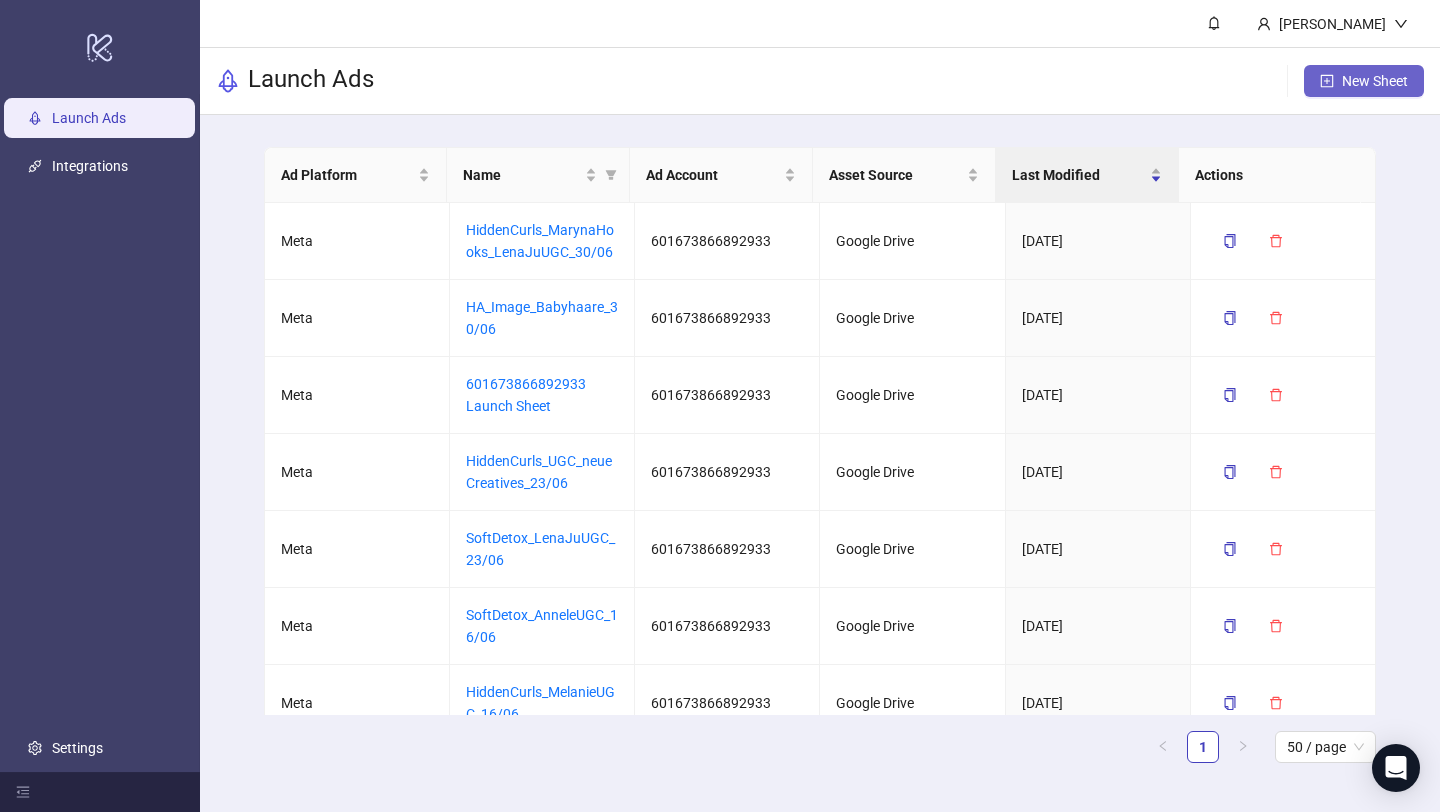 click on "New Sheet" at bounding box center [1375, 81] 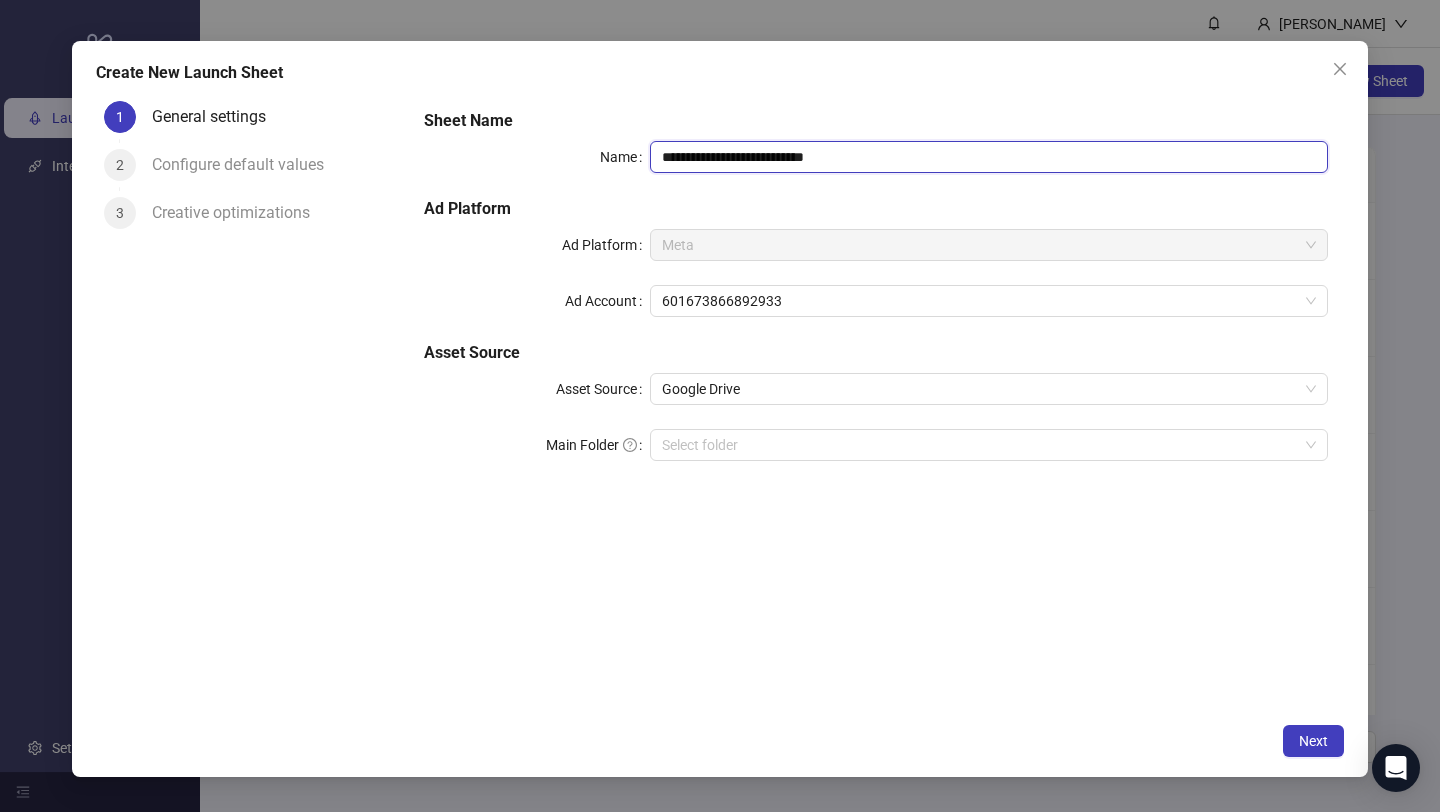 click on "**********" at bounding box center (989, 157) 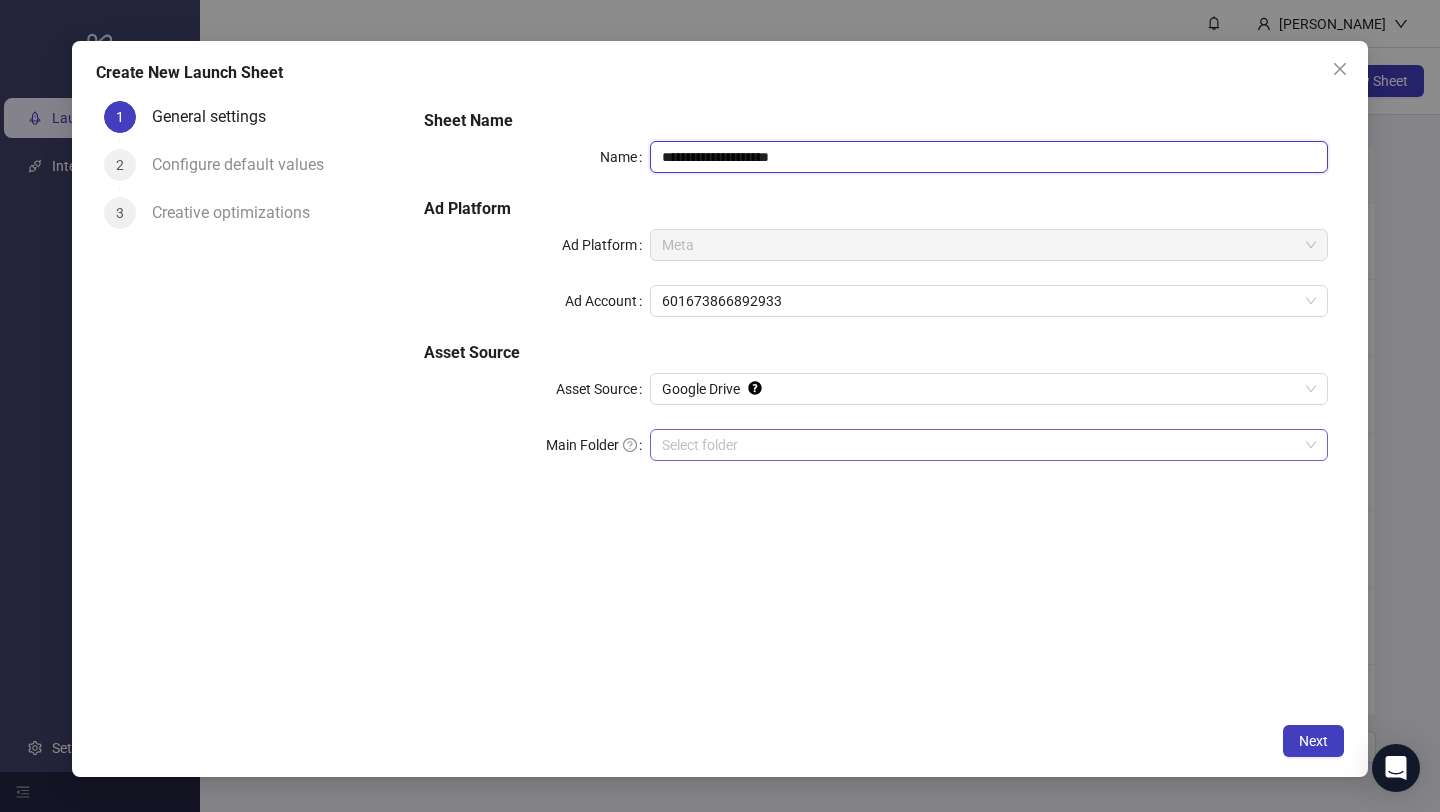 type on "**********" 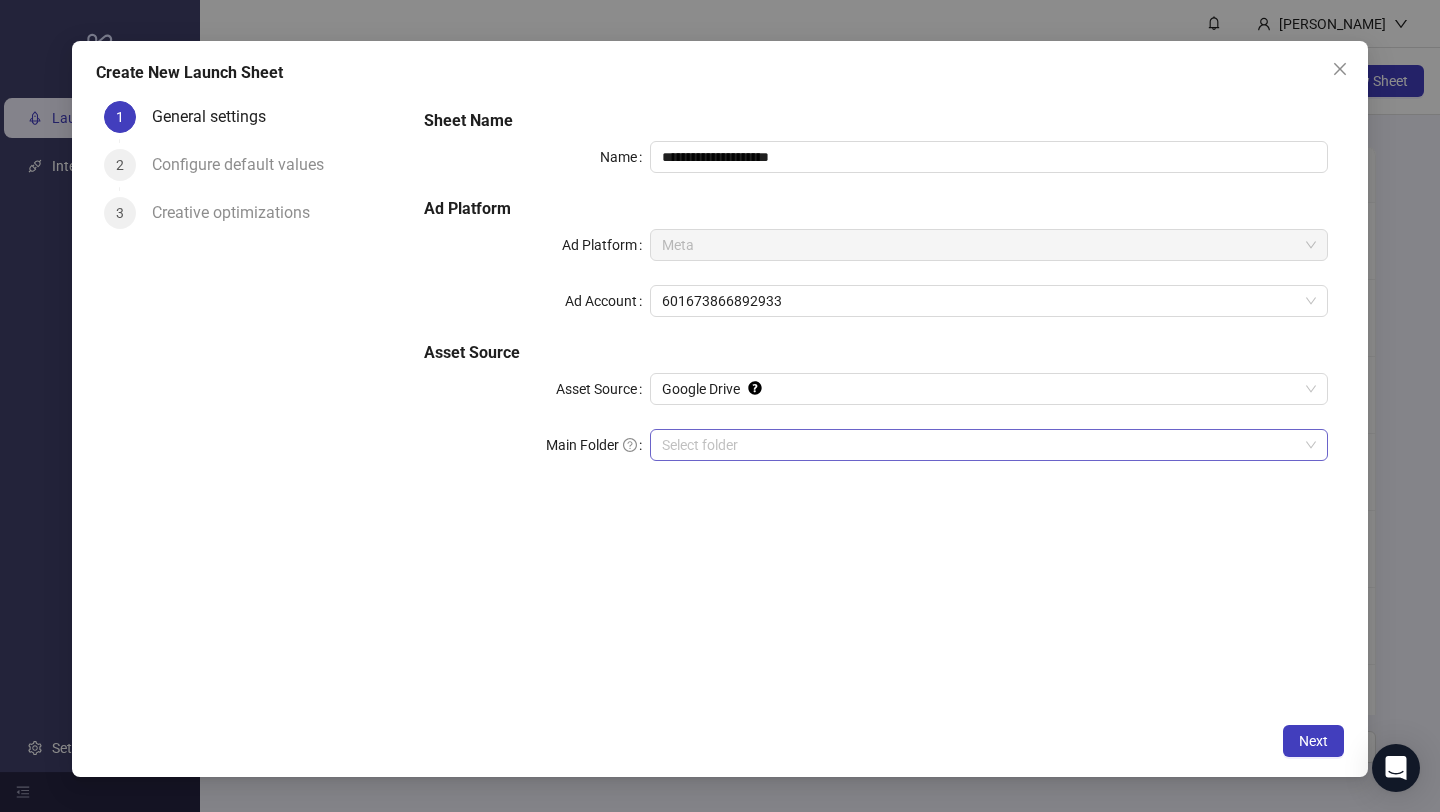 click on "Main Folder" at bounding box center [980, 445] 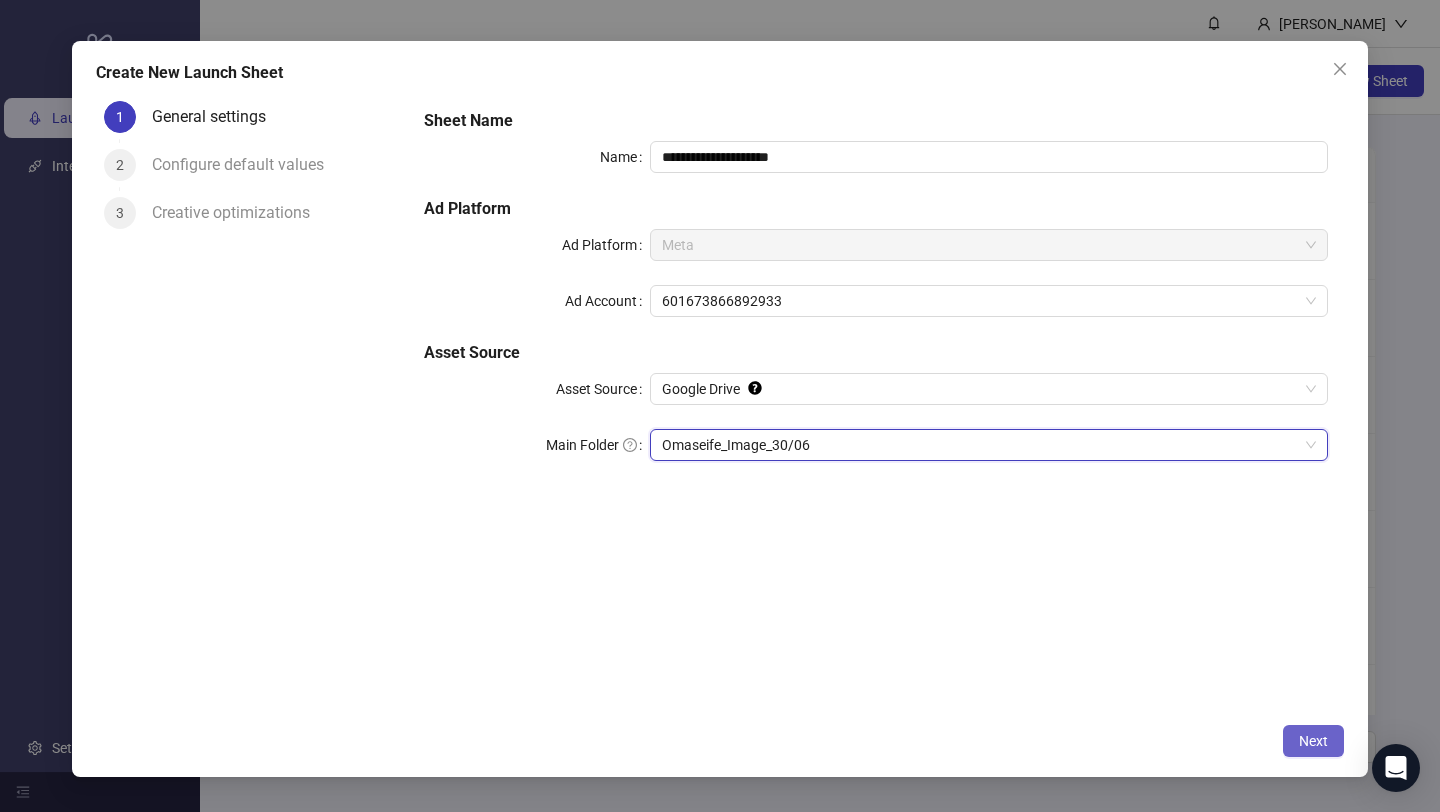 click on "Next" at bounding box center [1313, 741] 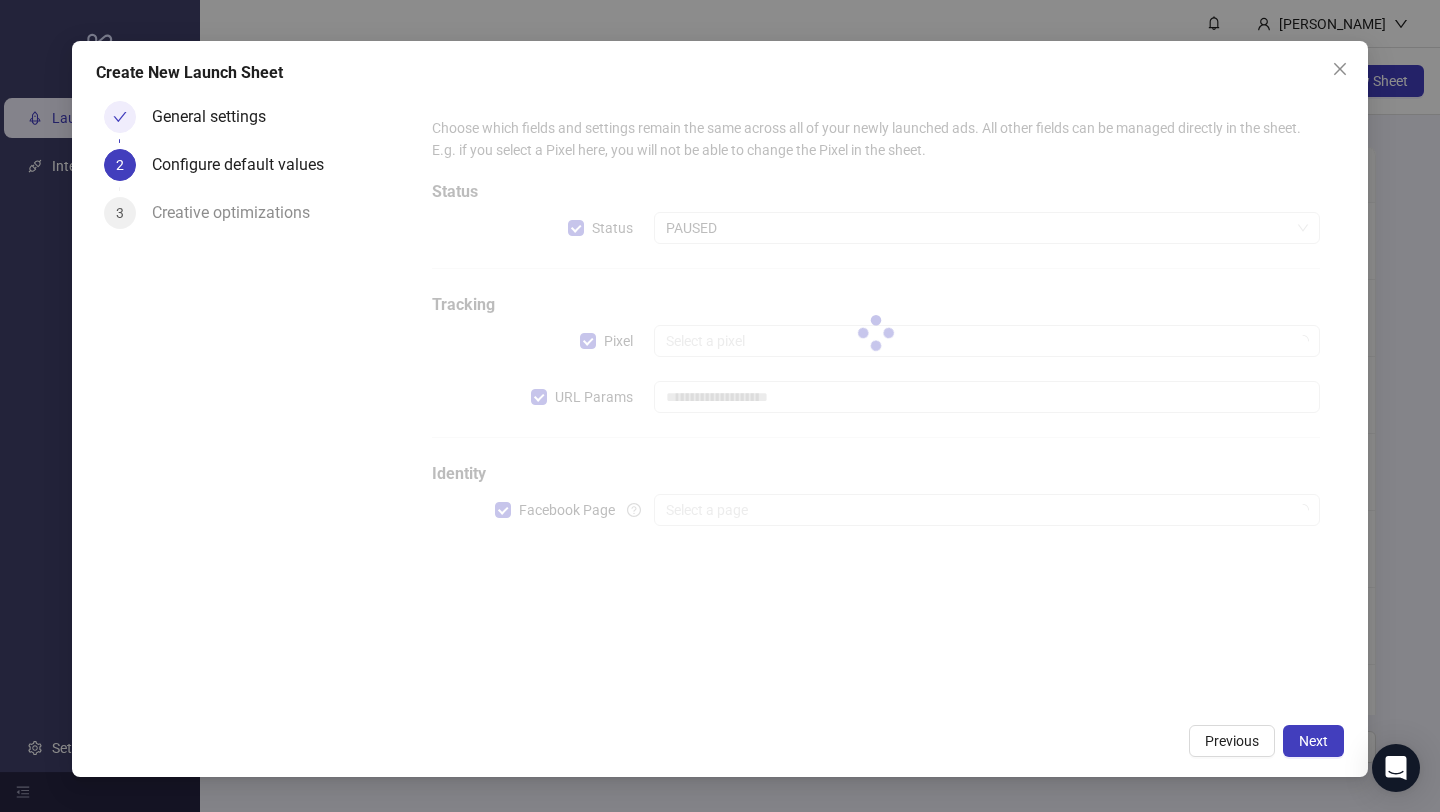 type on "**********" 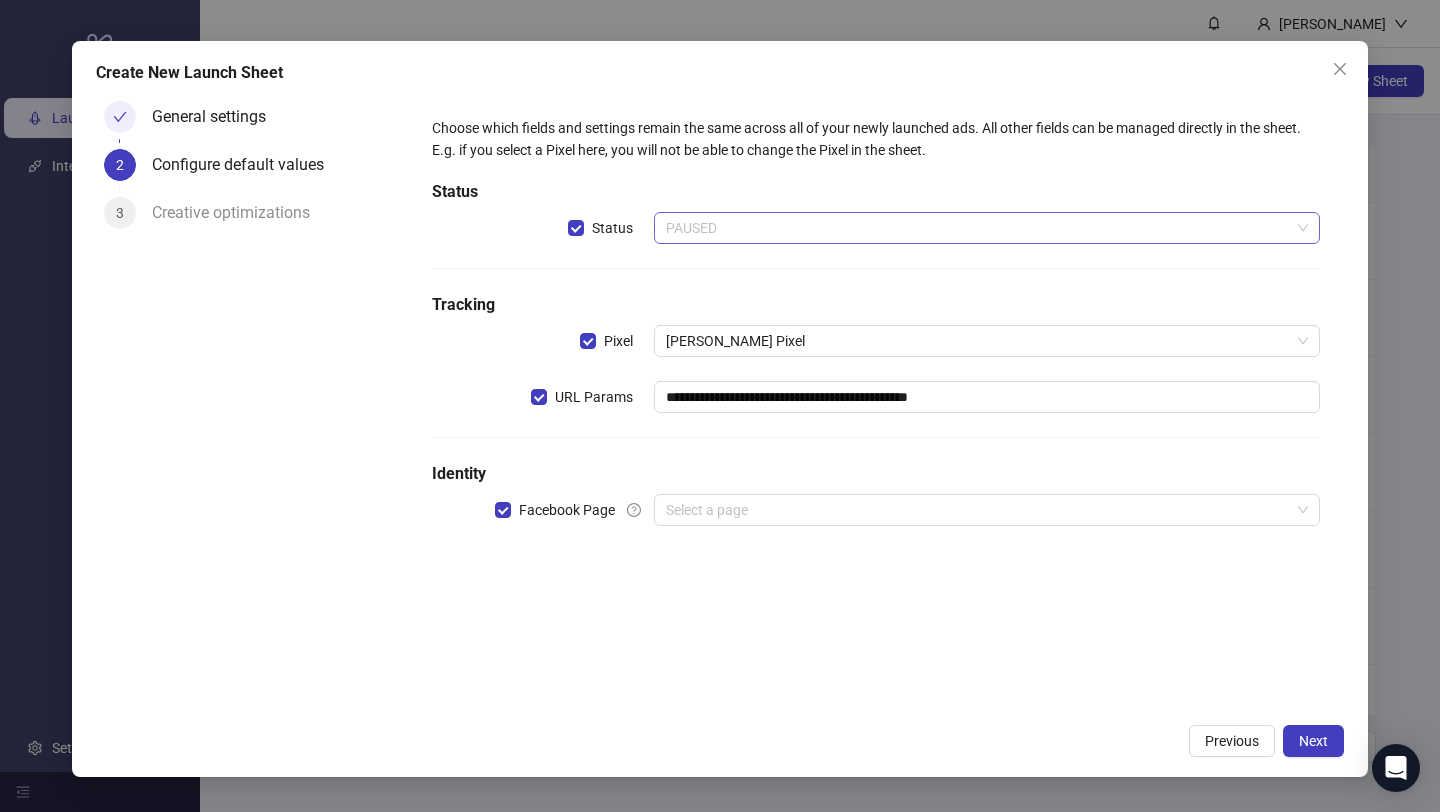 click on "PAUSED" at bounding box center [987, 228] 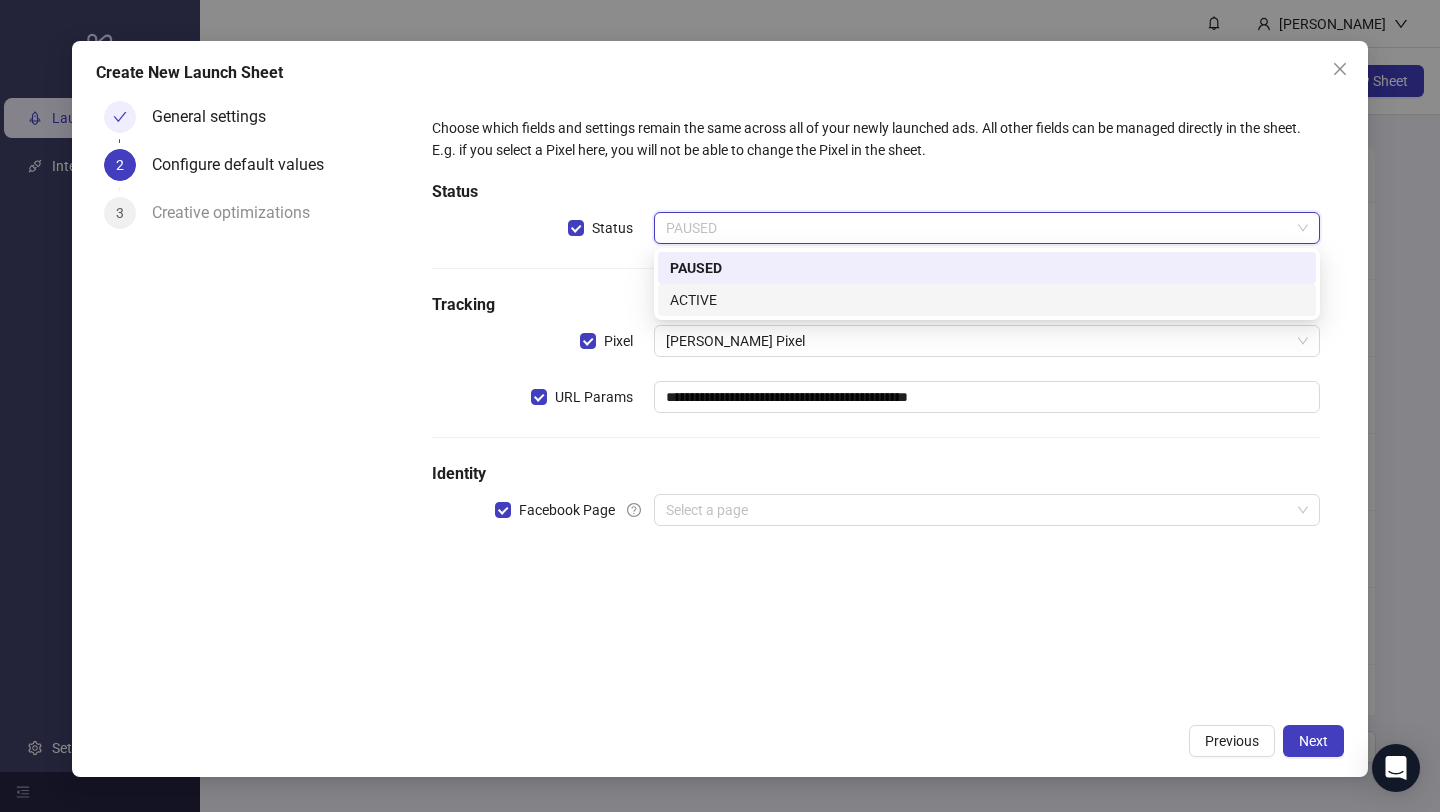 click on "ACTIVE" at bounding box center [987, 300] 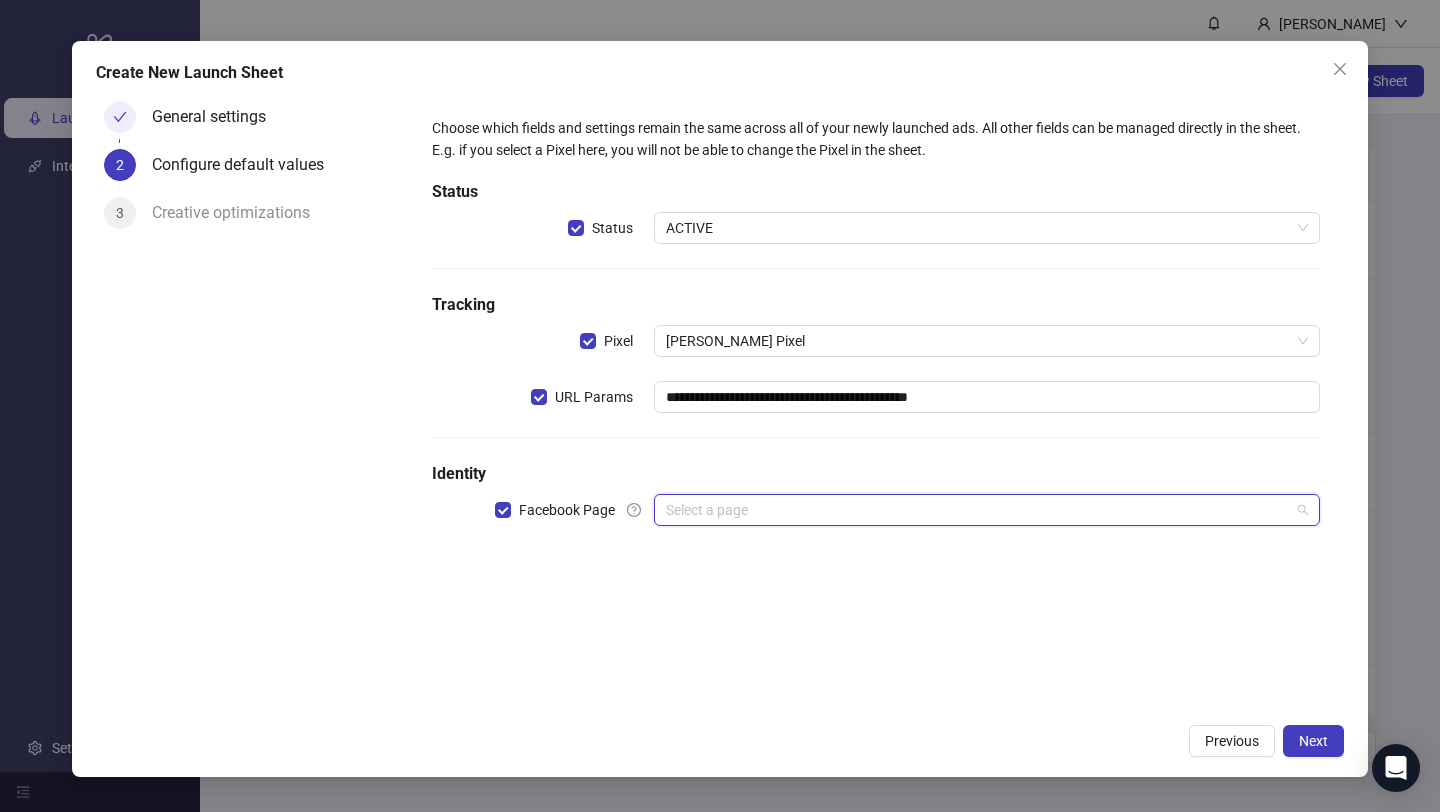 click at bounding box center (978, 510) 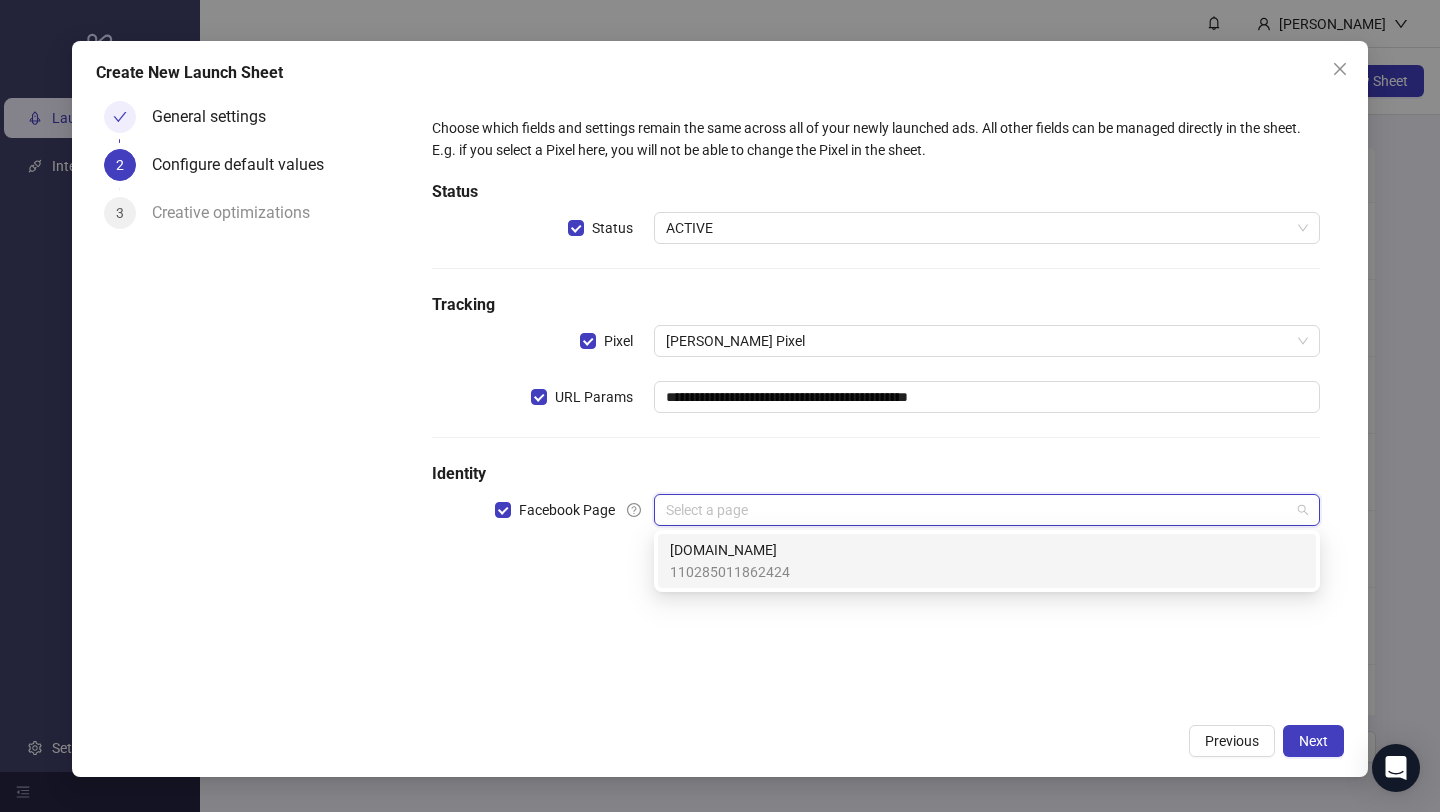 click on "110285011862424" at bounding box center [730, 572] 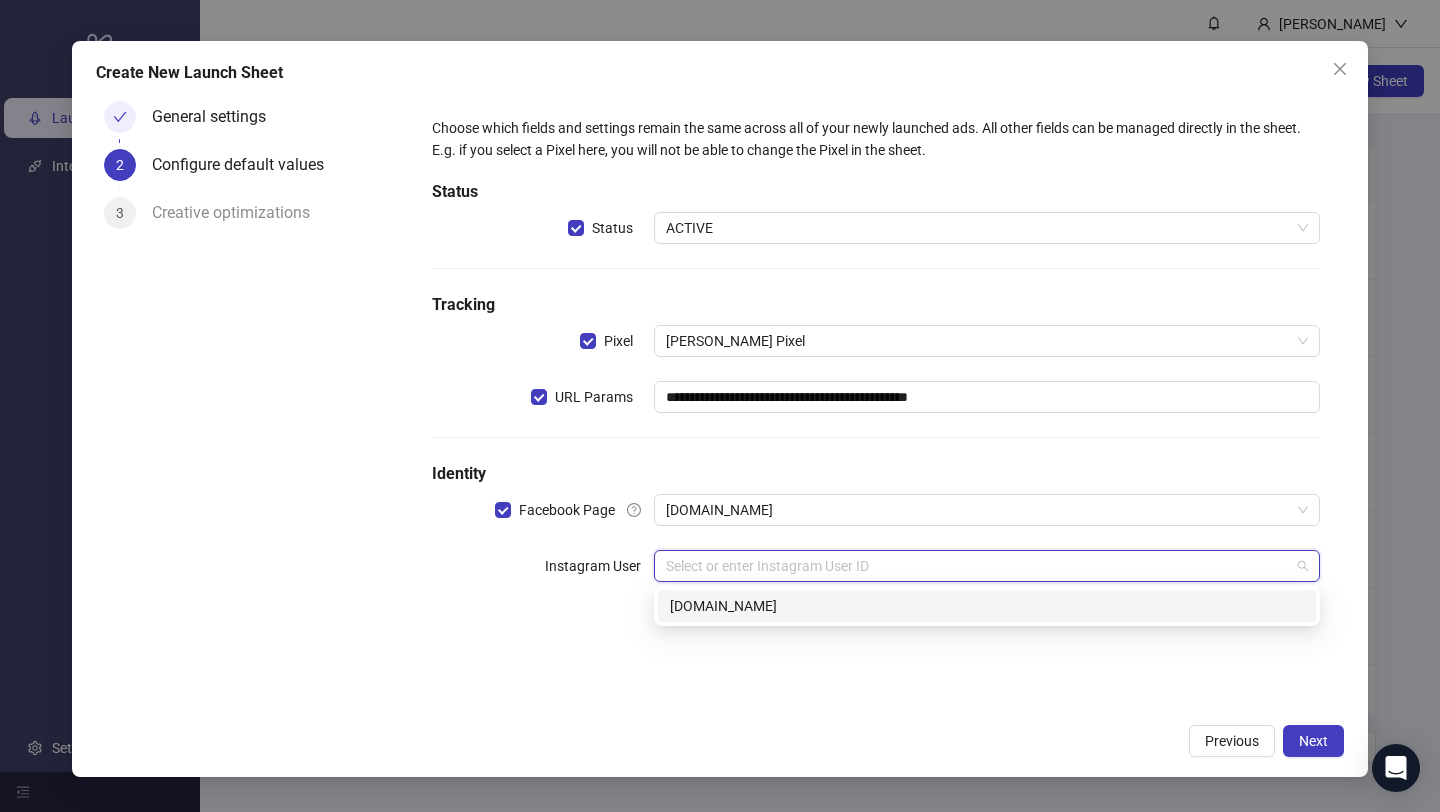 click at bounding box center (978, 566) 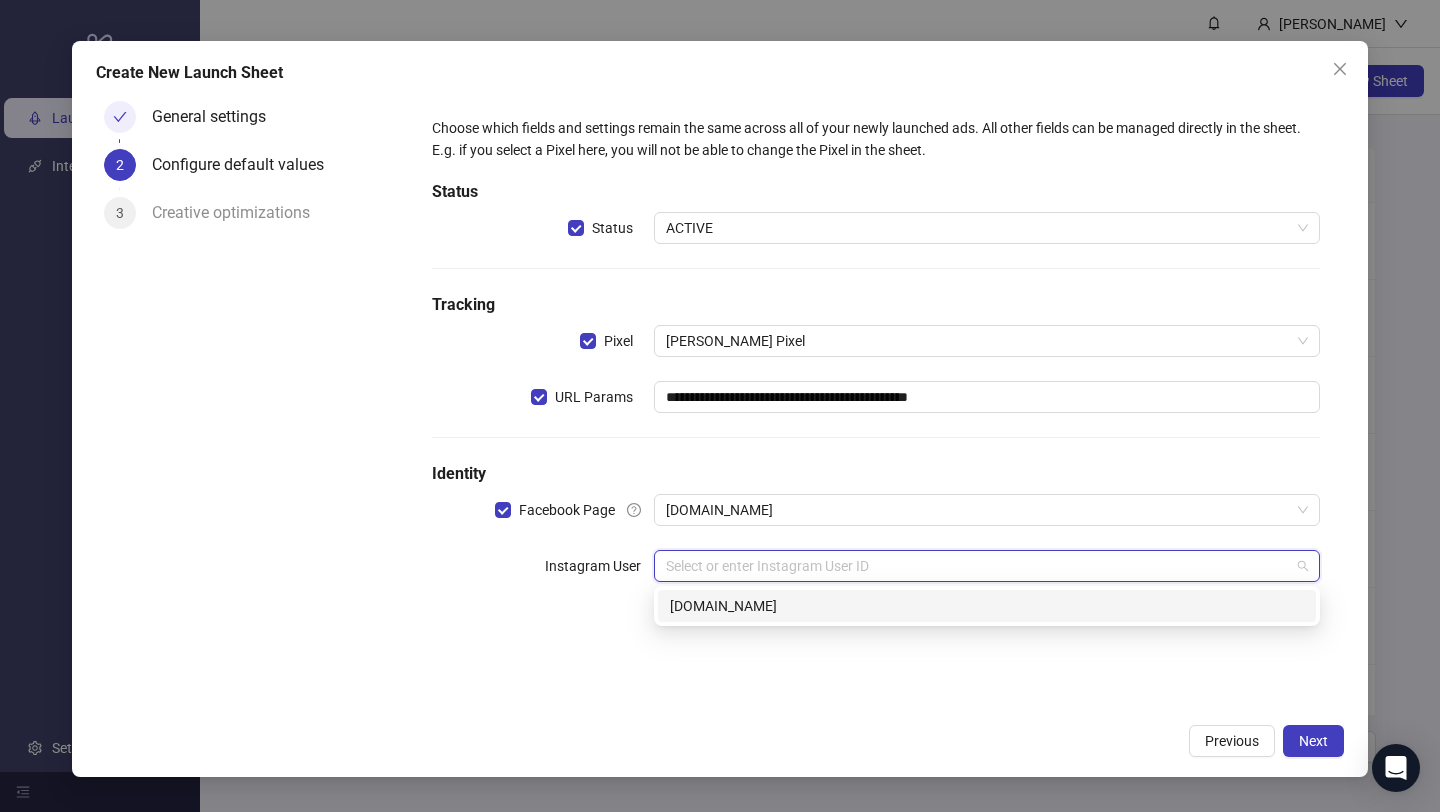 click on "[DOMAIN_NAME]" at bounding box center (987, 606) 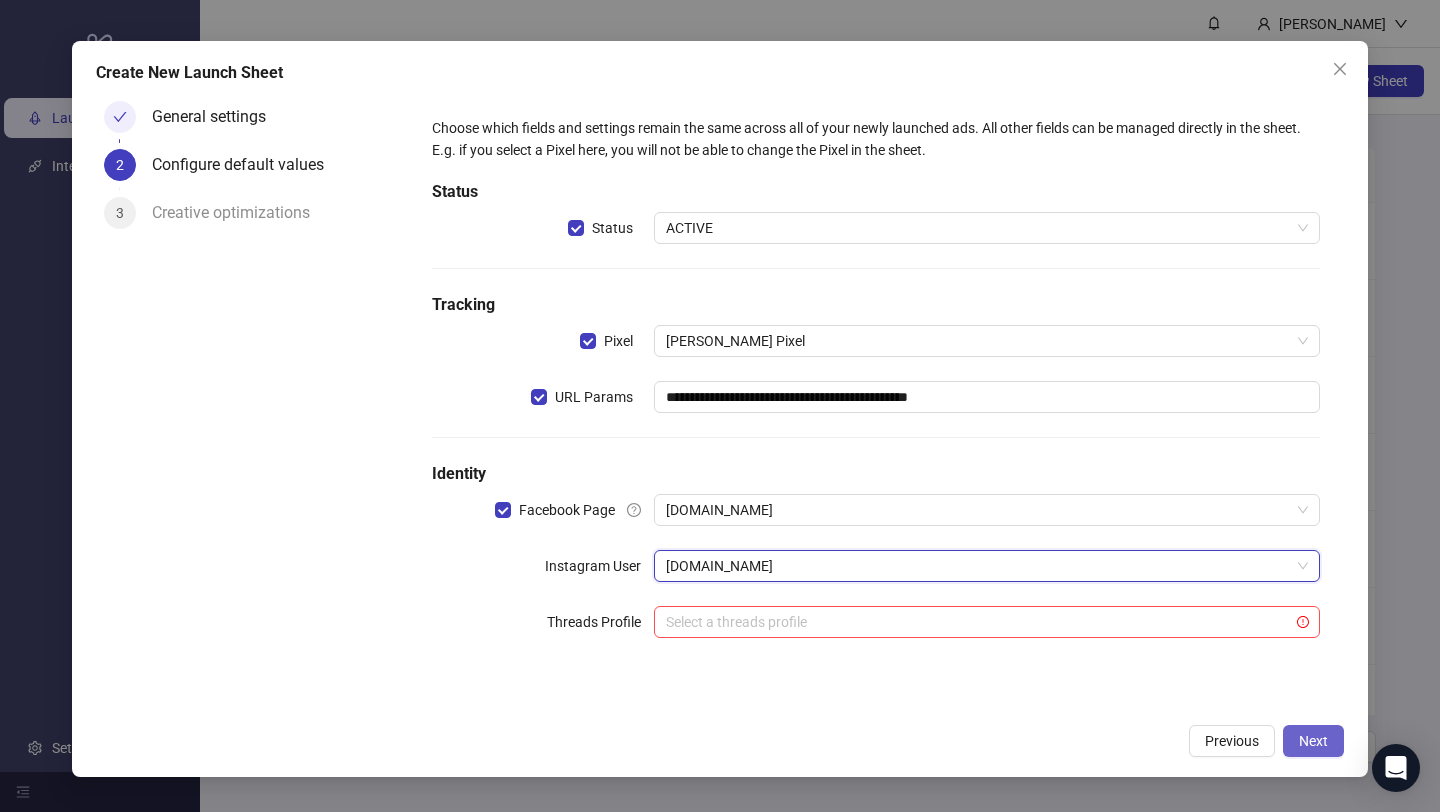 click on "Next" at bounding box center (1313, 741) 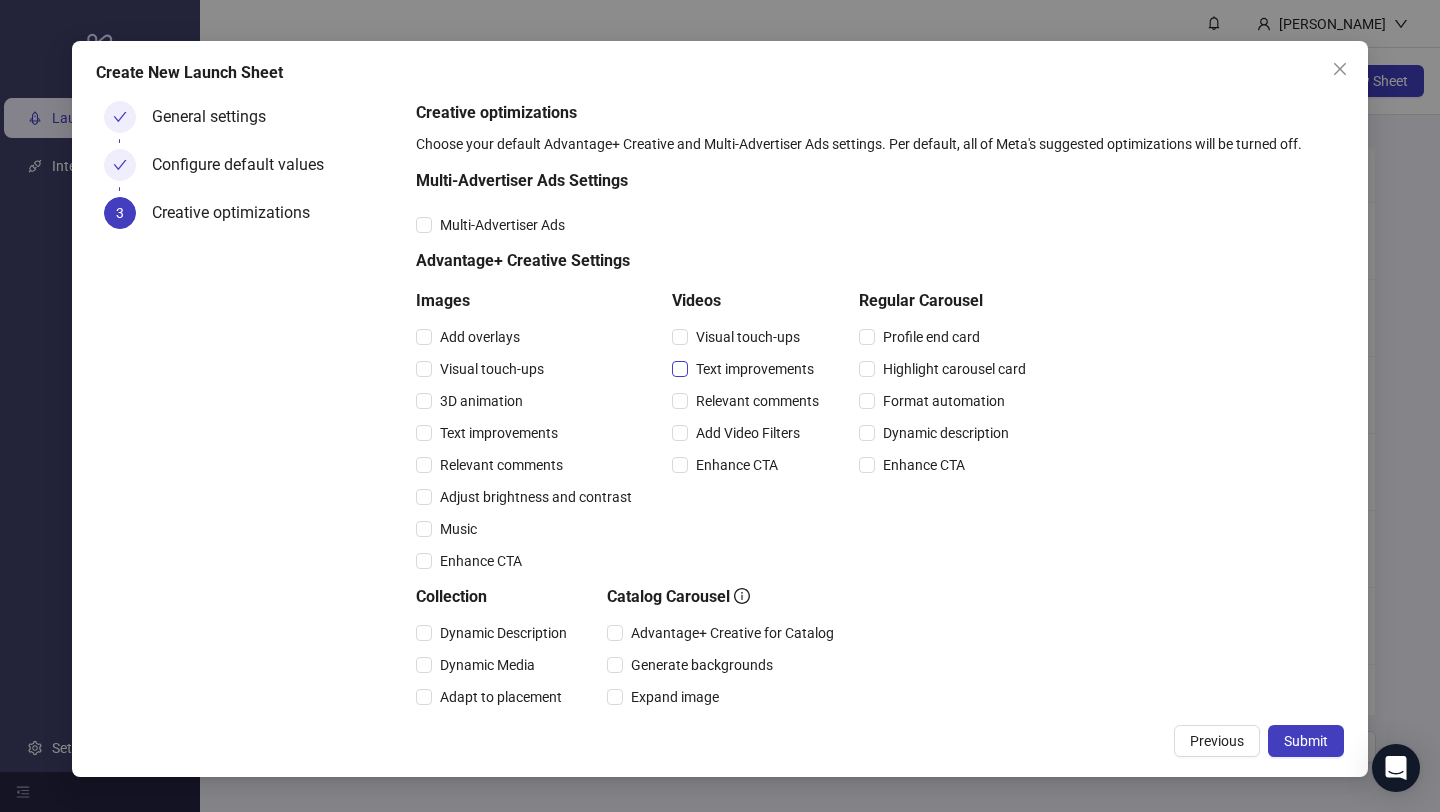 drag, startPoint x: 716, startPoint y: 334, endPoint x: 710, endPoint y: 368, distance: 34.525352 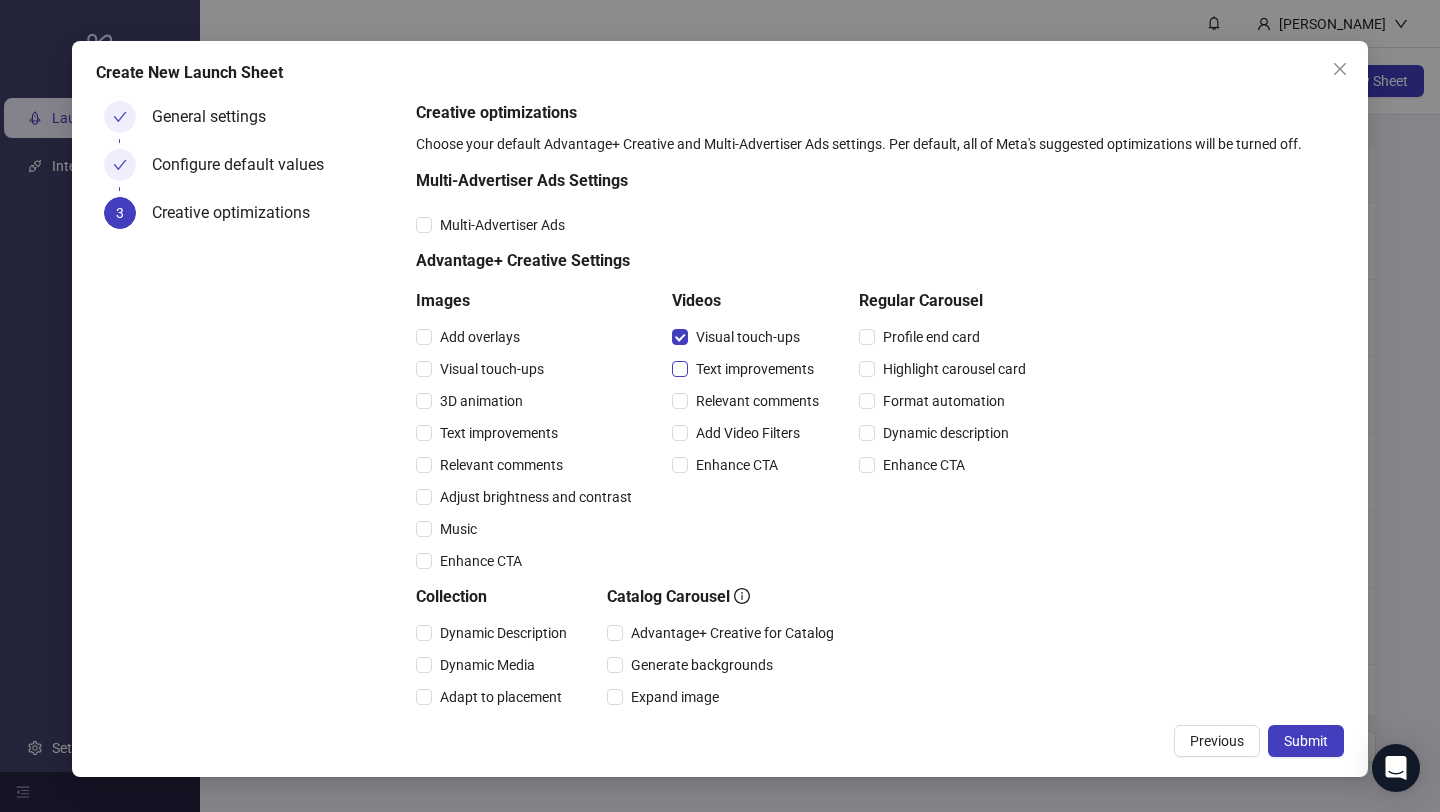 click on "Text improvements" at bounding box center (755, 369) 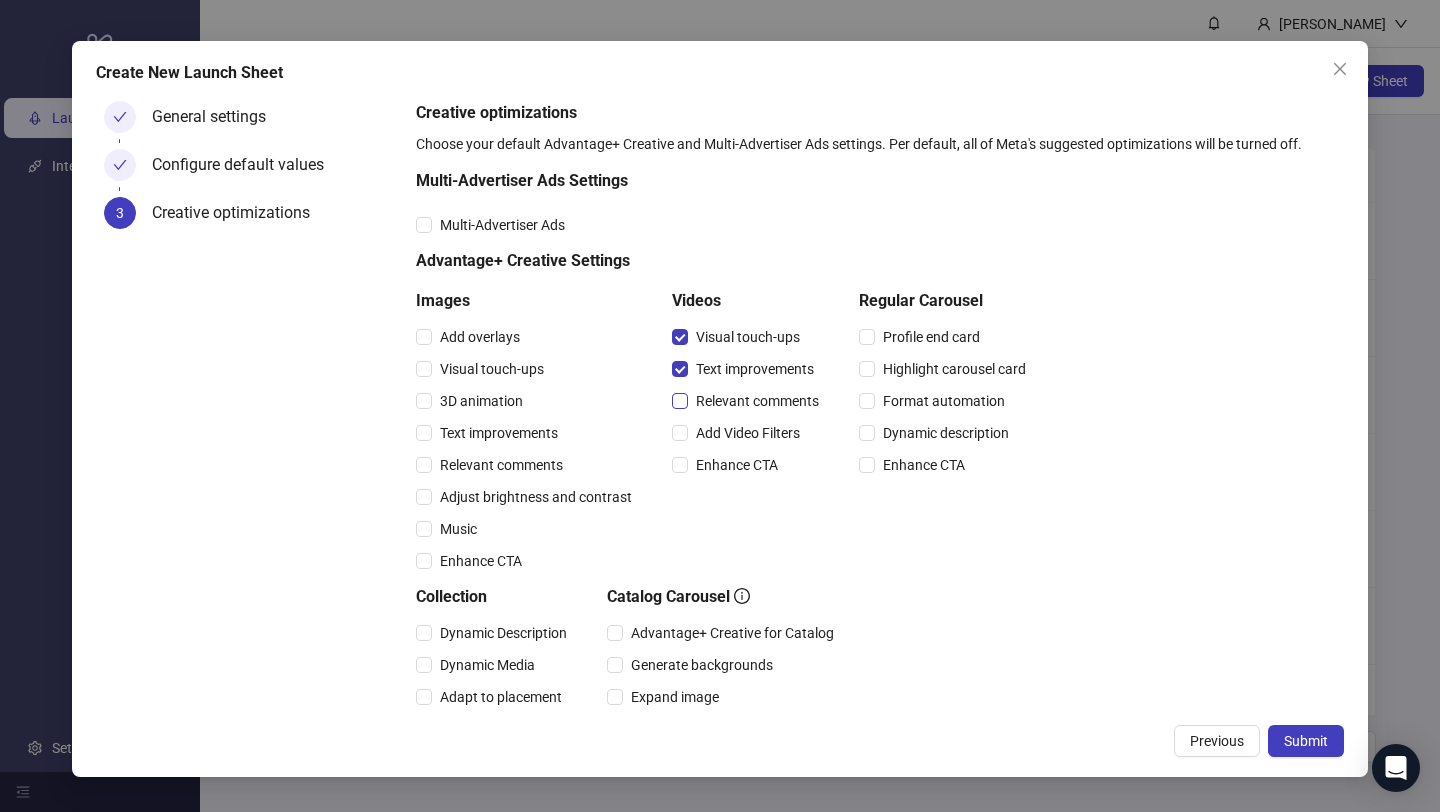 click on "Relevant comments" at bounding box center (757, 401) 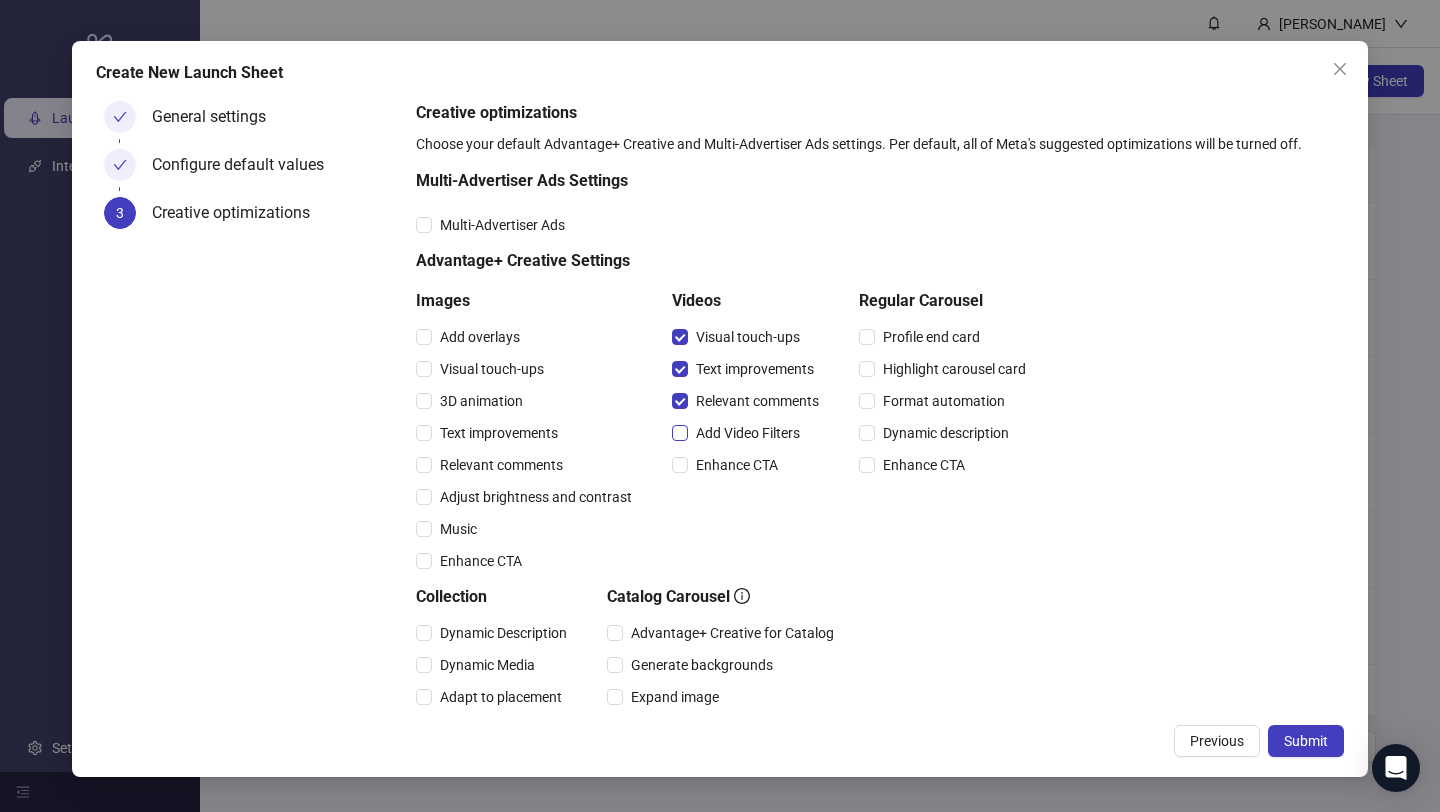 click on "Add Video Filters" at bounding box center [748, 433] 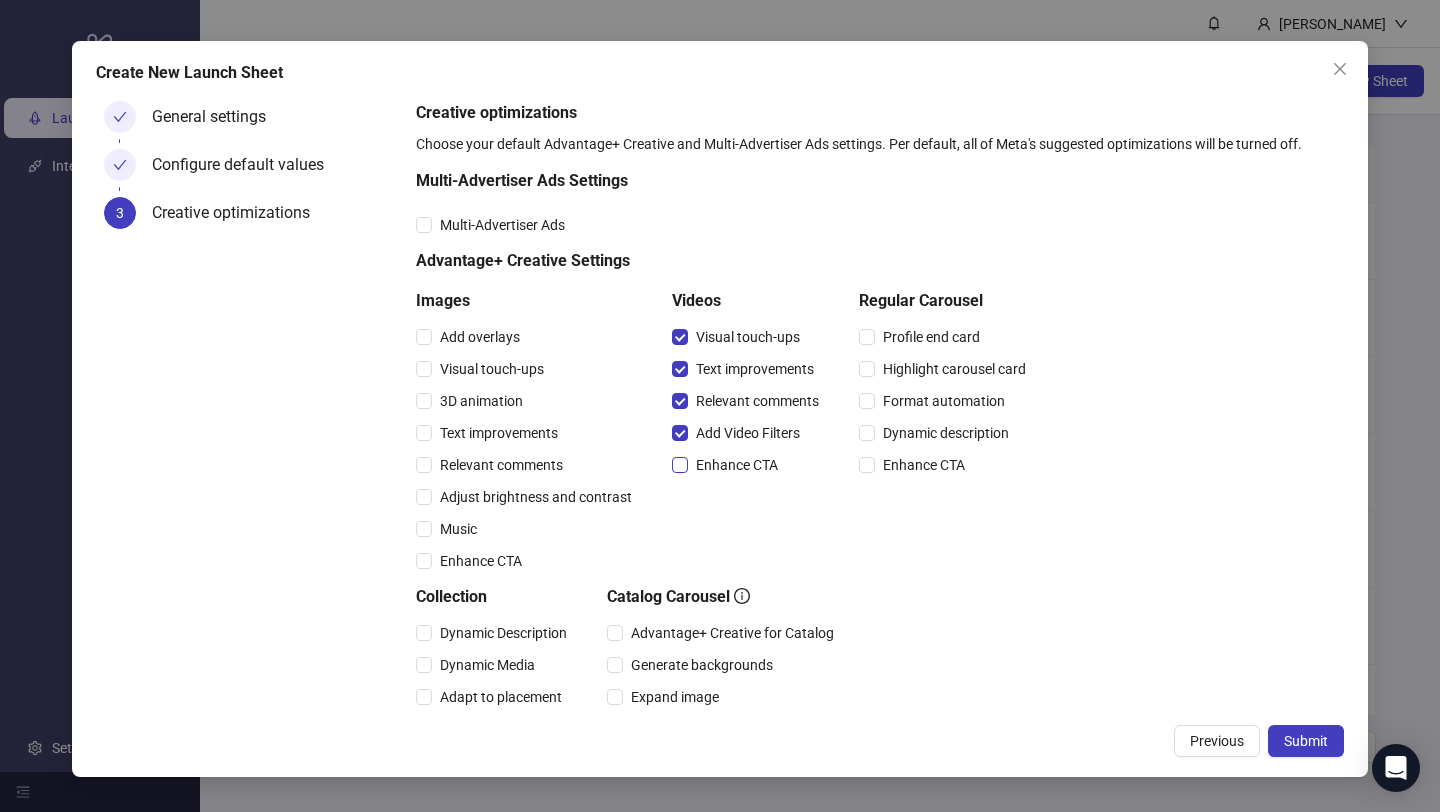 click on "Enhance CTA" at bounding box center [737, 465] 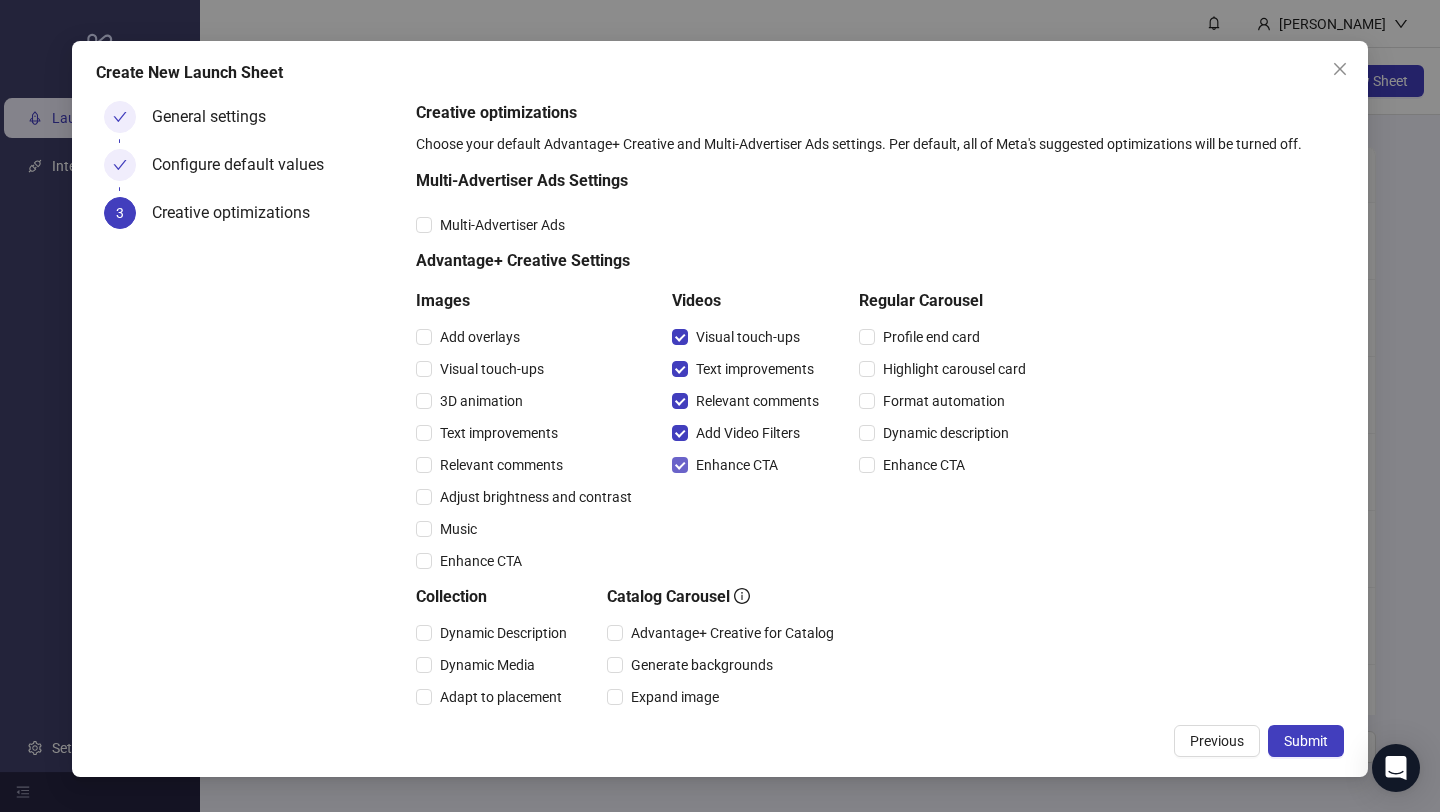 scroll, scrollTop: 165, scrollLeft: 0, axis: vertical 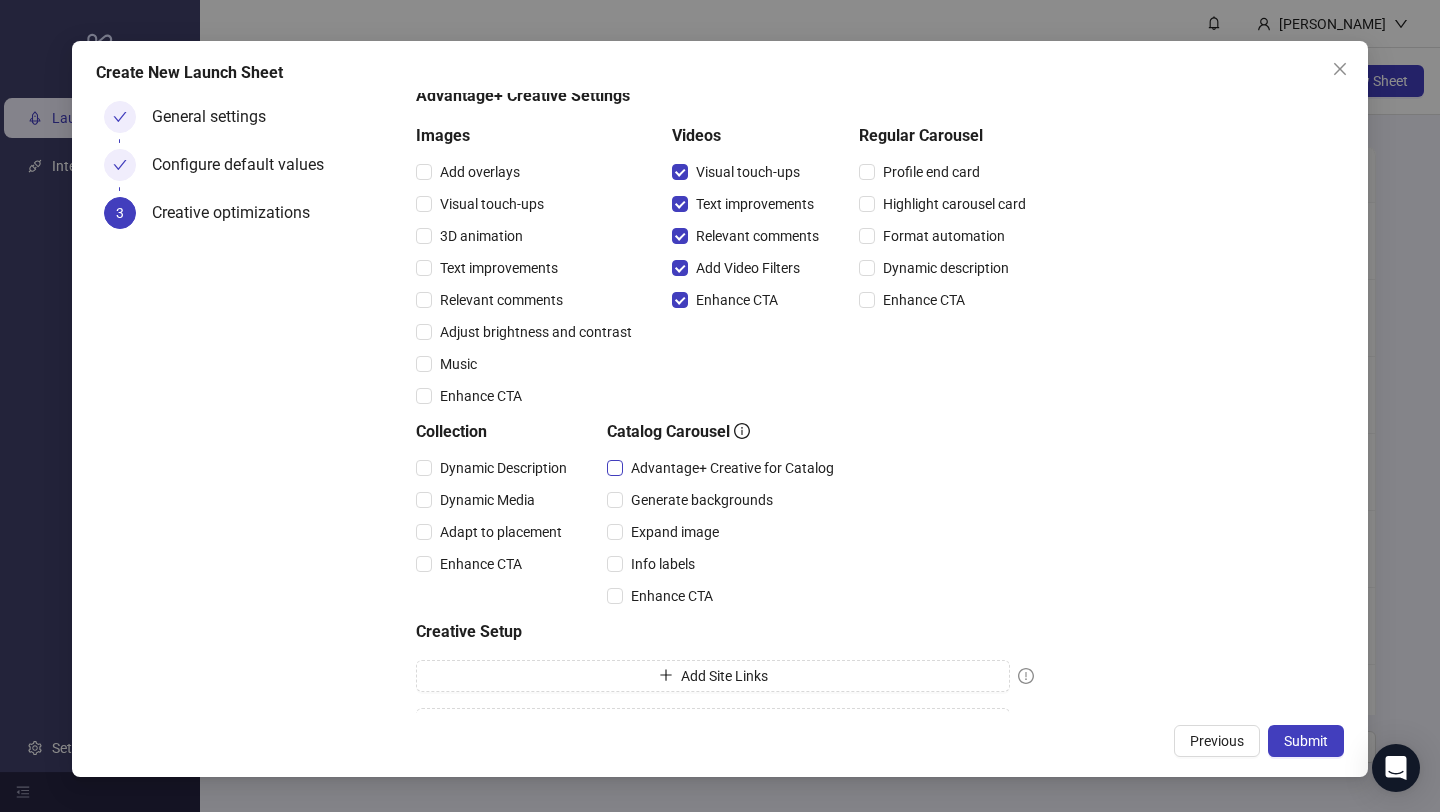 click on "Advantage+ Creative for Catalog" at bounding box center [732, 468] 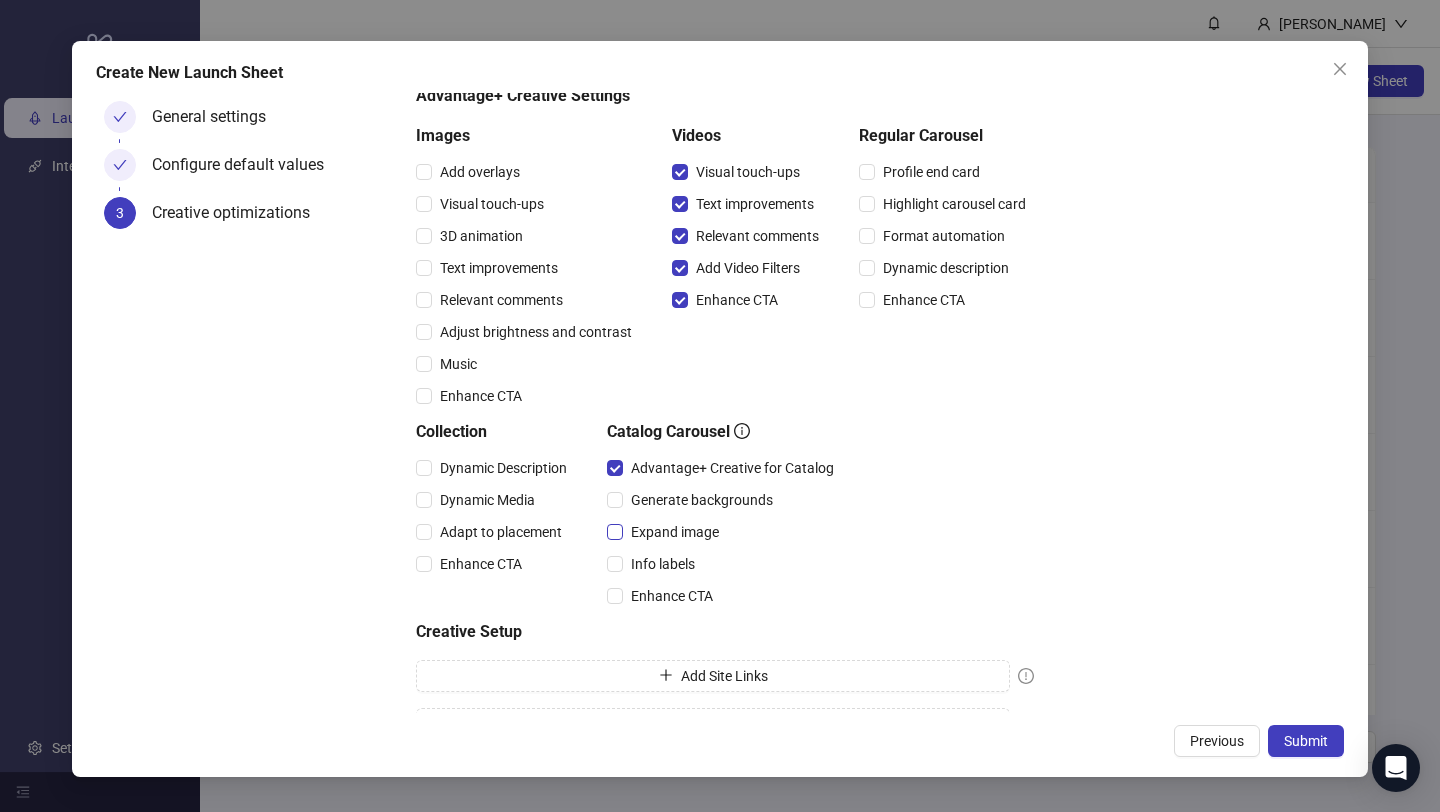 click on "Expand image" at bounding box center (675, 532) 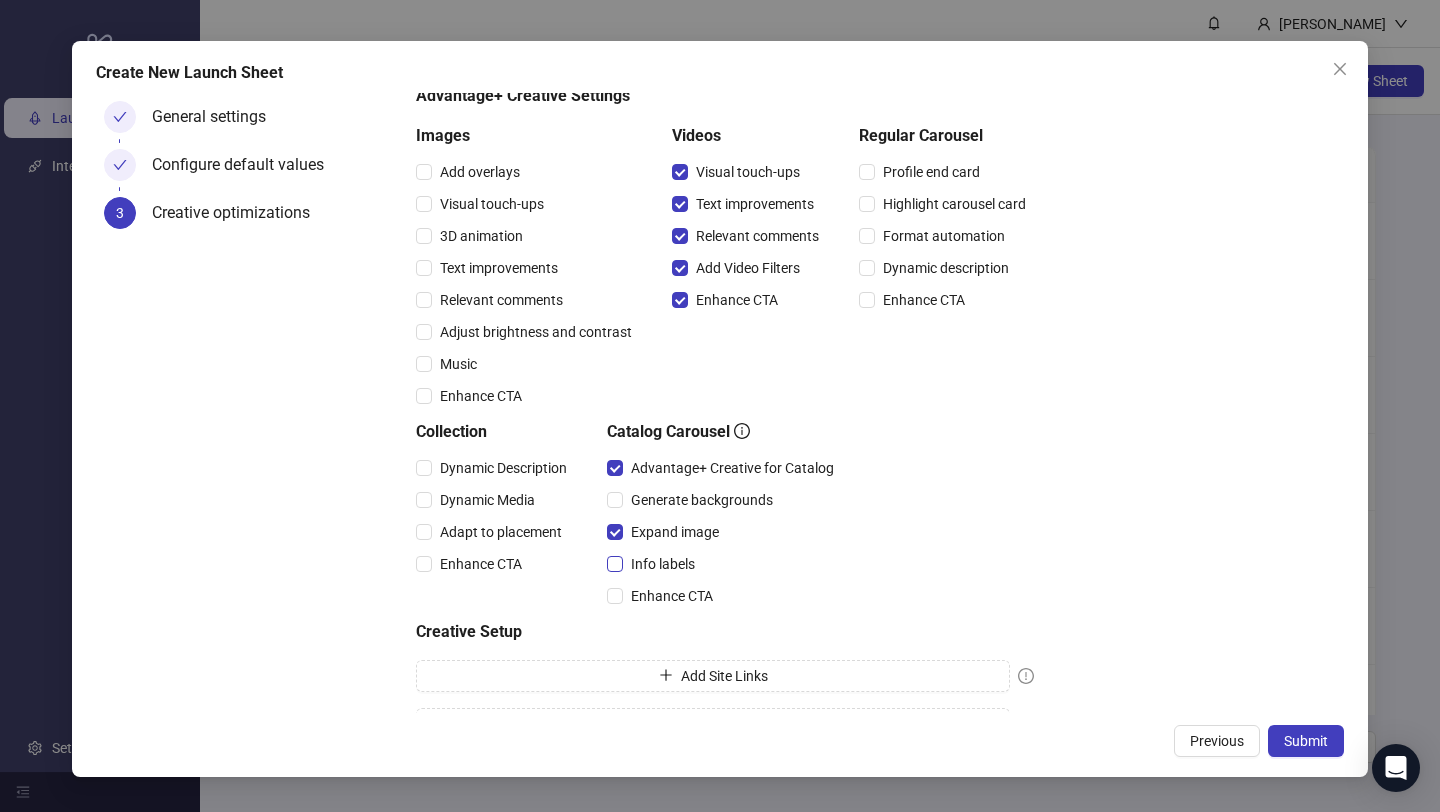 click on "Info labels" at bounding box center (663, 564) 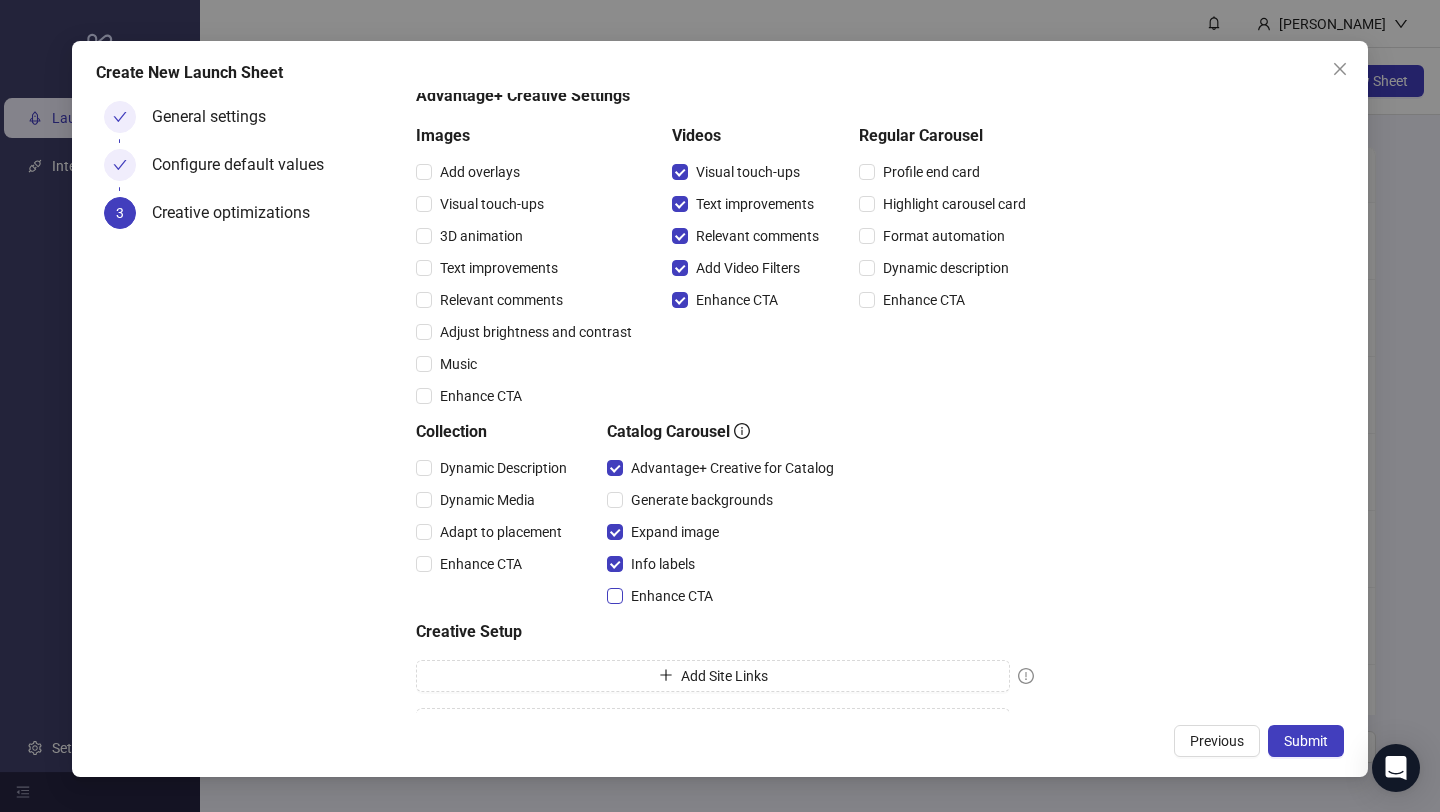 click on "Enhance CTA" at bounding box center (672, 596) 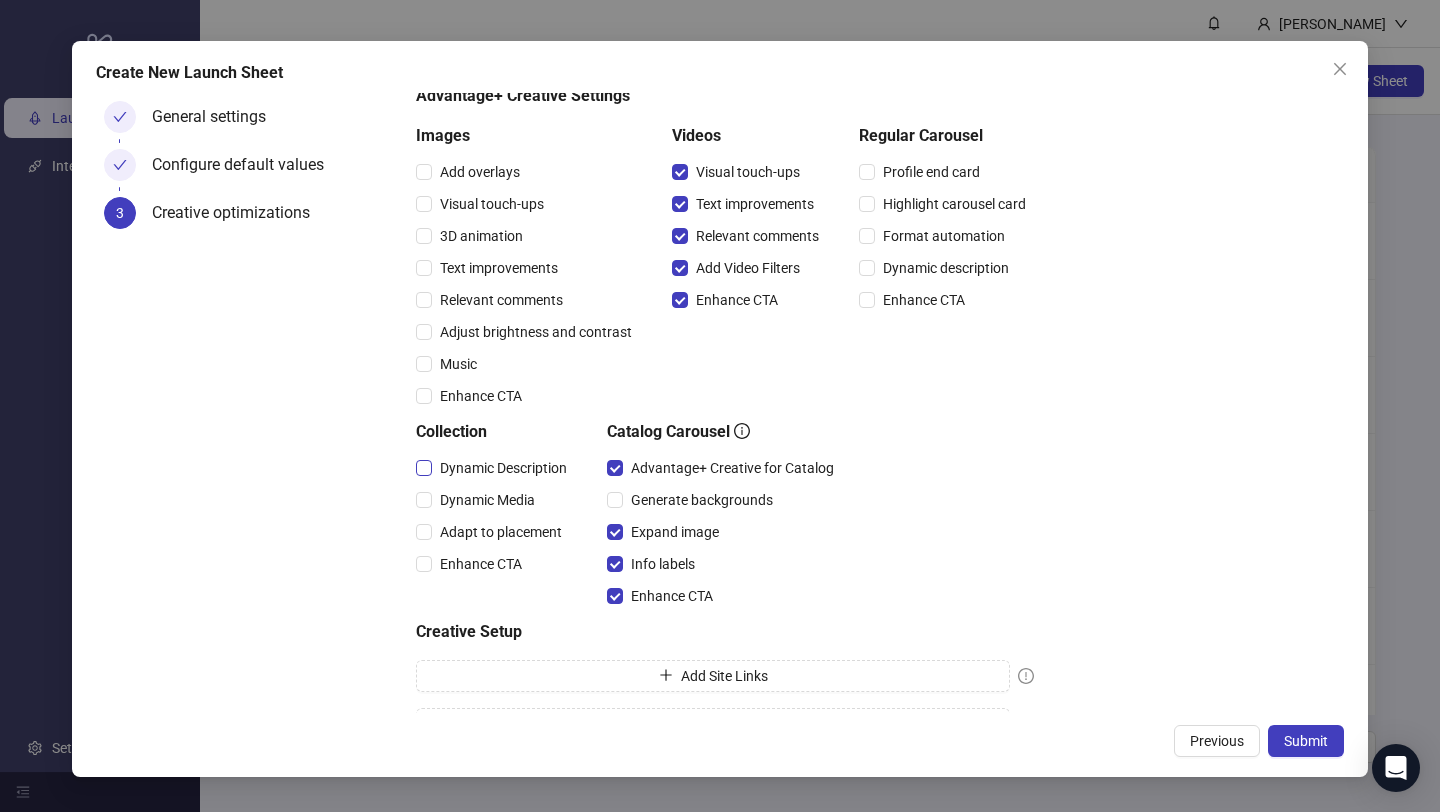 click on "Dynamic Description" at bounding box center [503, 468] 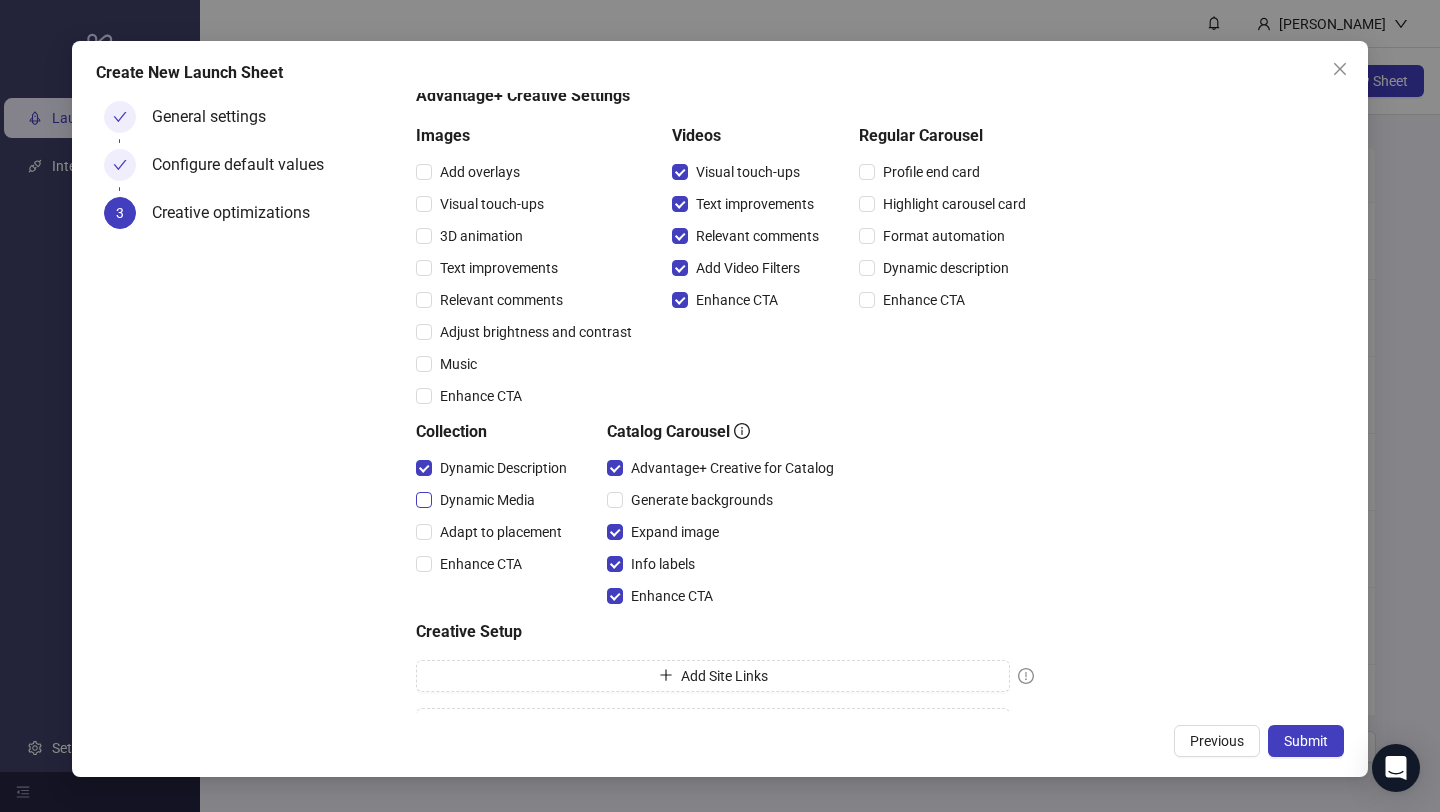 click on "Dynamic Media" at bounding box center (487, 500) 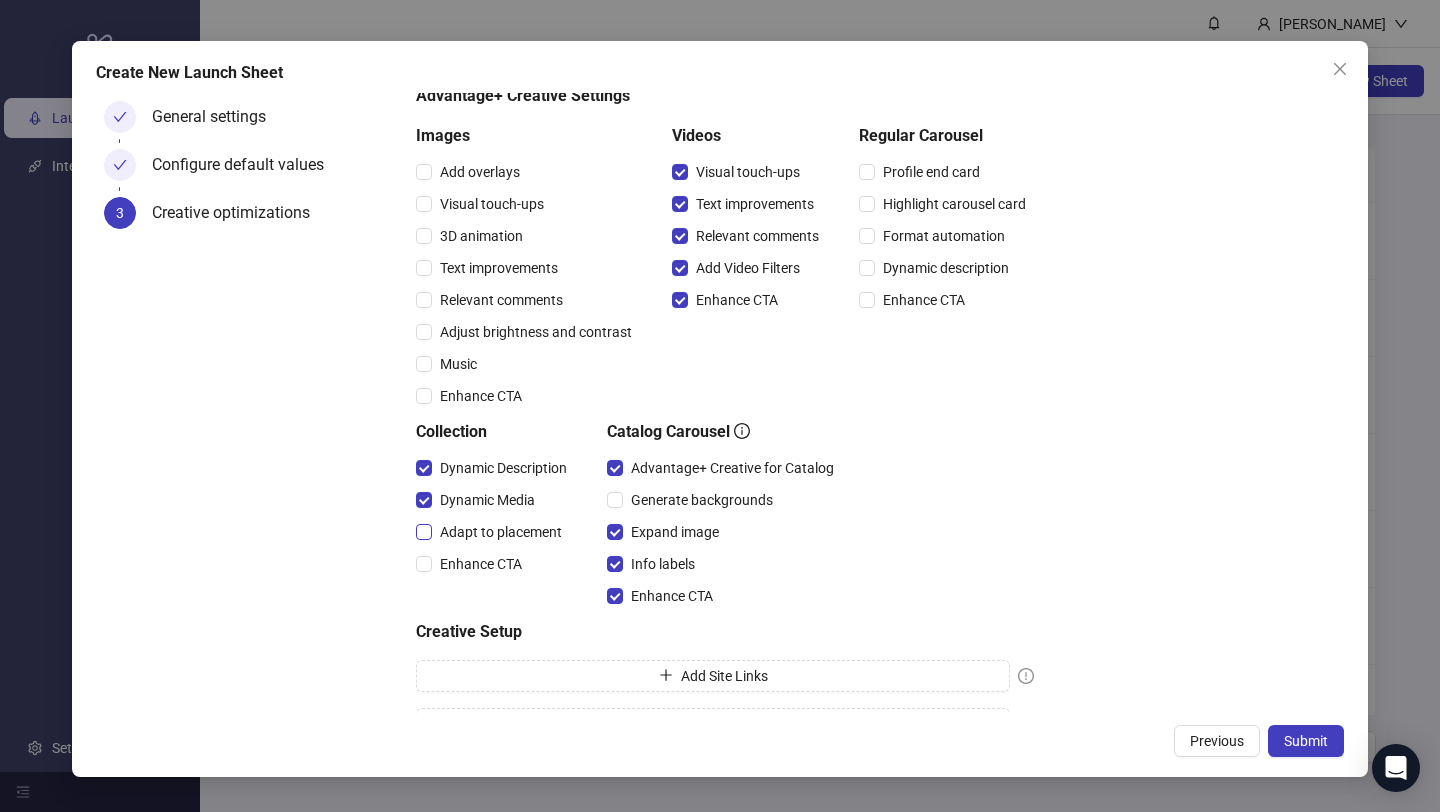 click on "Adapt to placement" at bounding box center (501, 532) 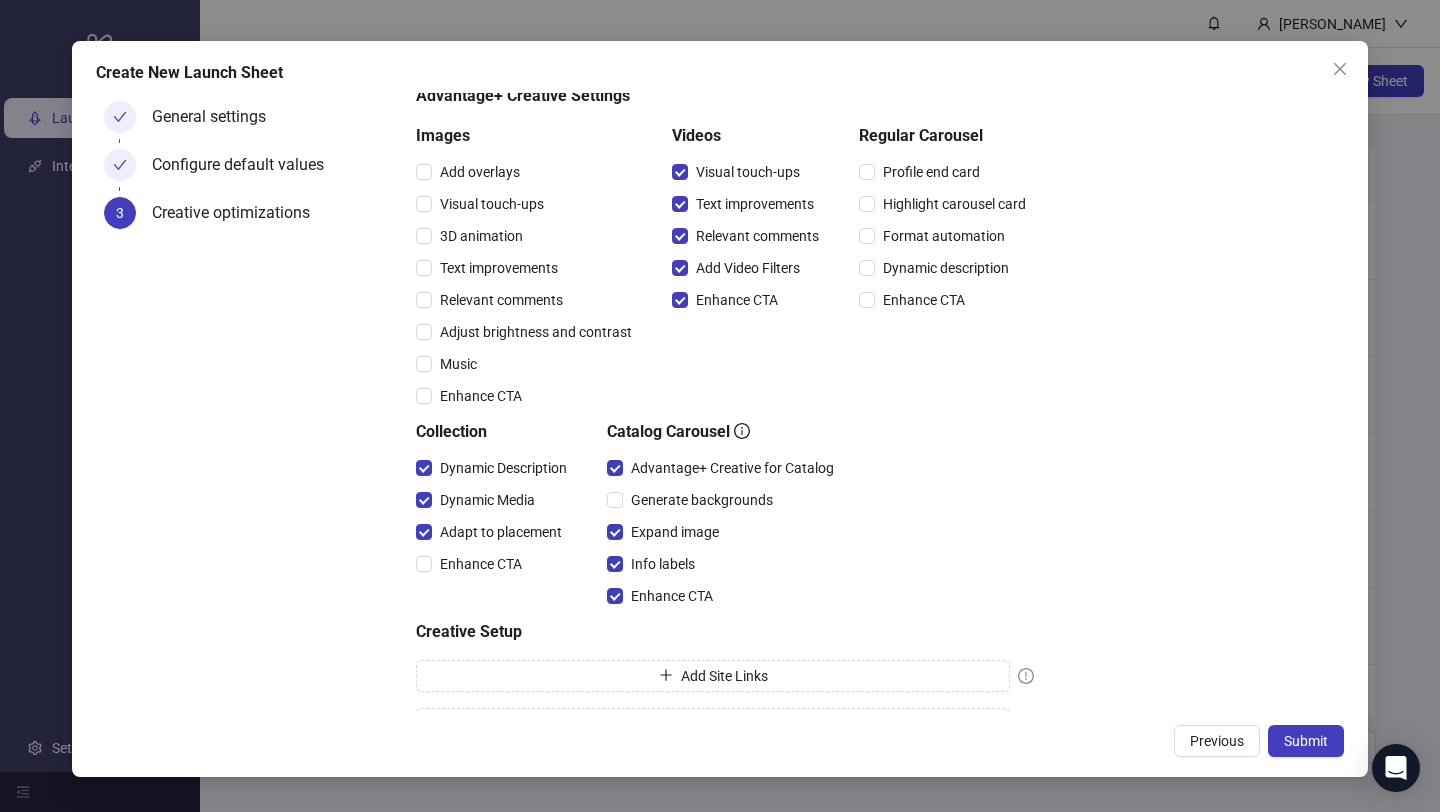 click on "Enhance CTA" at bounding box center [495, 564] 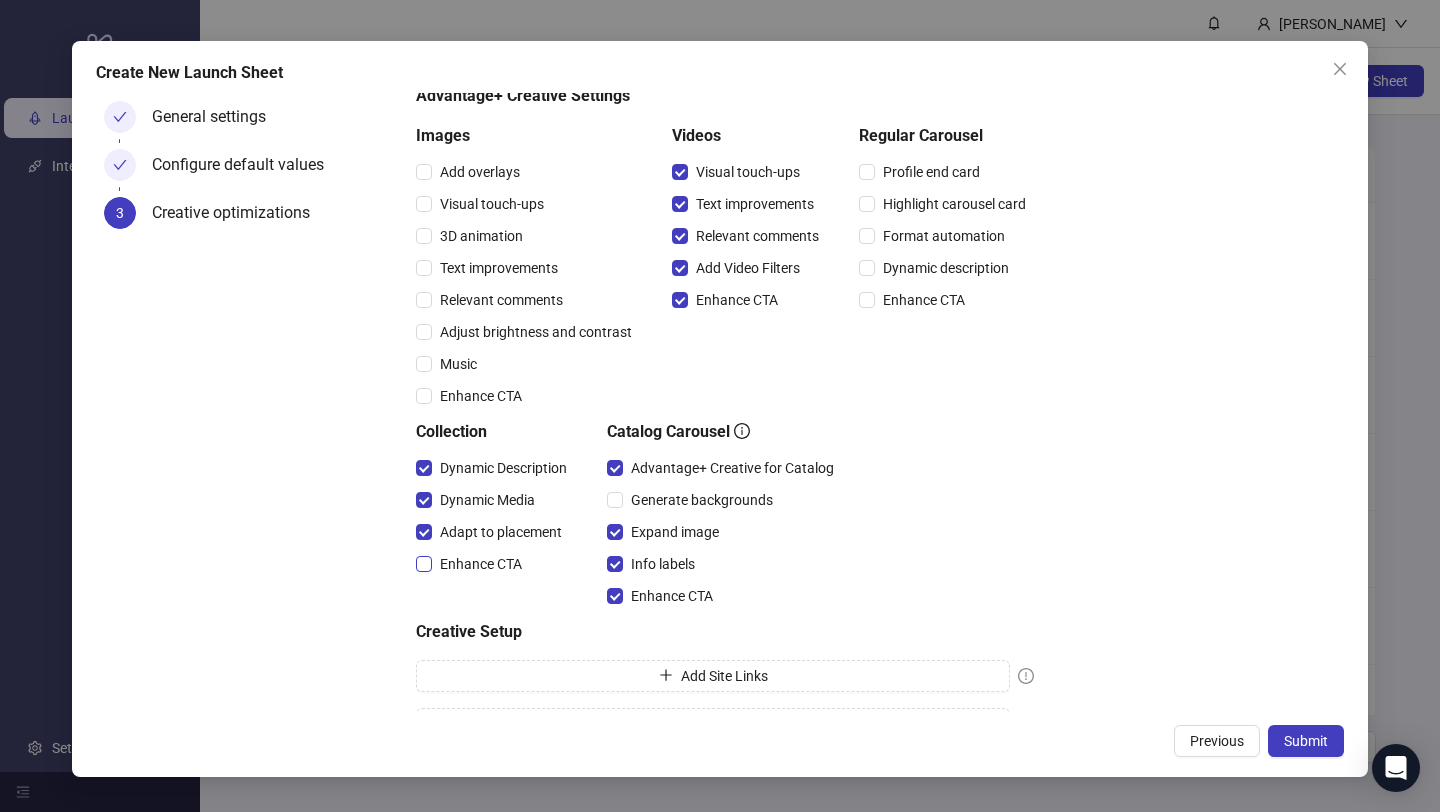 click on "Enhance CTA" at bounding box center (481, 564) 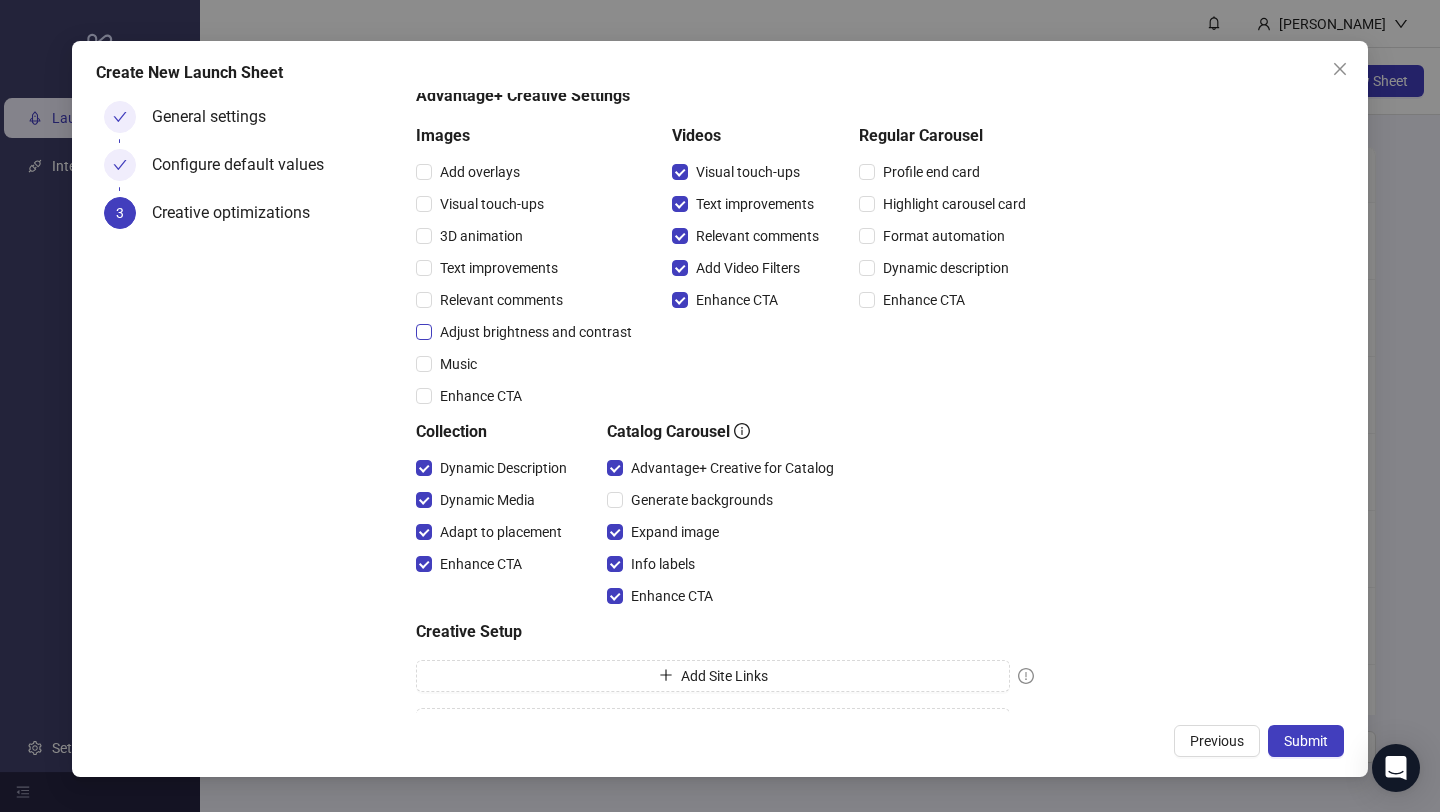 scroll, scrollTop: 0, scrollLeft: 0, axis: both 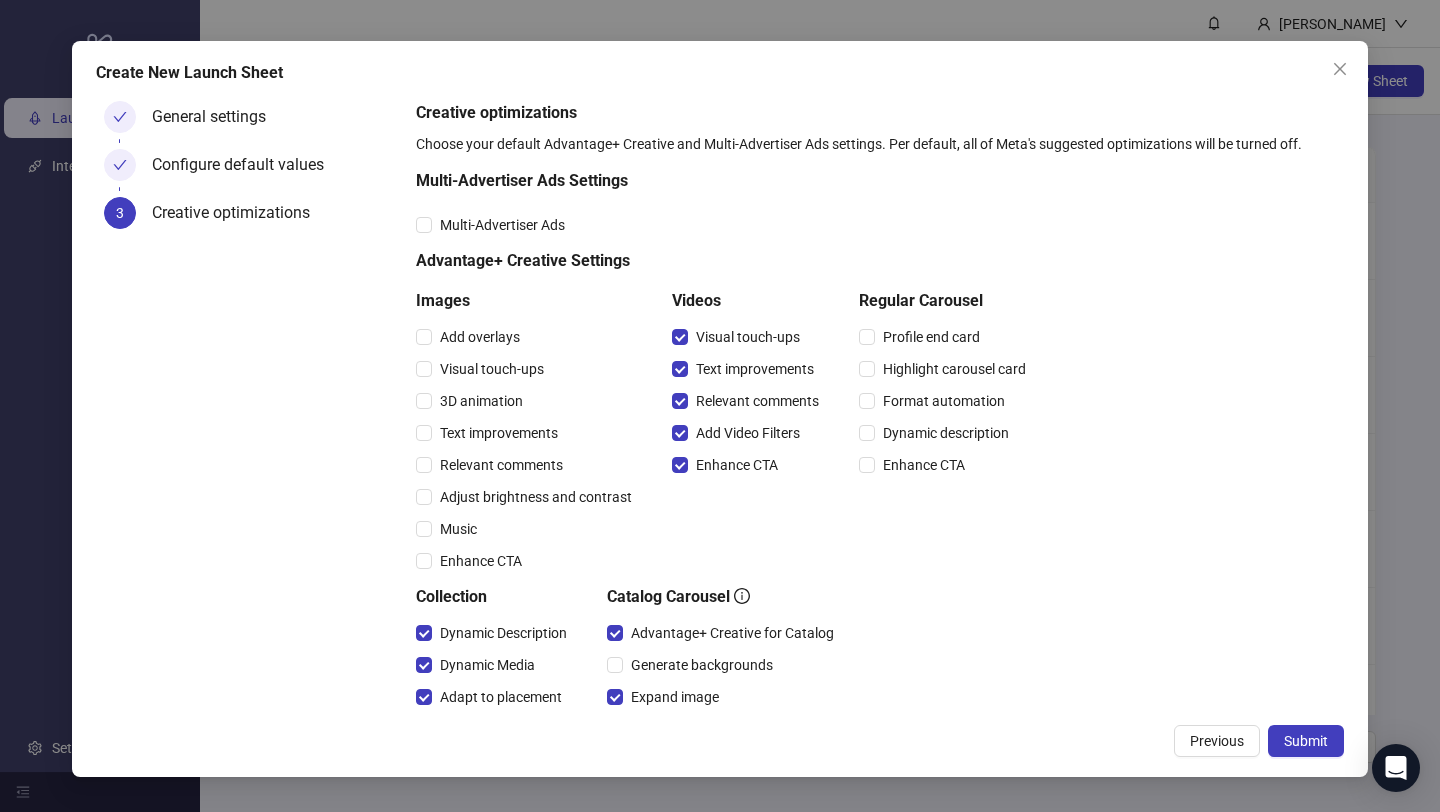 click on "Multi-Advertiser Ads" at bounding box center (725, 225) 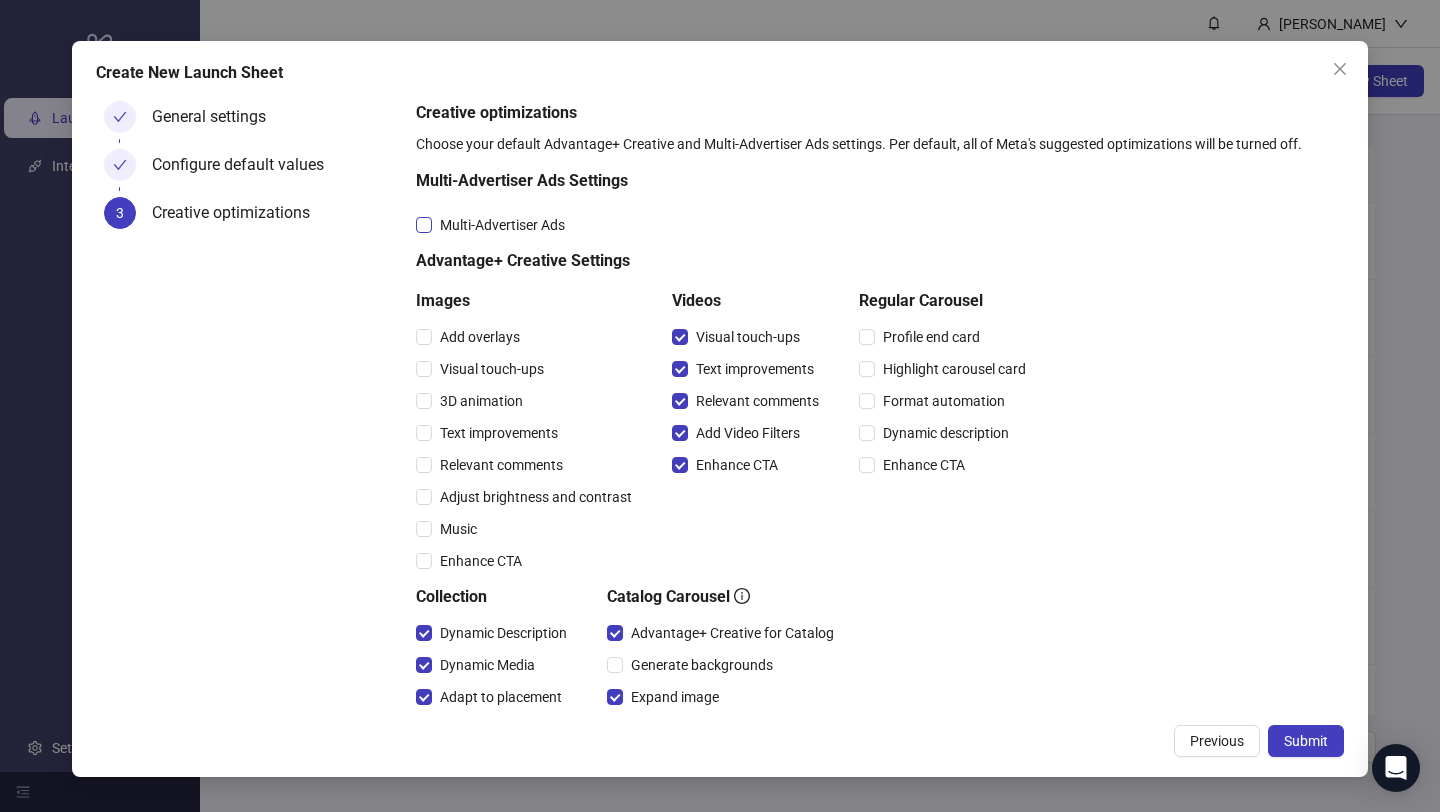 click on "Multi-Advertiser Ads" at bounding box center [502, 225] 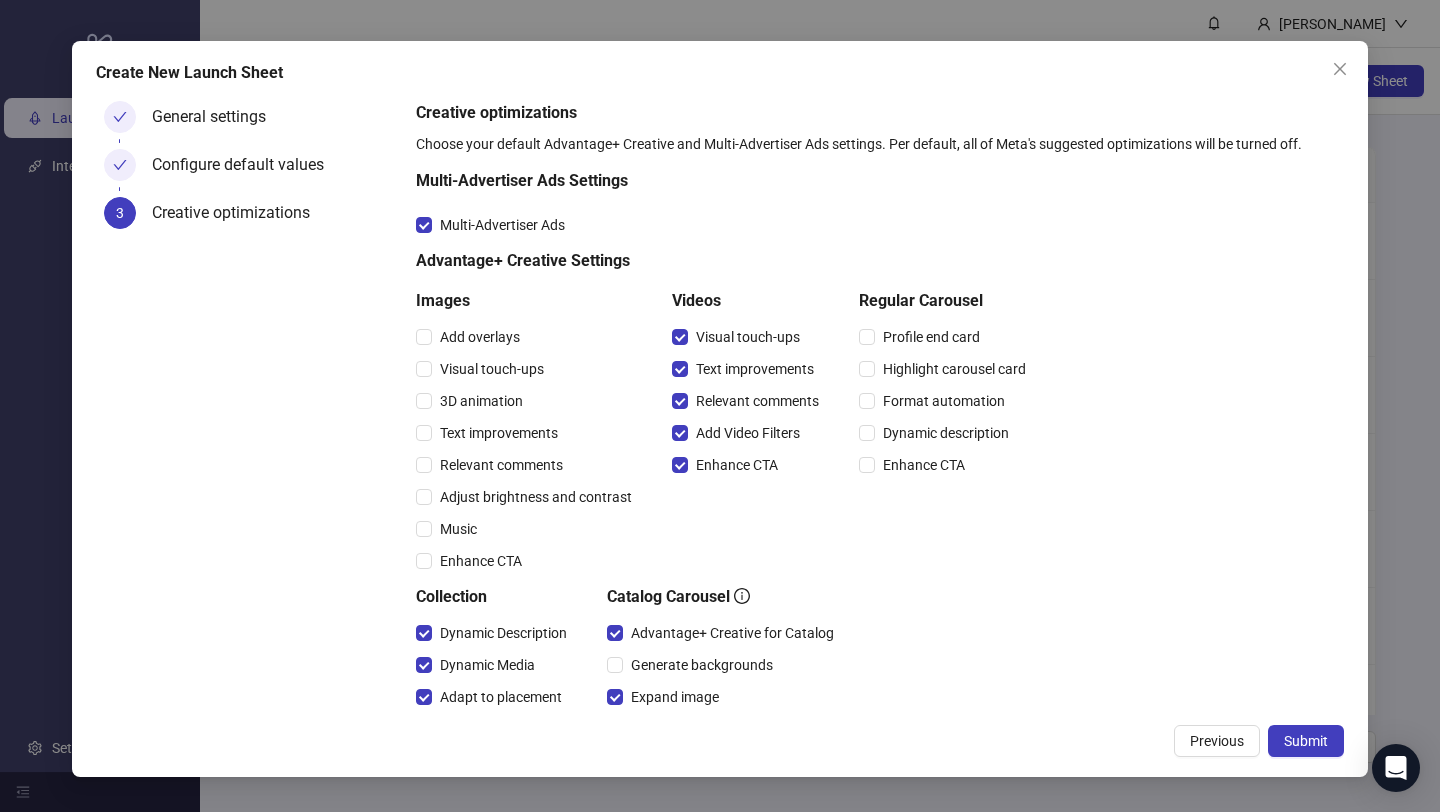 click on "Create New Launch Sheet General settings Configure default values 3 Creative optimizations Creative optimizations Choose your default Advantage+ Creative and Multi-Advertiser Ads settings. Per default, all of Meta's suggested optimizations will be turned off. Multi-Advertiser Ads Settings Multi-Advertiser Ads Advantage+ Creative Settings Images Add overlays Visual touch-ups 3D animation Text improvements Relevant comments Adjust brightness and contrast Music Enhance CTA Videos Visual touch-ups Text improvements Relevant comments Add Video Filters Enhance CTA Regular Carousel Profile end card Highlight carousel card Format automation Dynamic description Enhance CTA Collection Dynamic Description Dynamic Media Adapt to placement Enhance CTA Catalog Carousel   Advantage+ Creative for Catalog Generate backgrounds Expand image Info labels Enhance CTA Creative Setup Add Site Links Add Catalog Items Previous Submit" at bounding box center (720, 409) 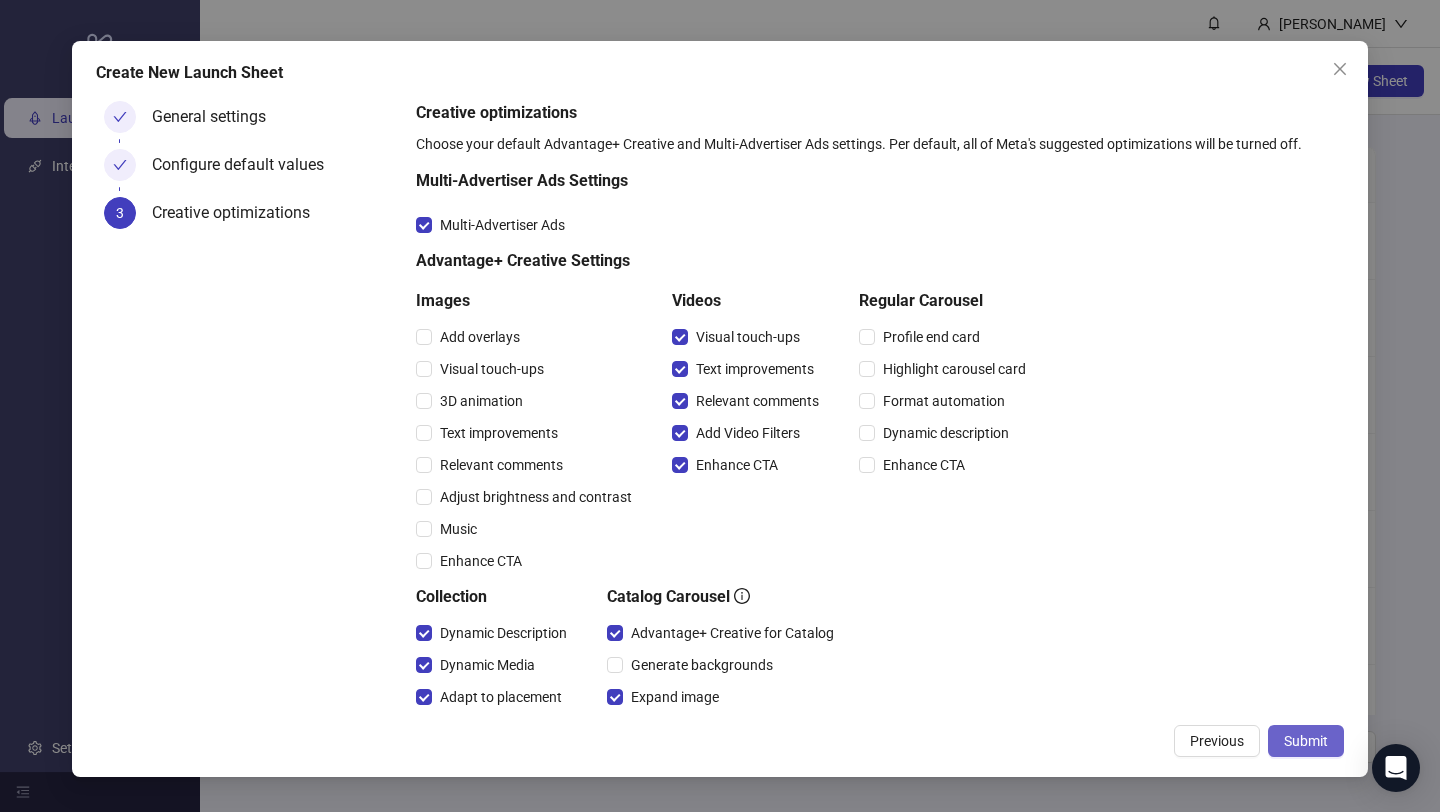 click on "Submit" at bounding box center [1306, 741] 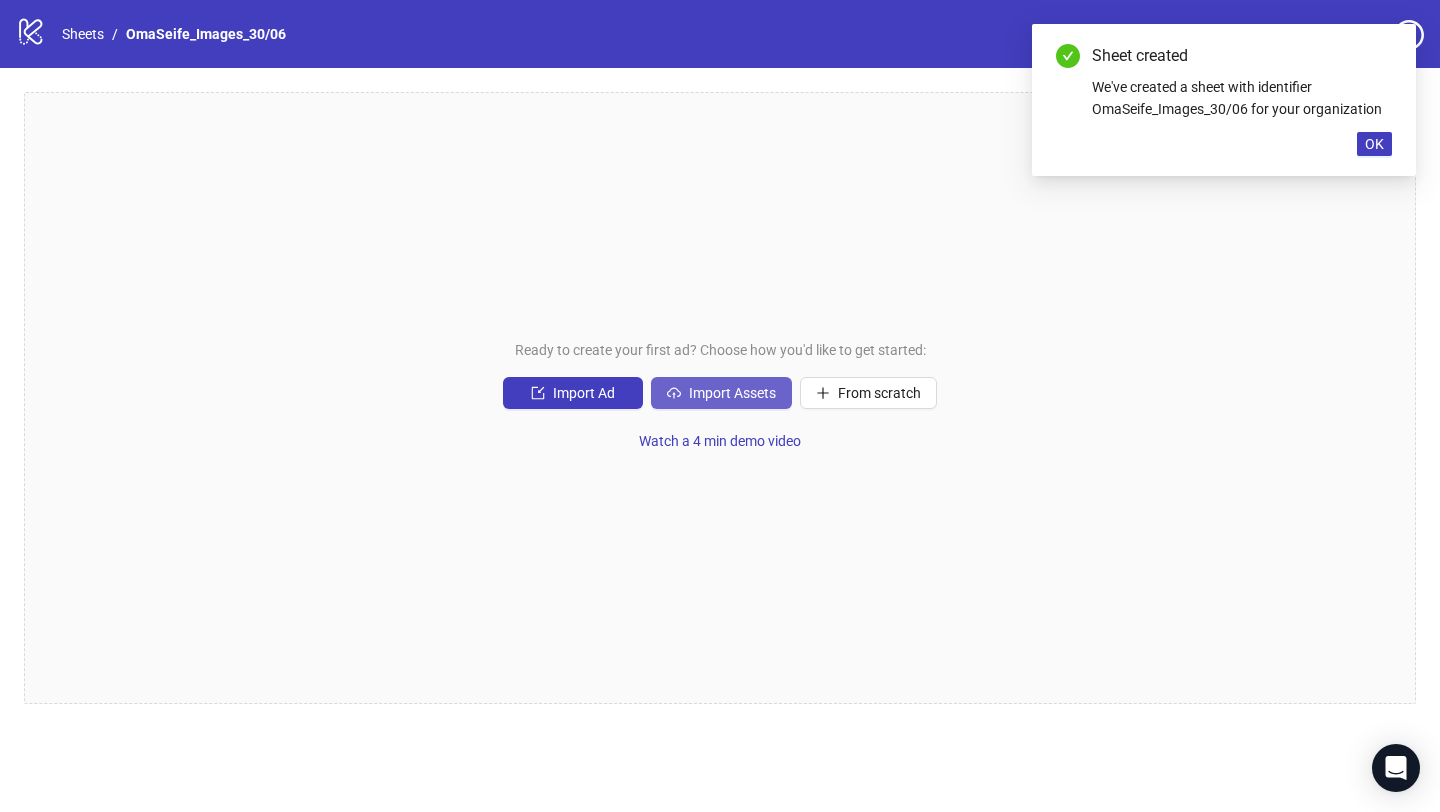 click on "Import Assets" at bounding box center [732, 393] 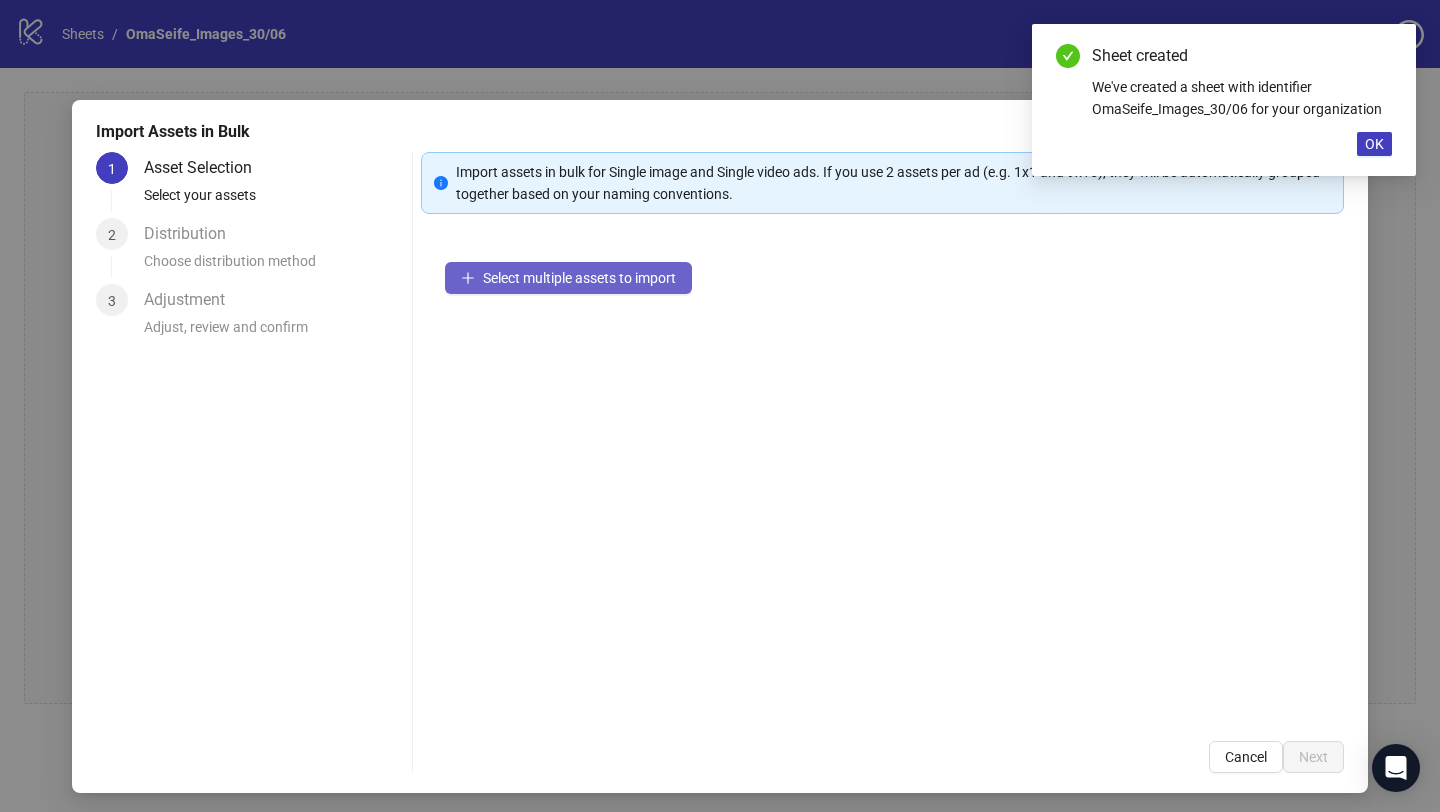 click on "Select multiple assets to import" at bounding box center (579, 278) 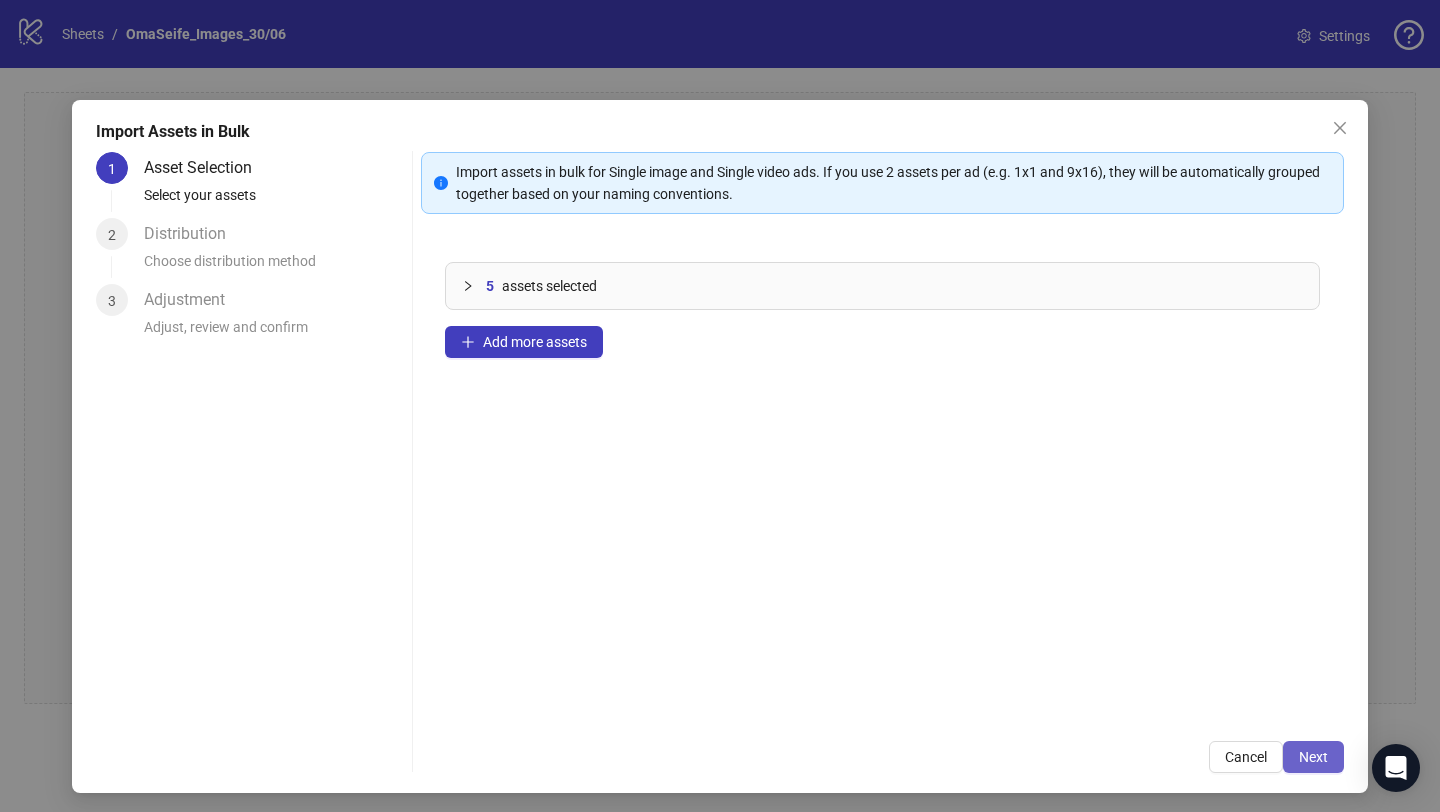 click on "Next" at bounding box center (1313, 757) 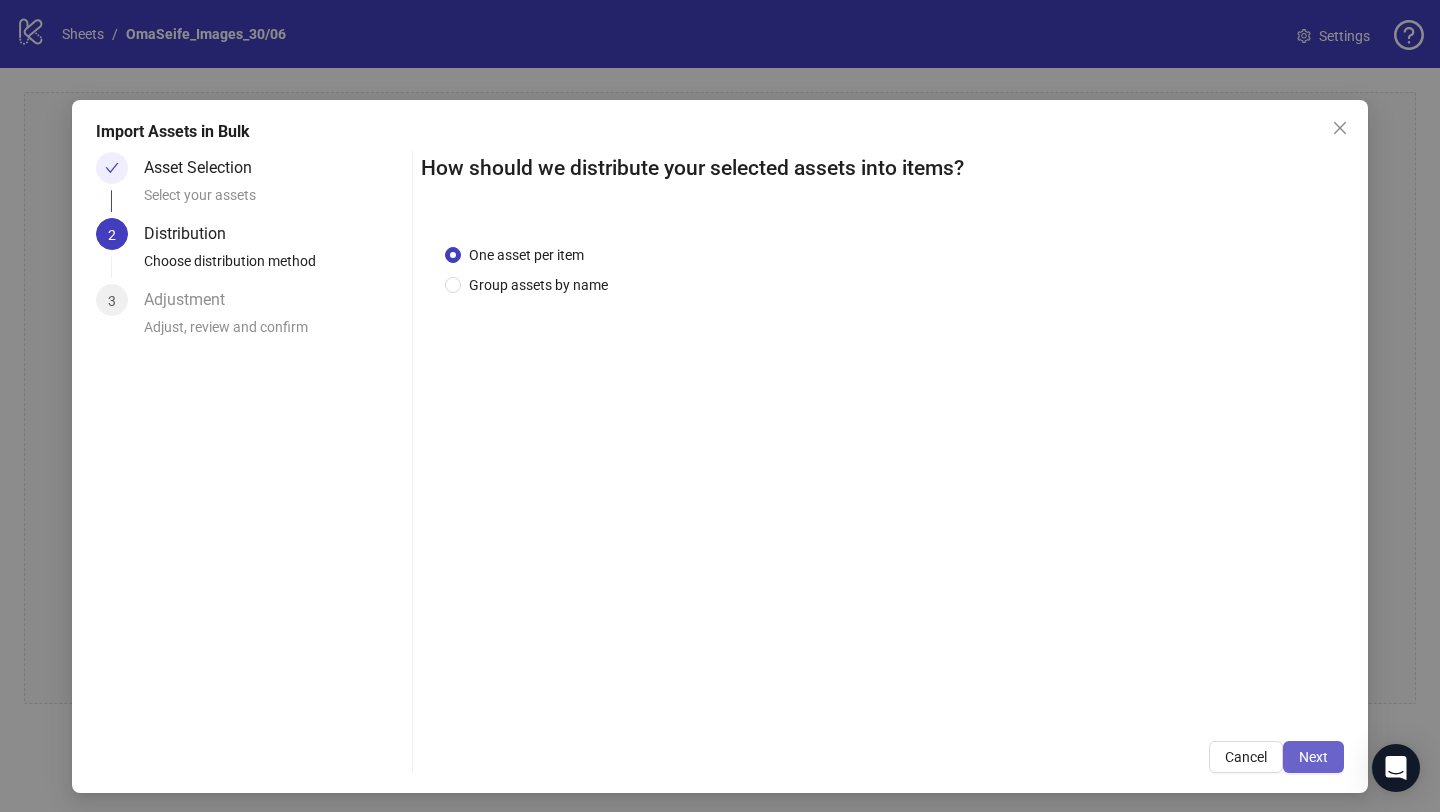 click on "Next" at bounding box center [1313, 757] 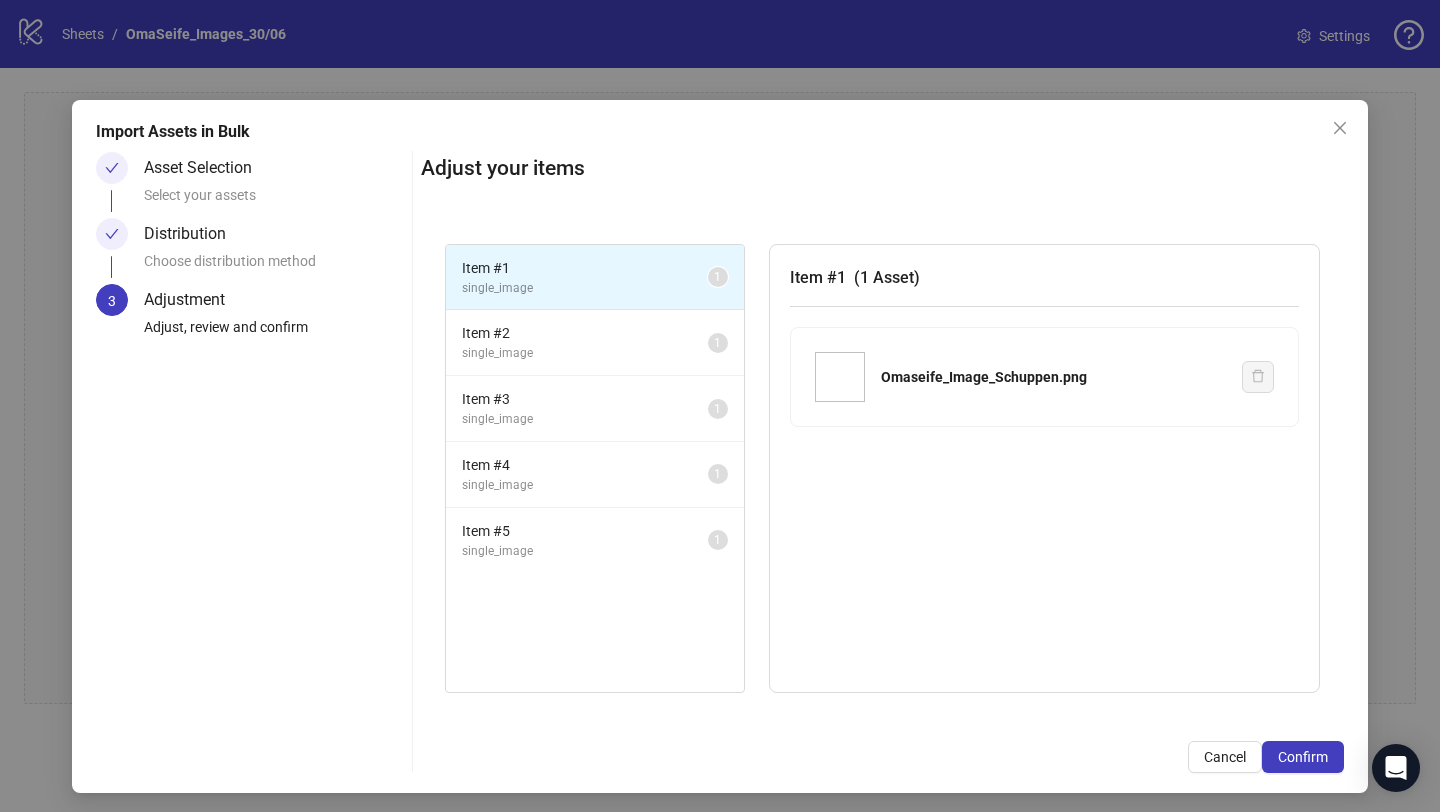 click on "Import Assets in Bulk Asset Selection Select your assets Distribution Choose distribution method 3 Adjustment Adjust, review and confirm Adjust your items Item # 1 single_image 1 Item # 2 single_image 1 Item # 3 single_image 1 Item # 4 single_image 1 Item # 5 single_image 1 Item # 1 ( 1   Asset ) Omaseife_Image_Schuppen.png Cancel Confirm" at bounding box center [720, 446] 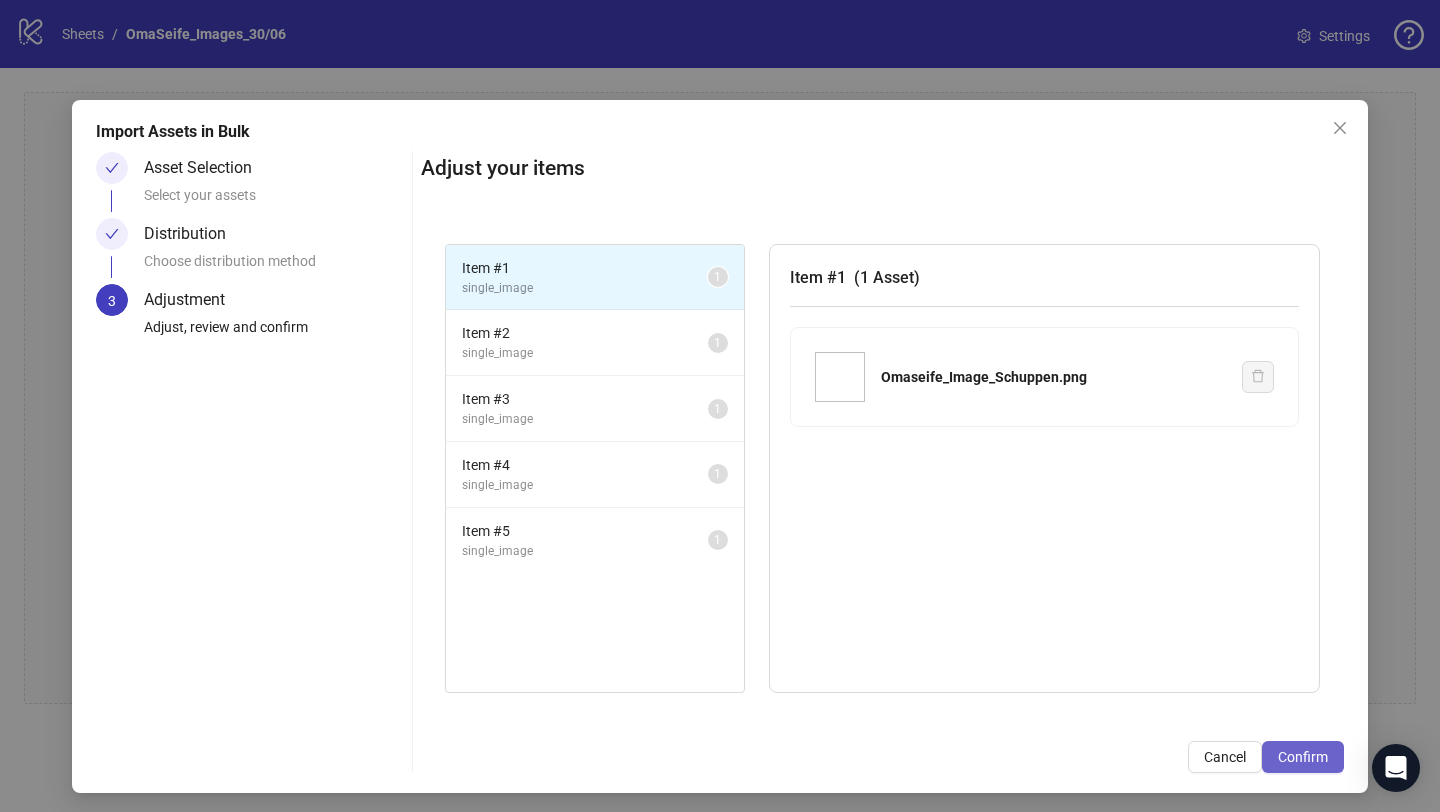 click on "Confirm" at bounding box center [1303, 757] 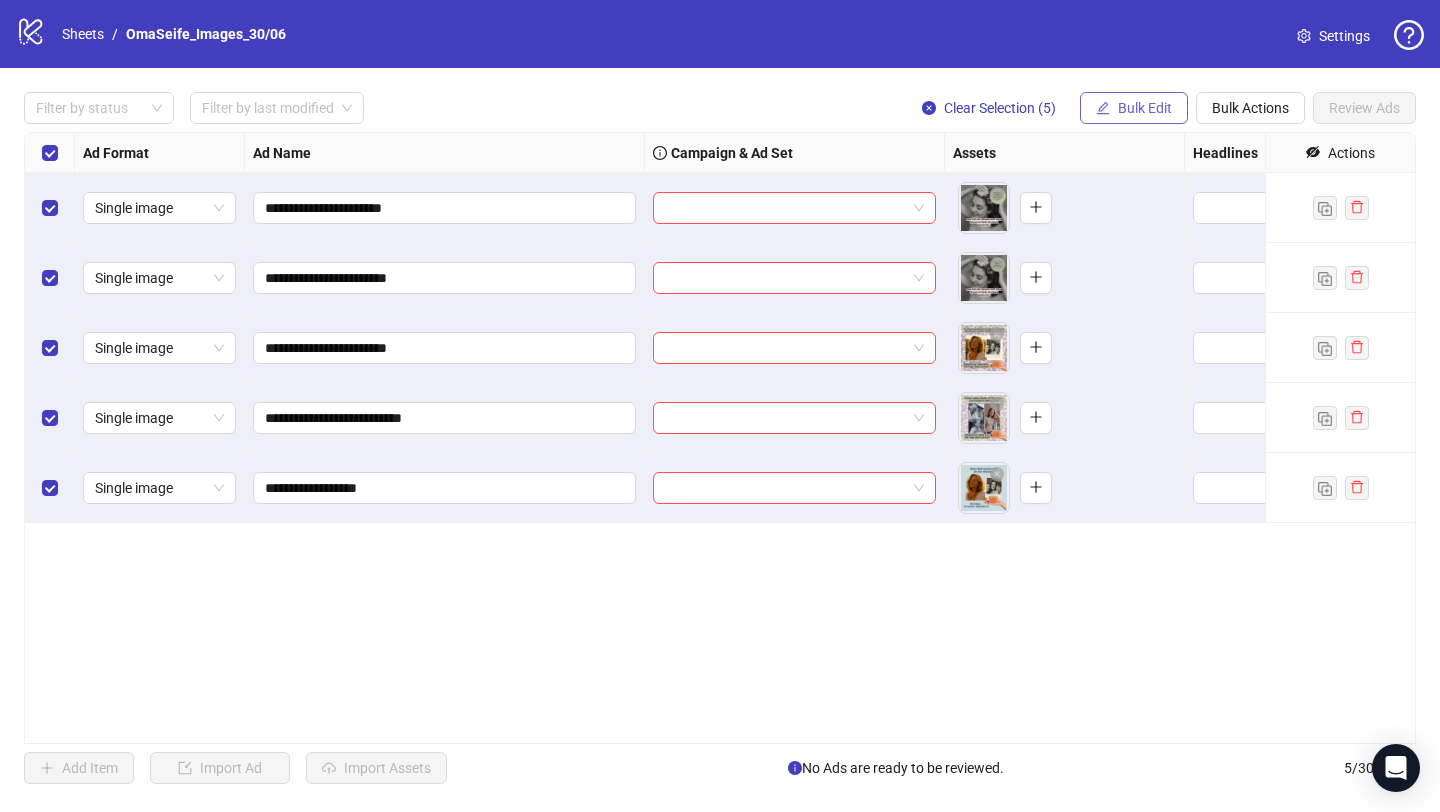 click on "Bulk Edit" at bounding box center [1145, 108] 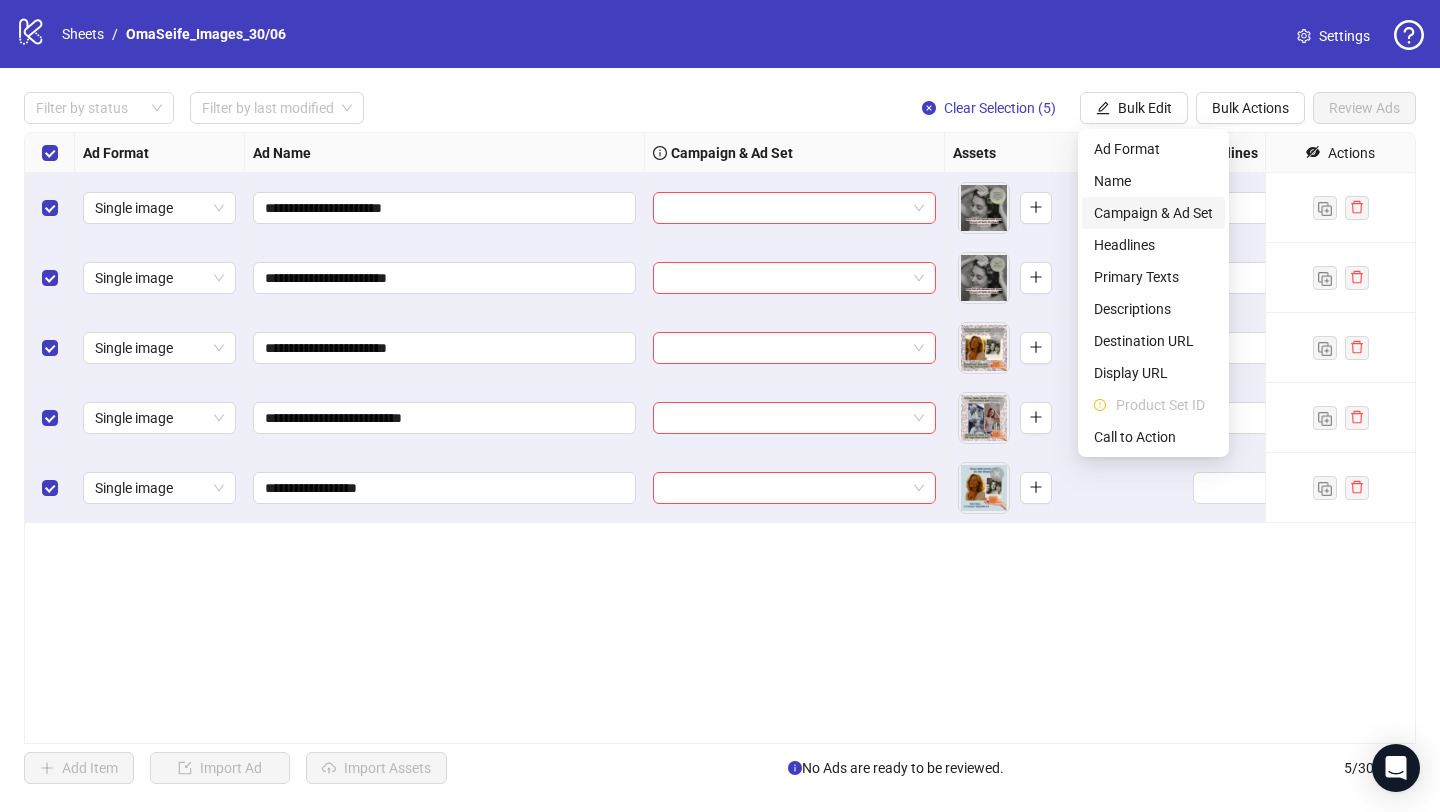 click on "Campaign & Ad Set" at bounding box center (1153, 213) 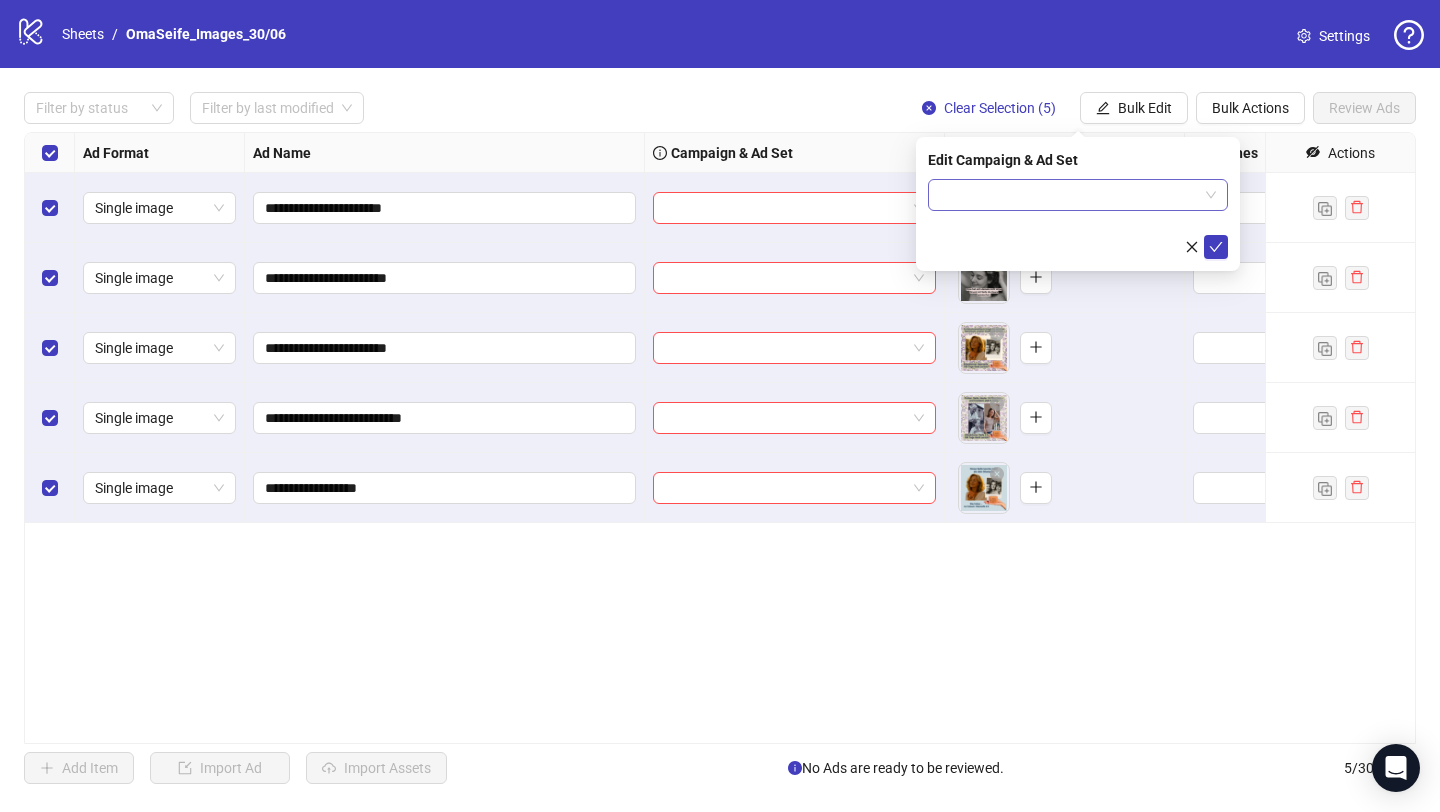 click at bounding box center (1069, 195) 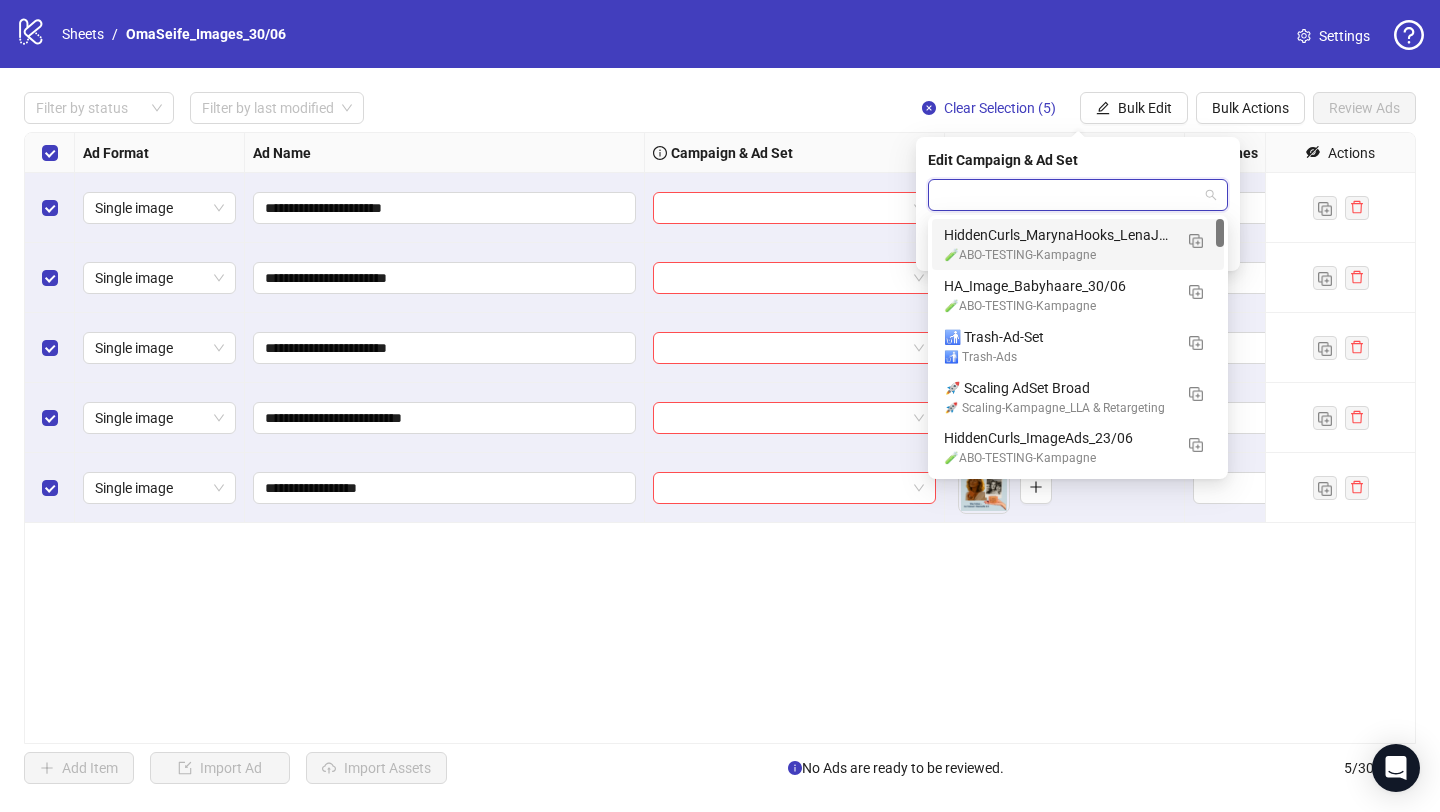 click on "**********" at bounding box center [720, 438] 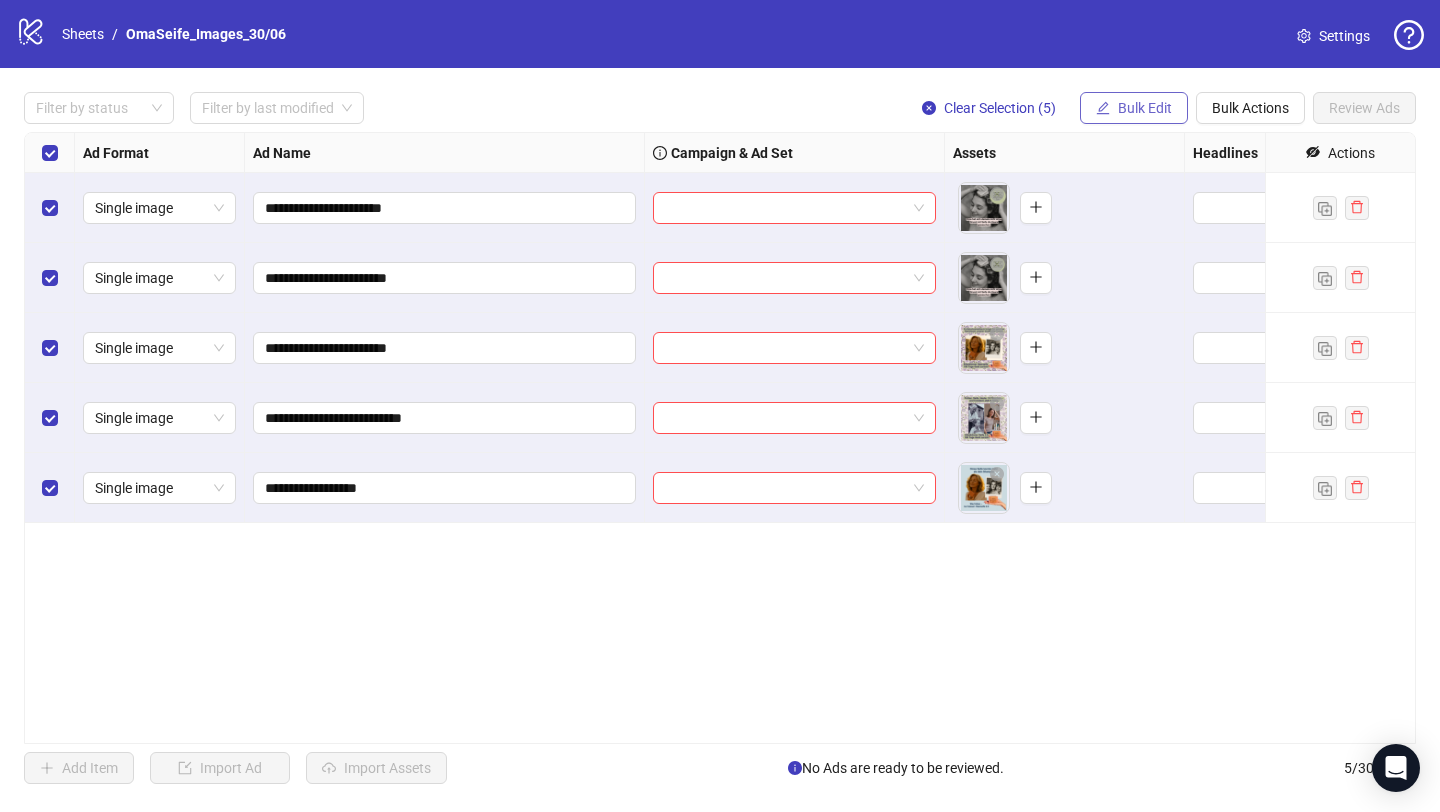 click on "Bulk Edit" at bounding box center (1145, 108) 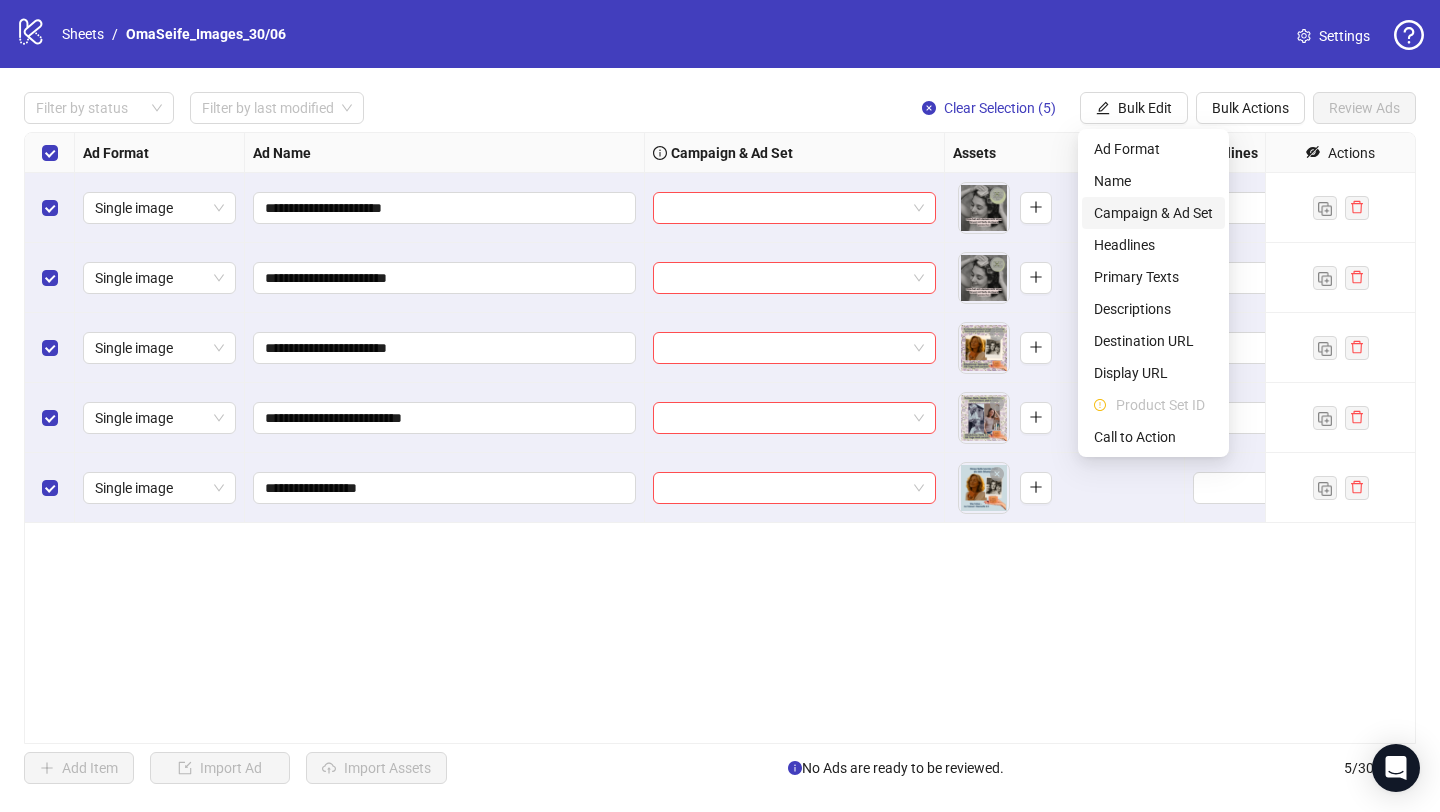 click on "Campaign & Ad Set" at bounding box center (1153, 213) 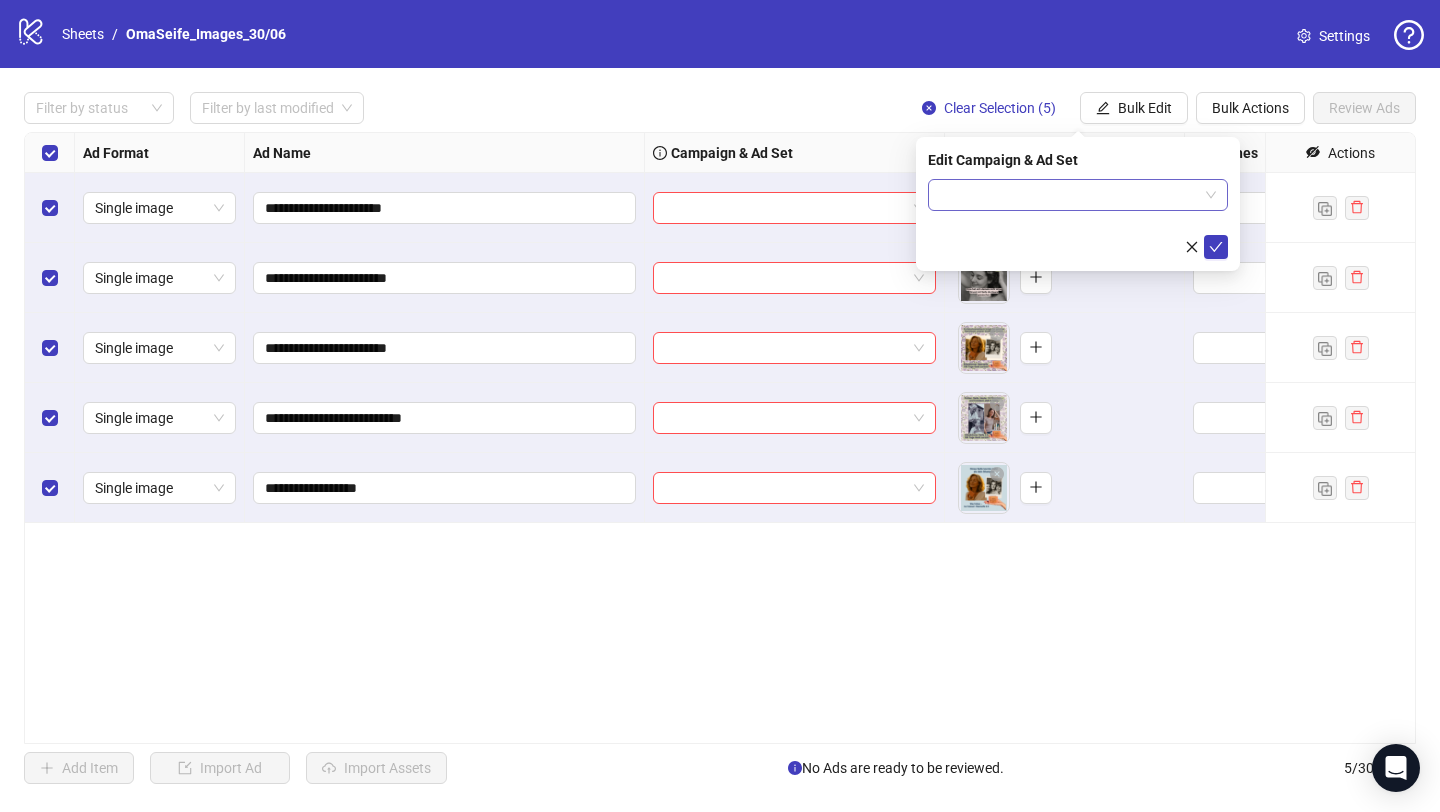 click at bounding box center [1069, 195] 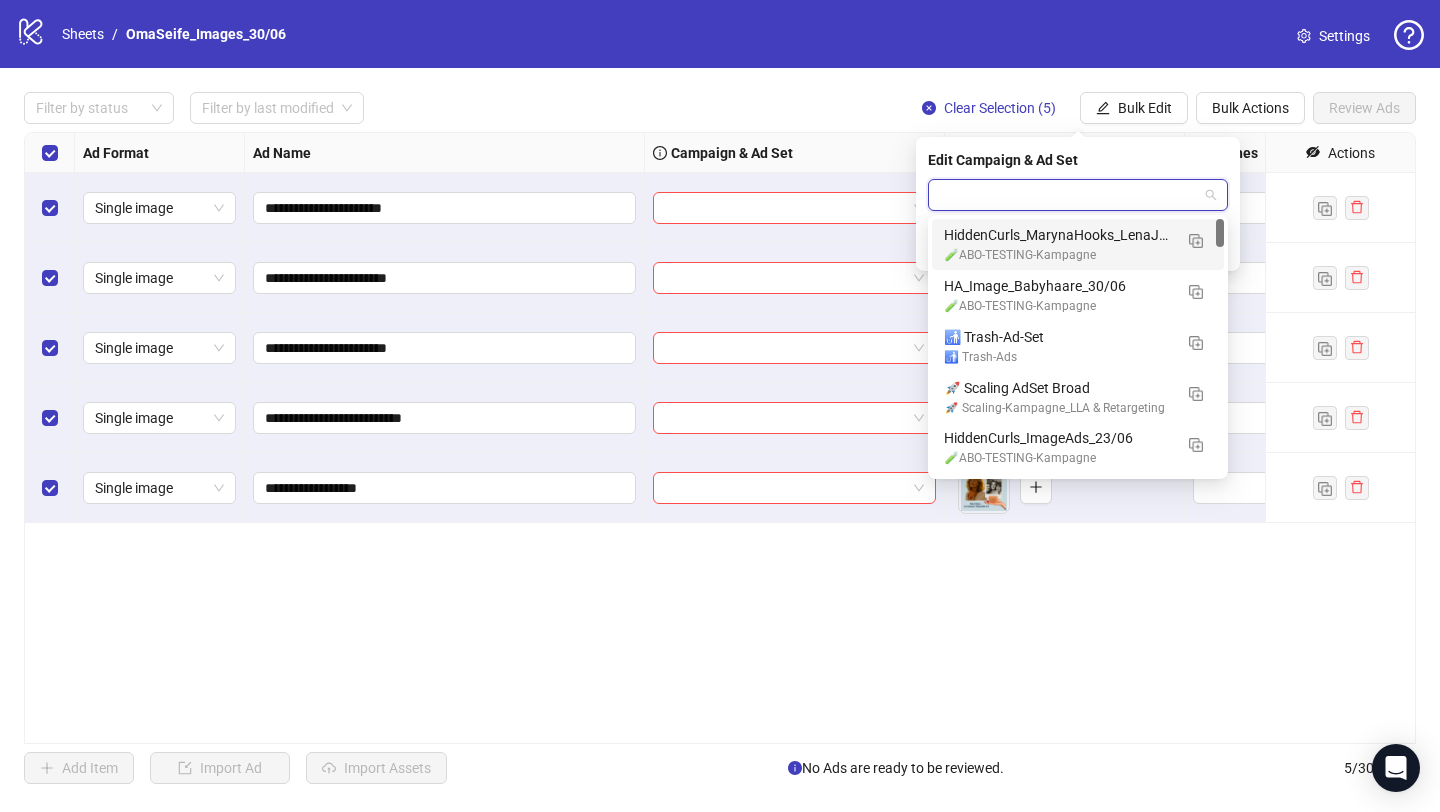 click on "Filter by status Filter by last modified Clear Selection (5) Bulk Edit Bulk Actions Review Ads" at bounding box center (720, 108) 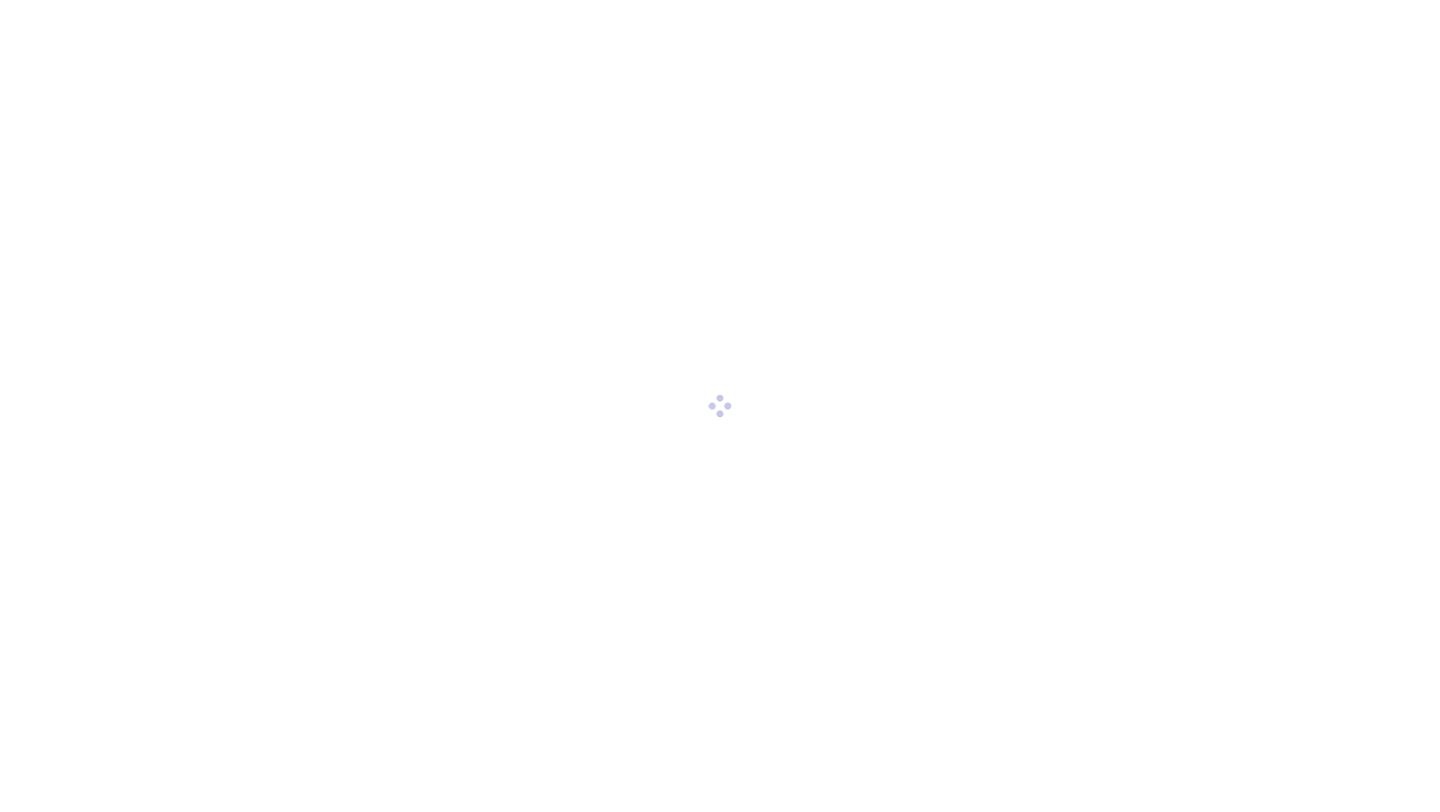 scroll, scrollTop: 0, scrollLeft: 0, axis: both 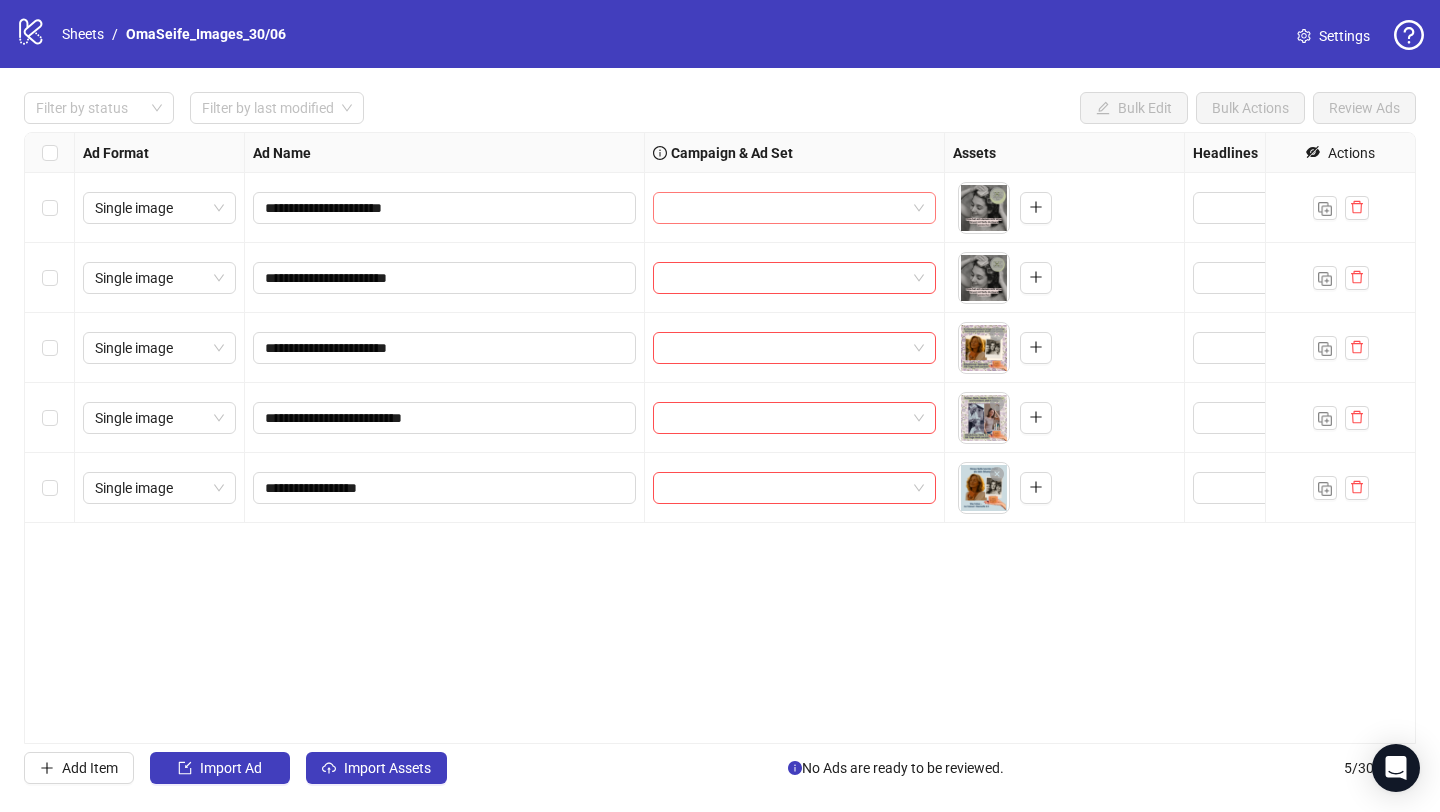 click at bounding box center [785, 208] 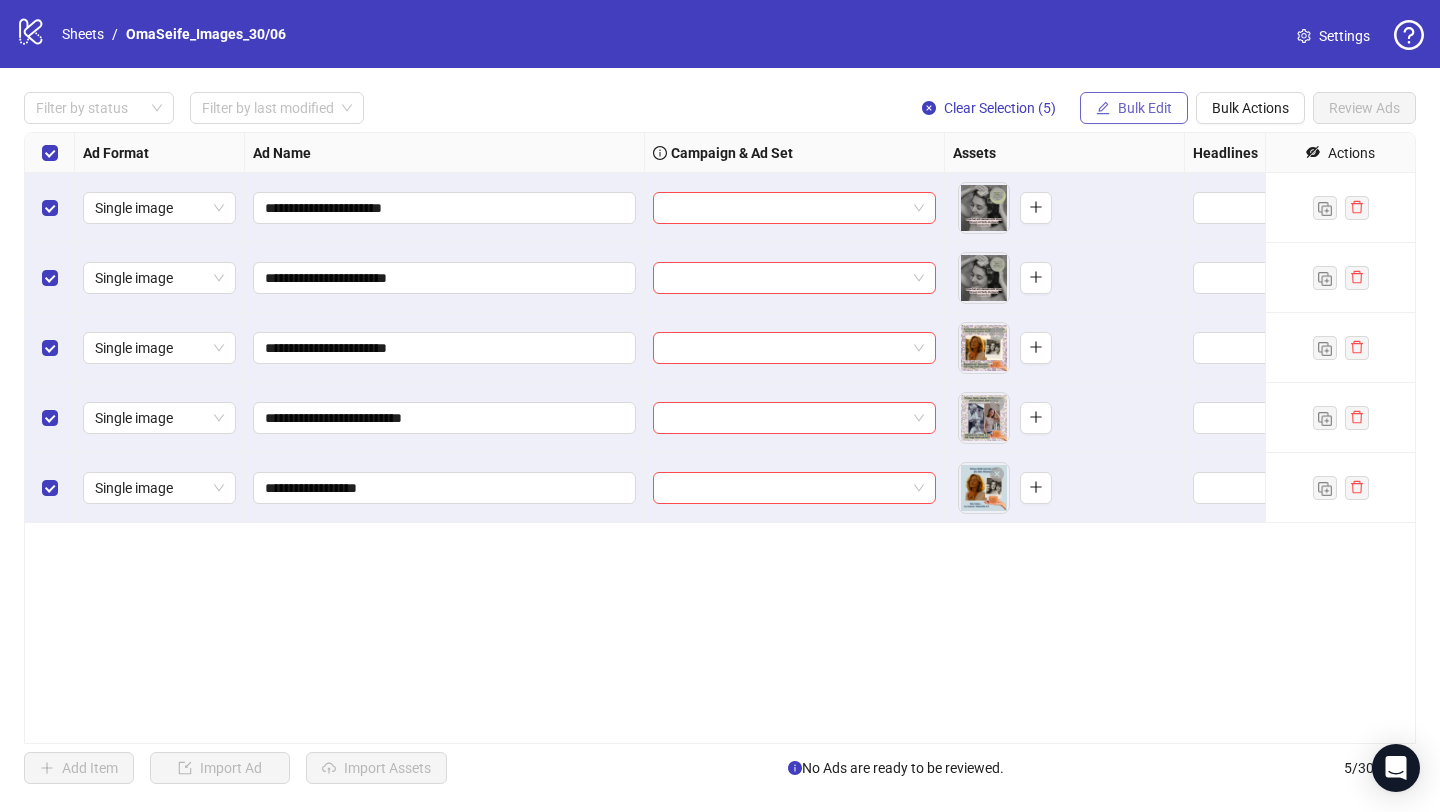 click on "Bulk Edit" at bounding box center (1134, 108) 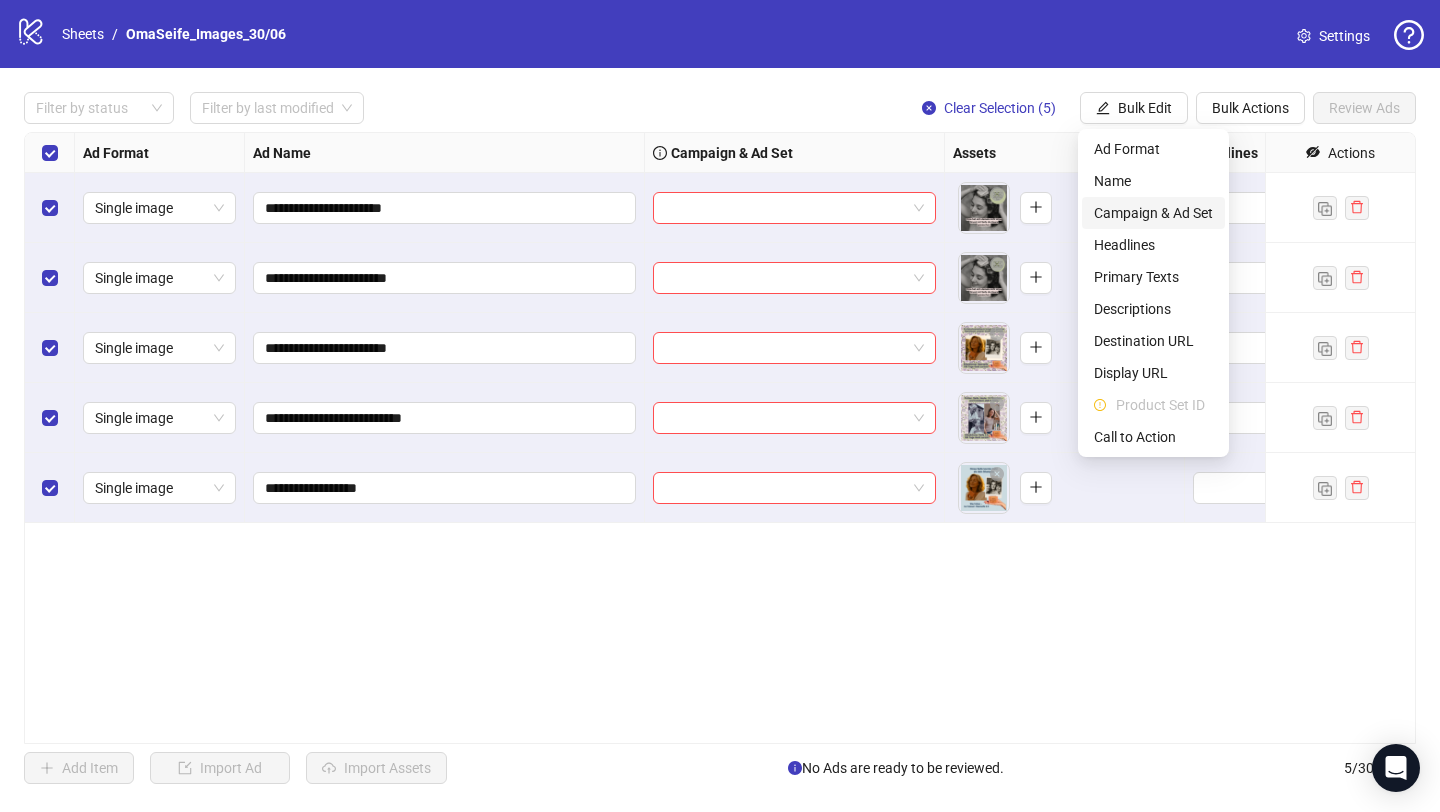 click on "Campaign & Ad Set" at bounding box center [1153, 213] 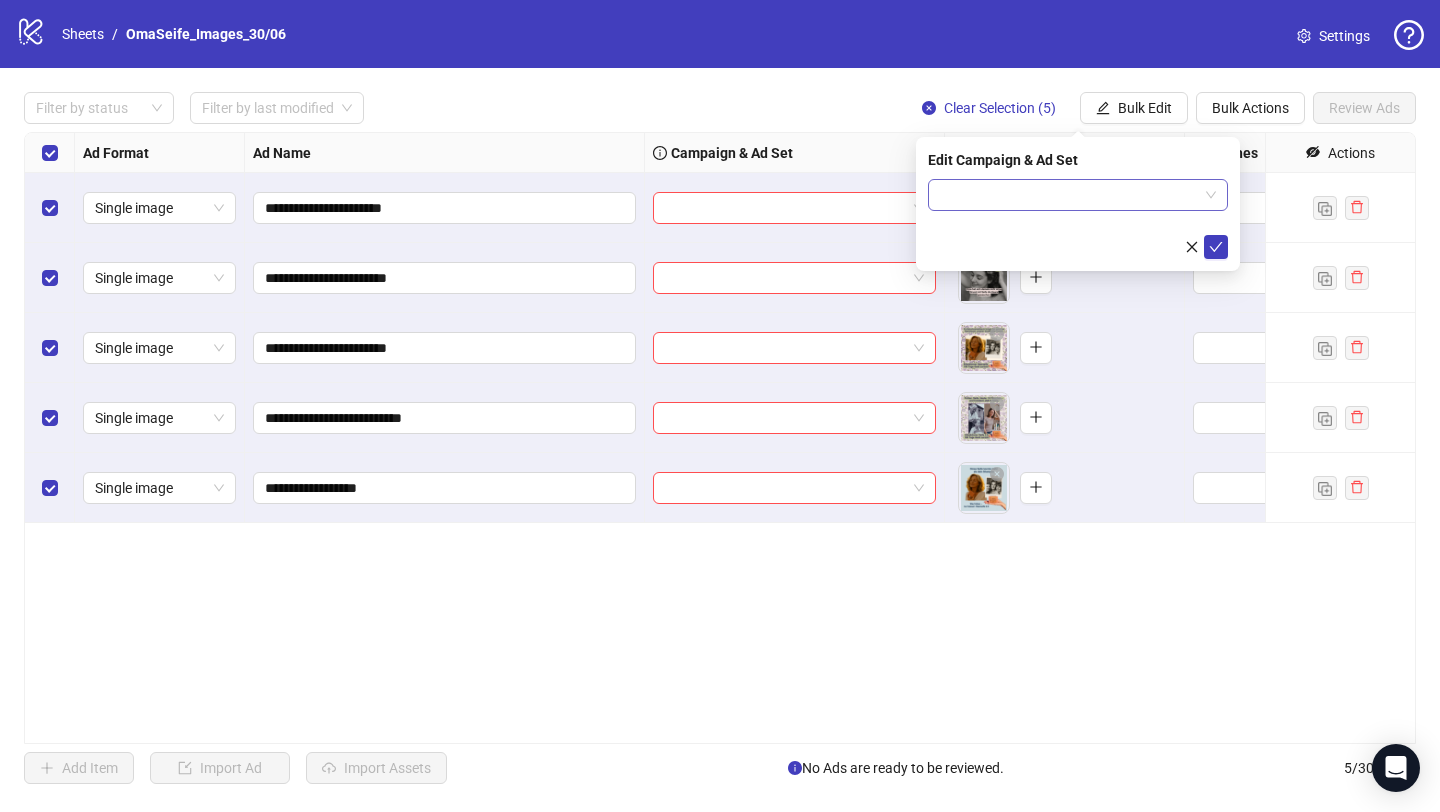 click at bounding box center [1069, 195] 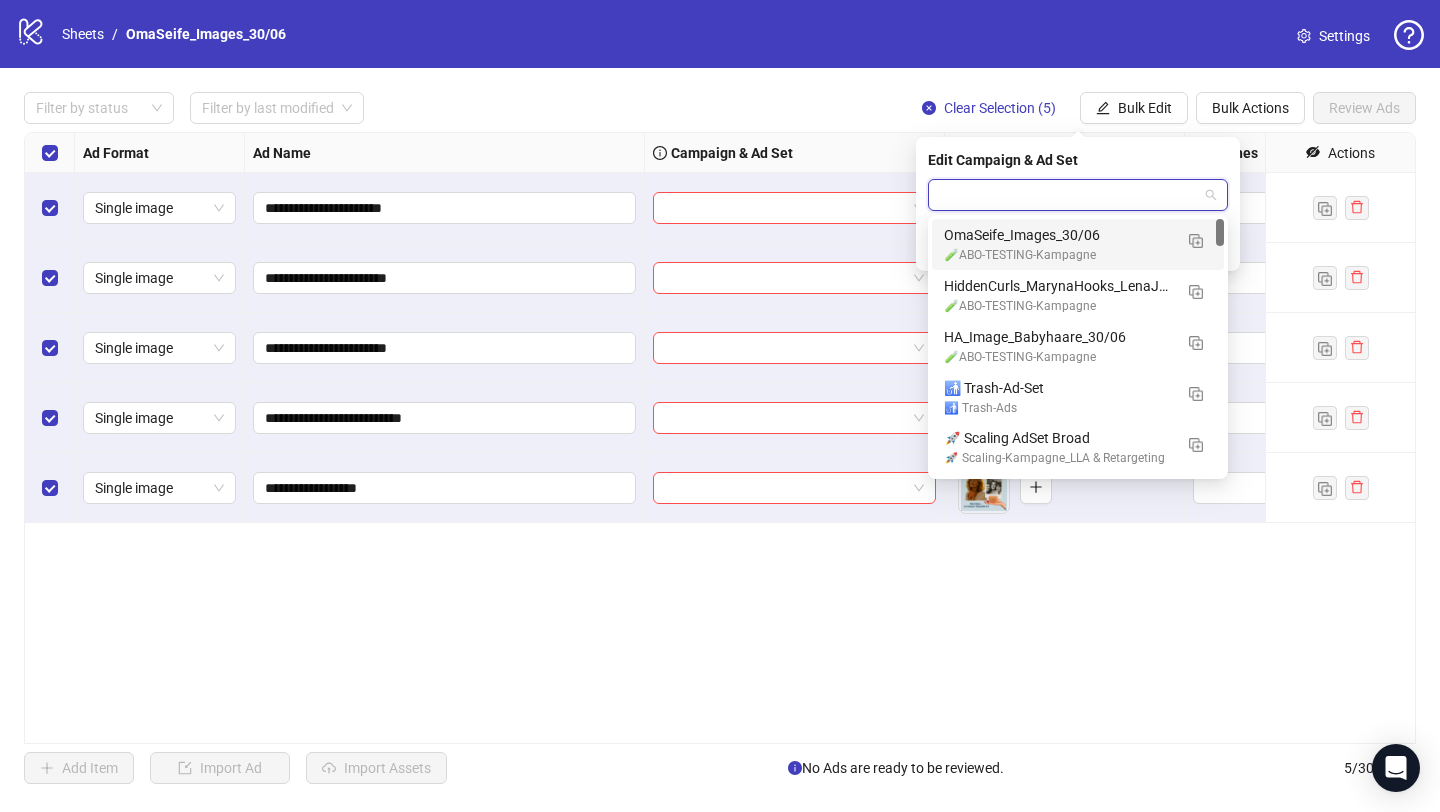click on "OmaSeife_Images_30/06" at bounding box center [1058, 235] 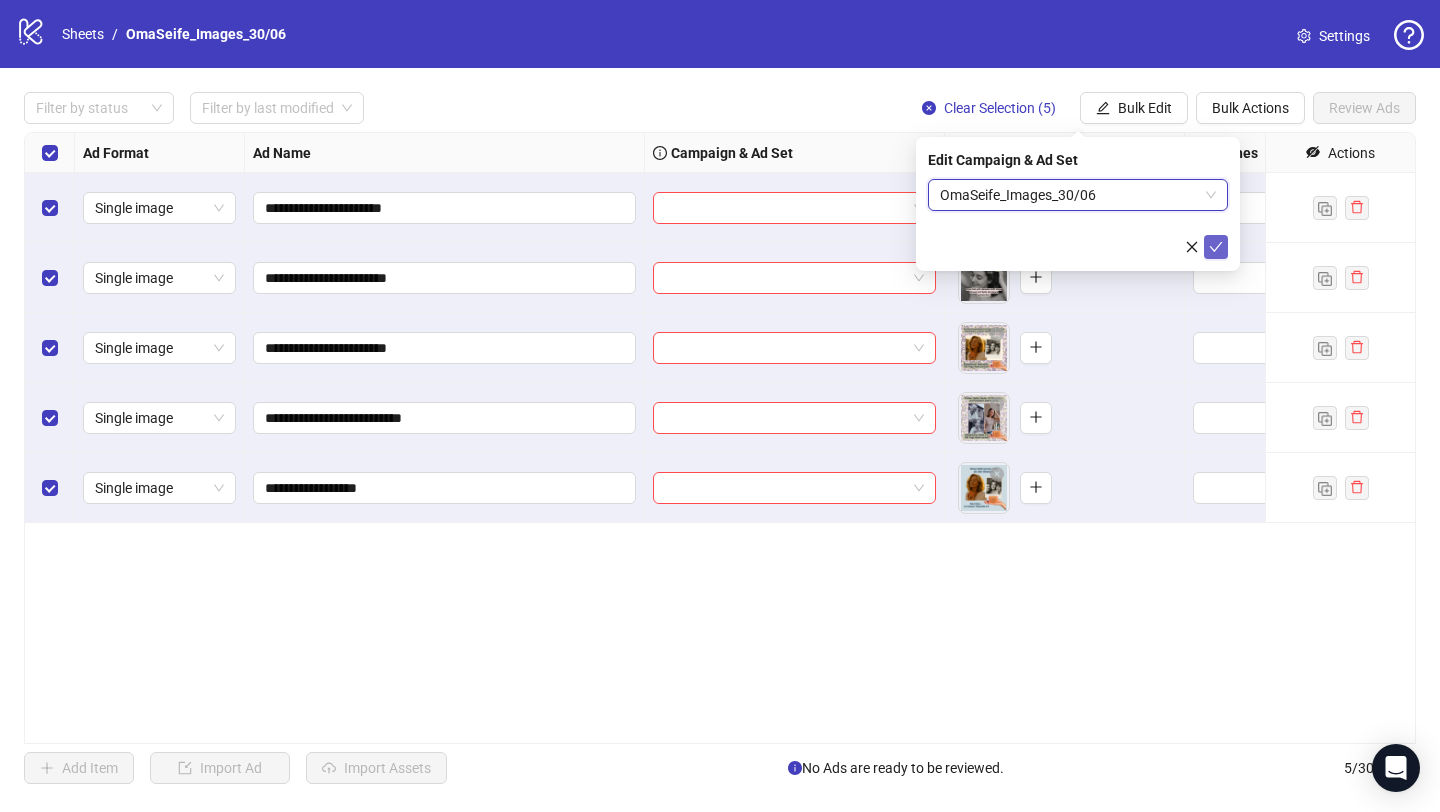 click at bounding box center (1216, 247) 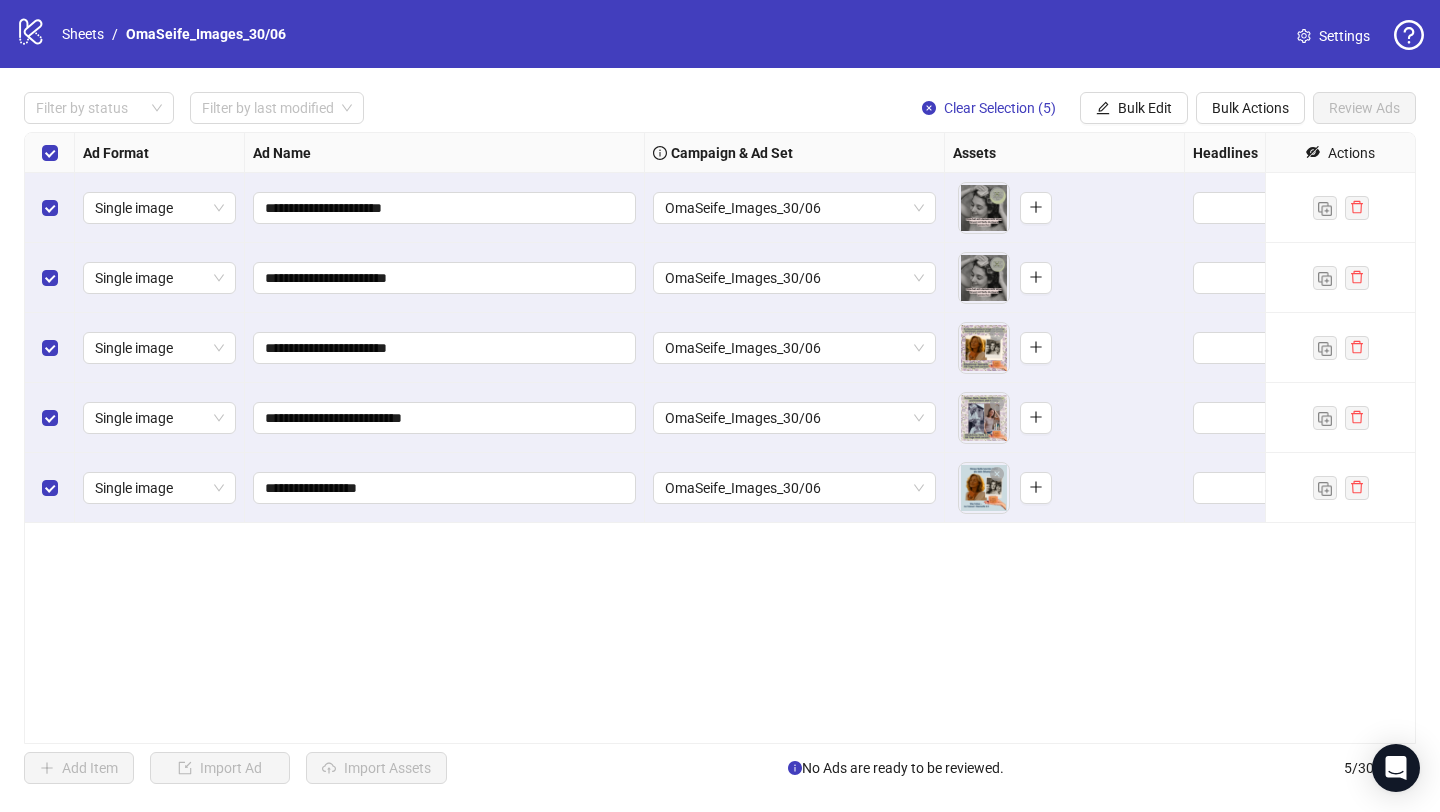 scroll, scrollTop: 0, scrollLeft: 491, axis: horizontal 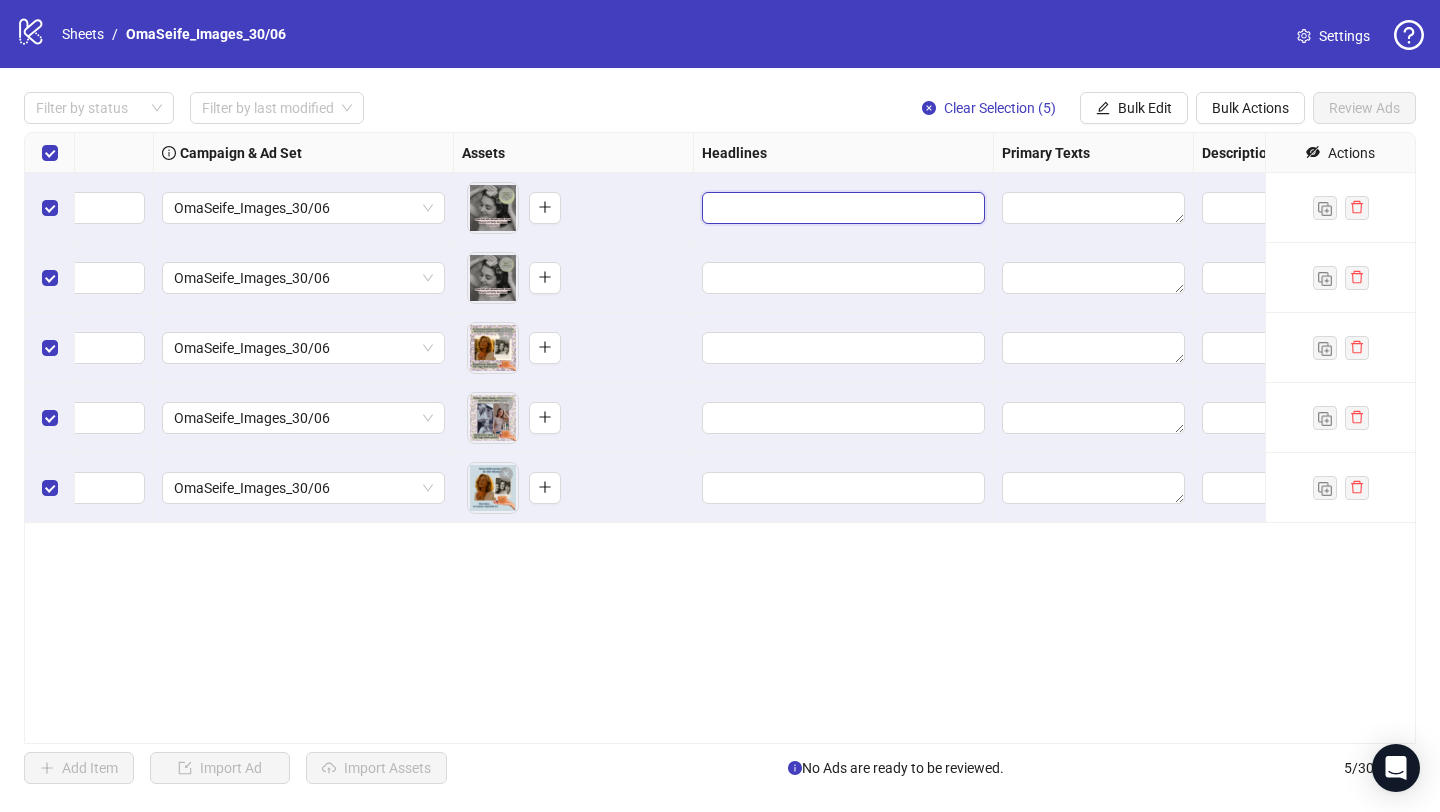 click at bounding box center [841, 208] 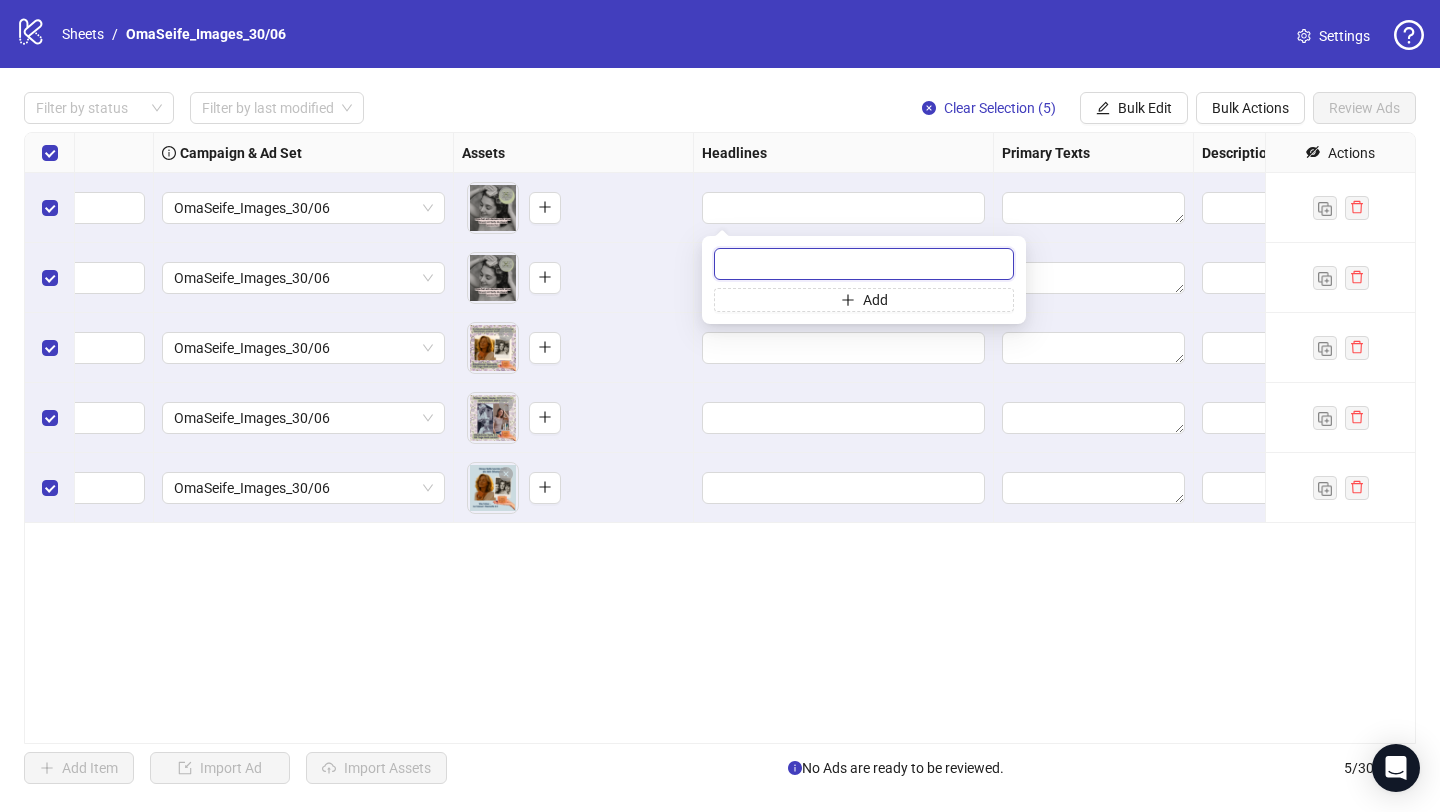 paste on "**********" 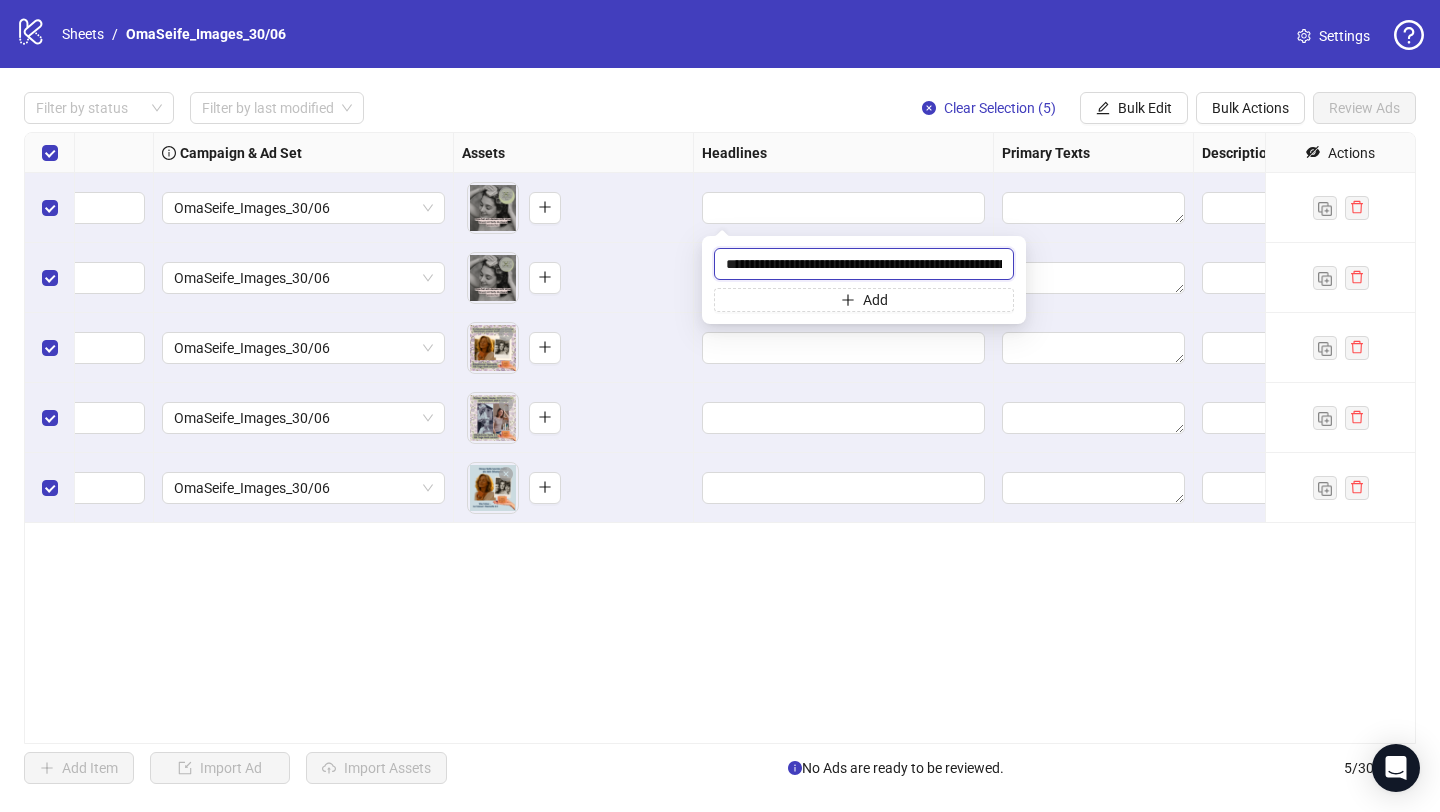 scroll, scrollTop: 0, scrollLeft: 126, axis: horizontal 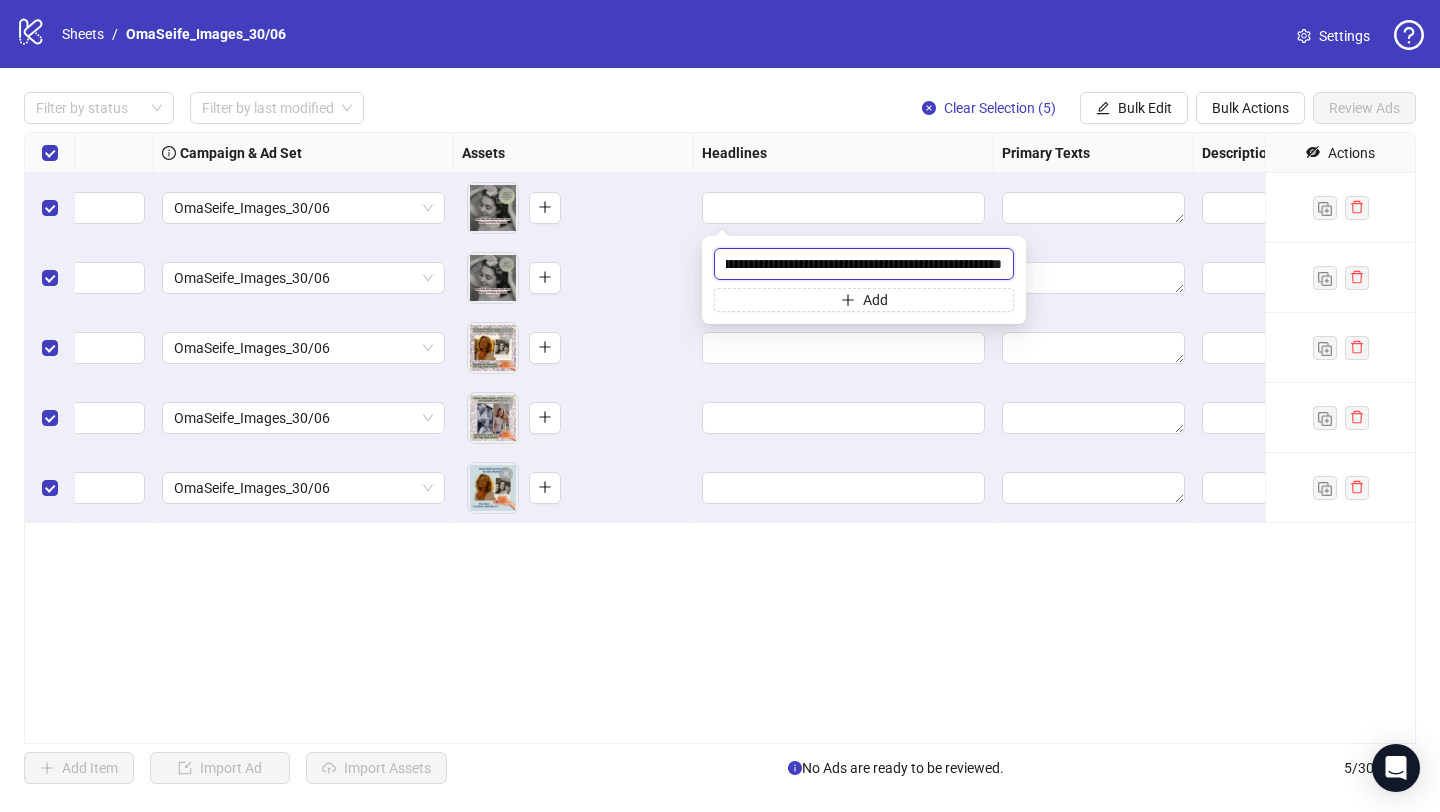 click on "**********" at bounding box center (864, 264) 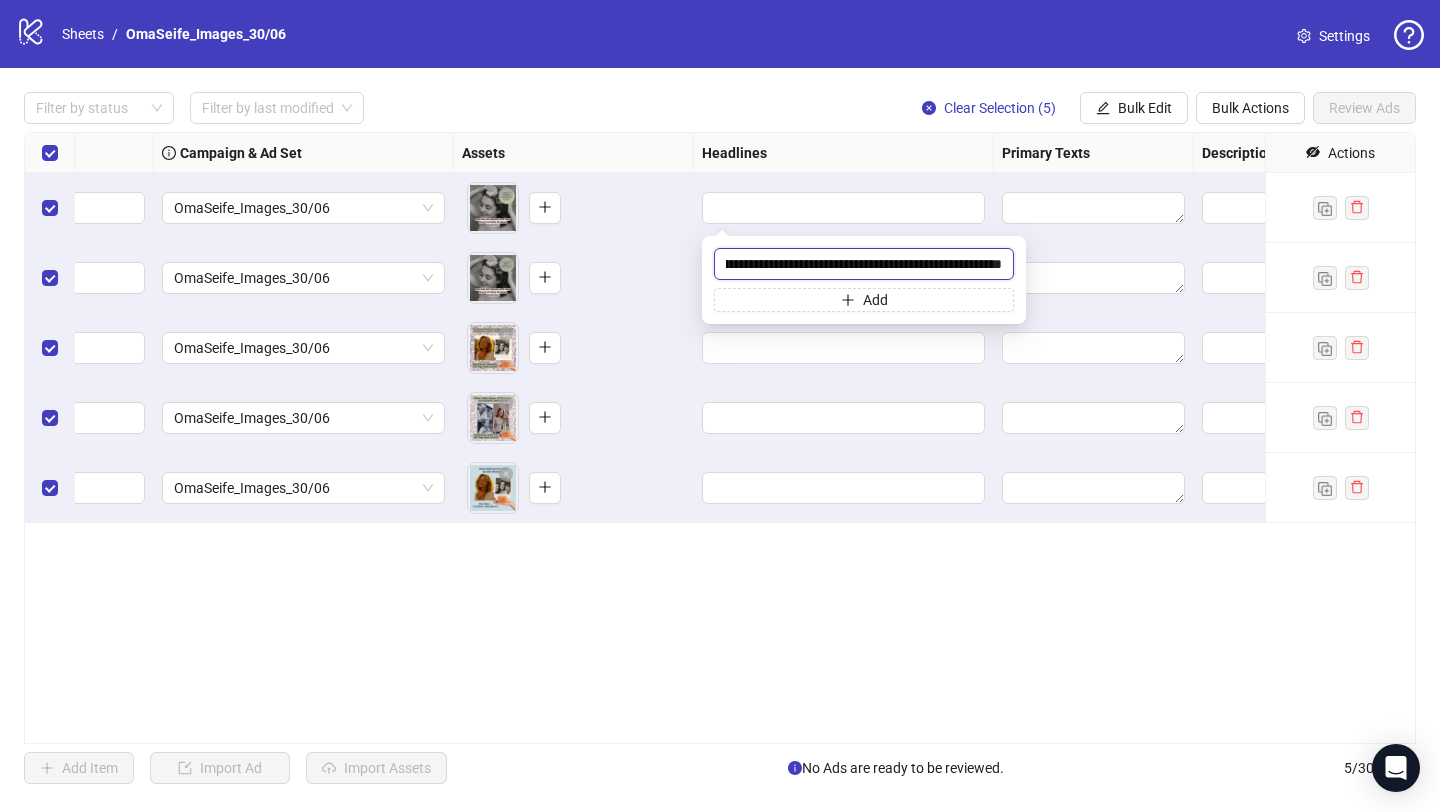 scroll, scrollTop: 0, scrollLeft: 51, axis: horizontal 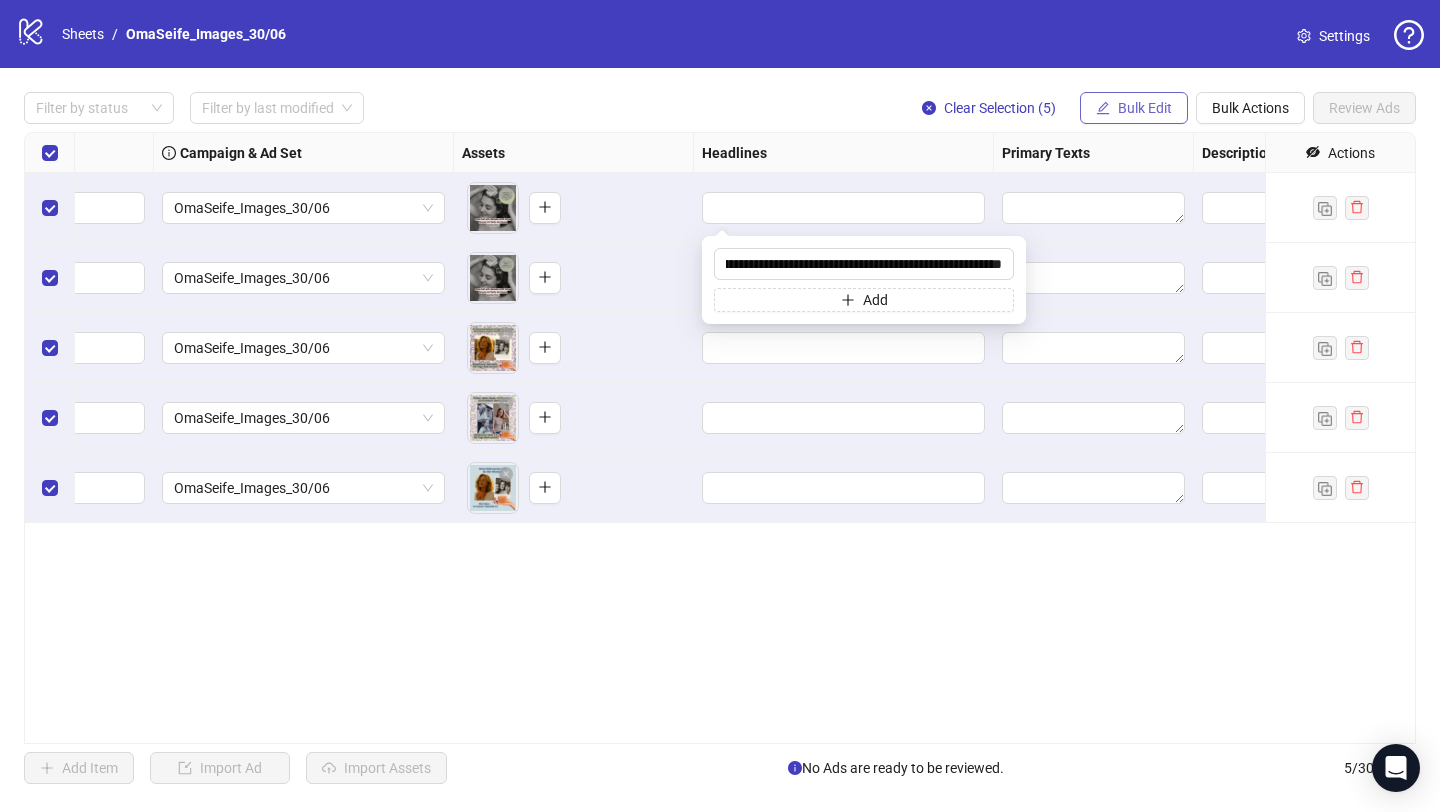 click on "Bulk Edit" at bounding box center (1145, 108) 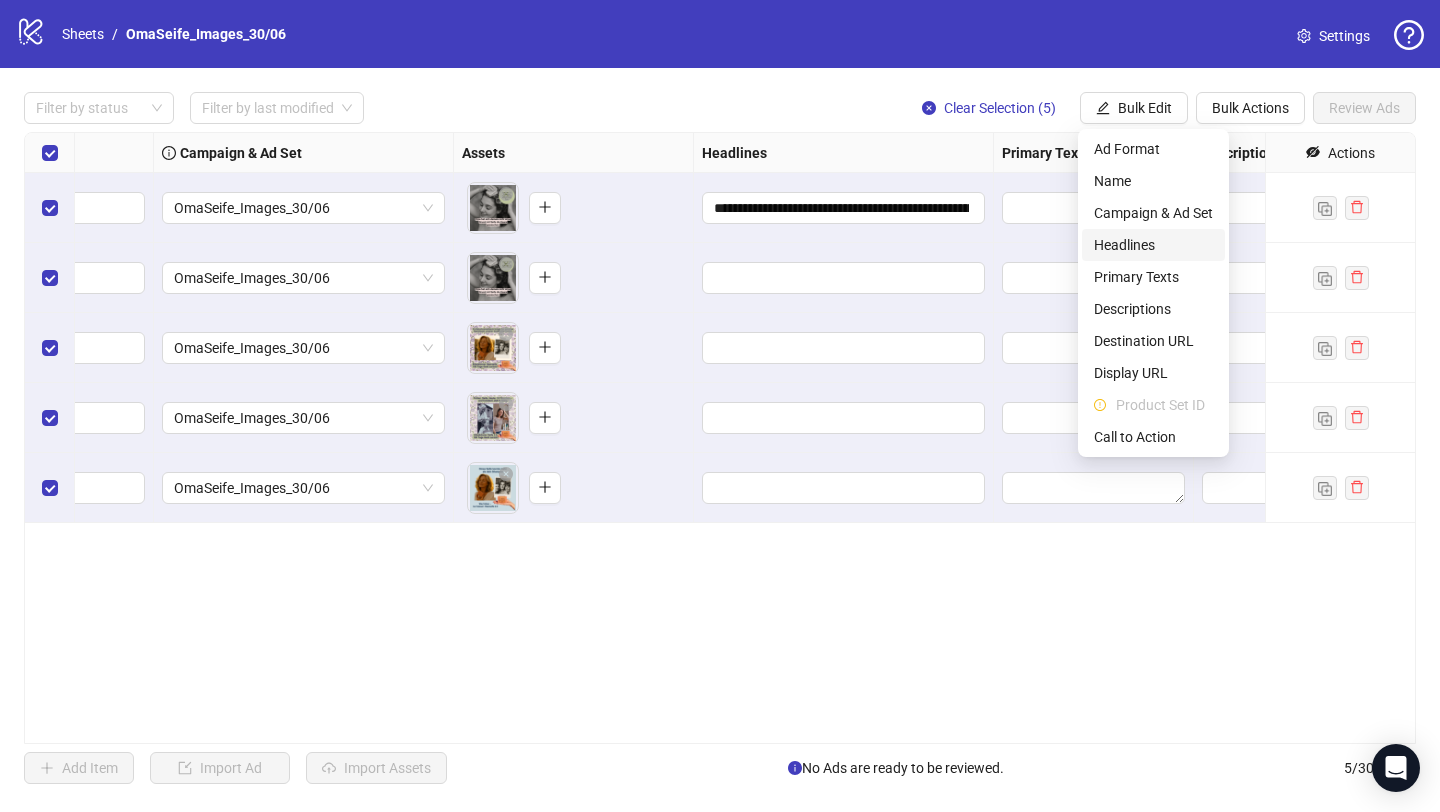 click on "Headlines" at bounding box center (1153, 245) 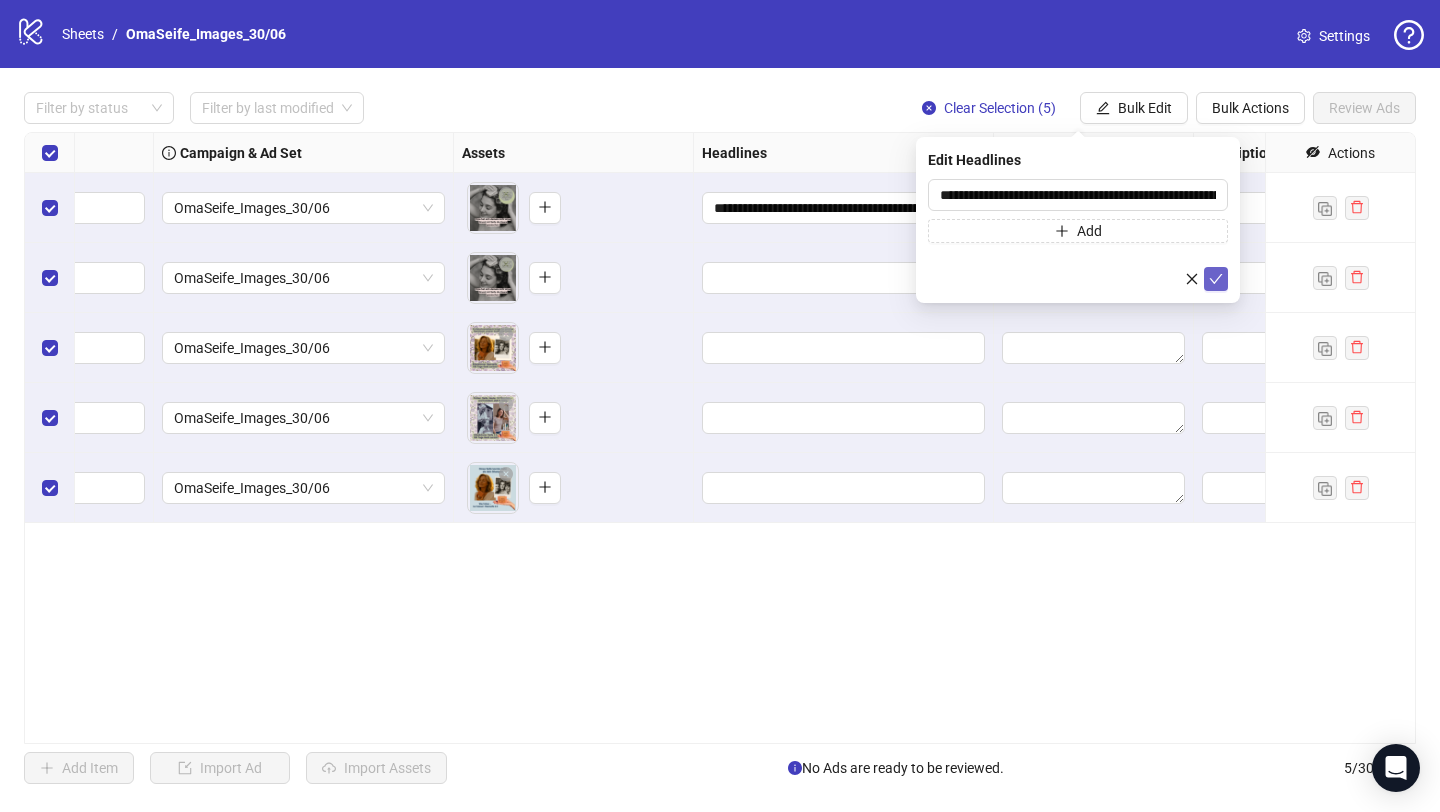 click 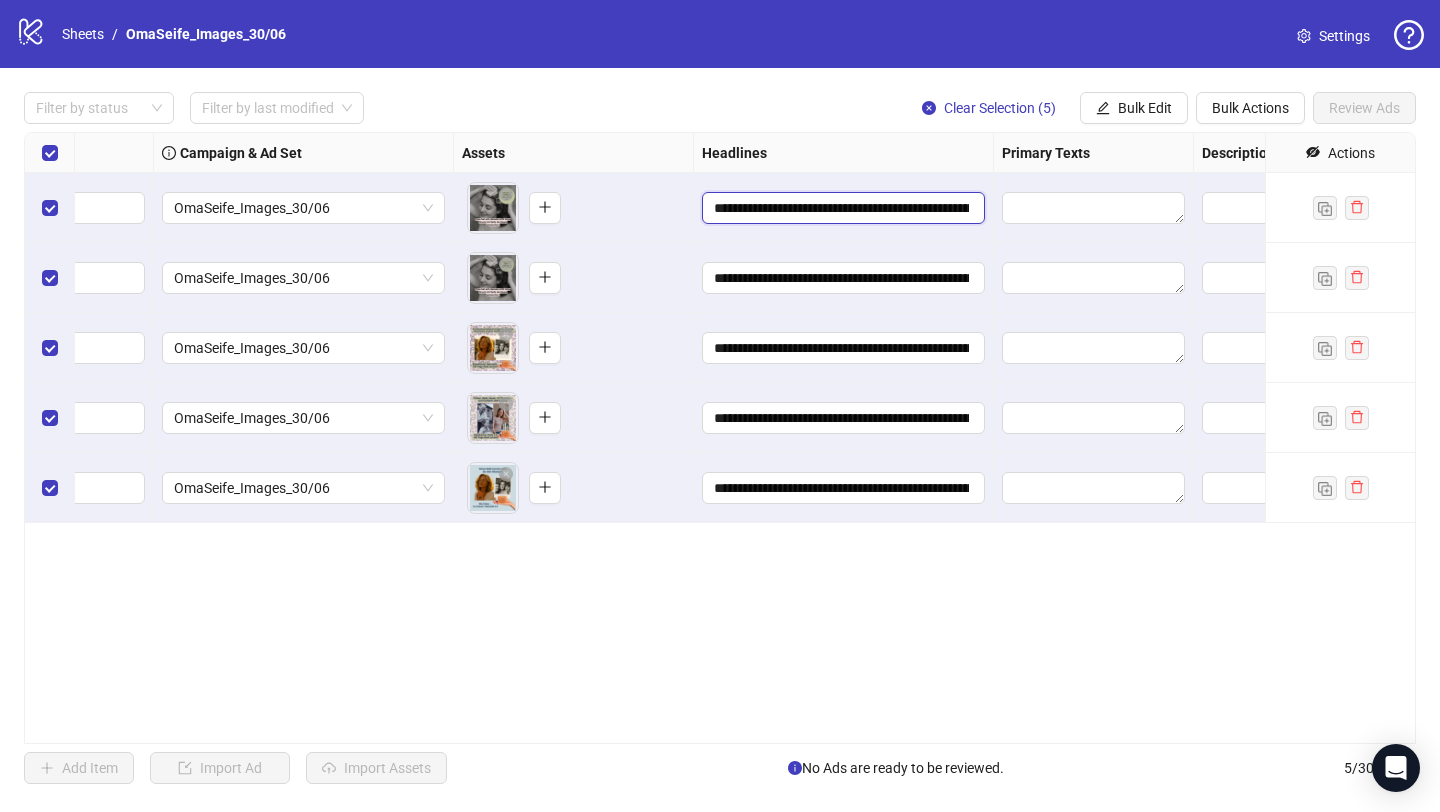 click on "**********" at bounding box center (841, 208) 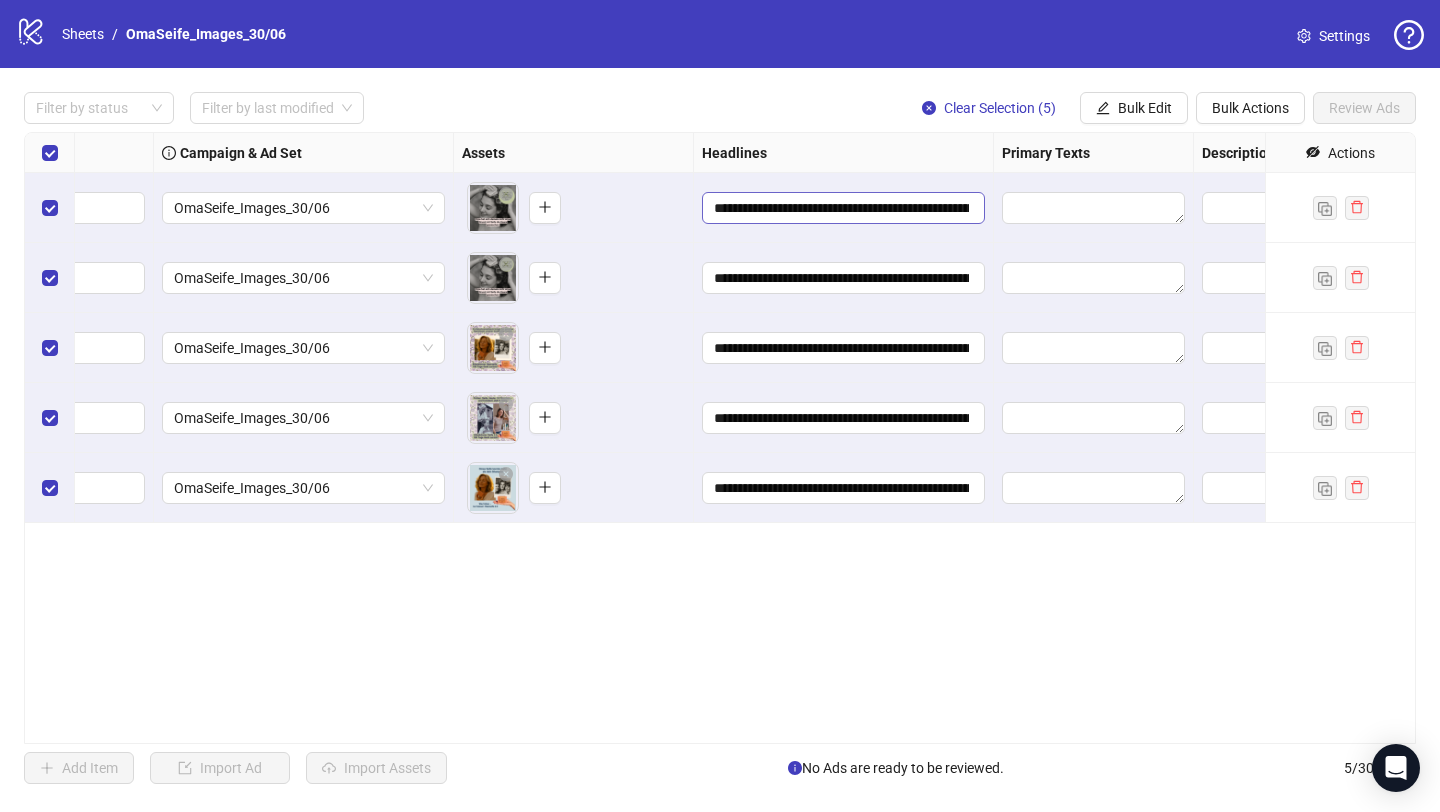 click on "**********" at bounding box center [841, 208] 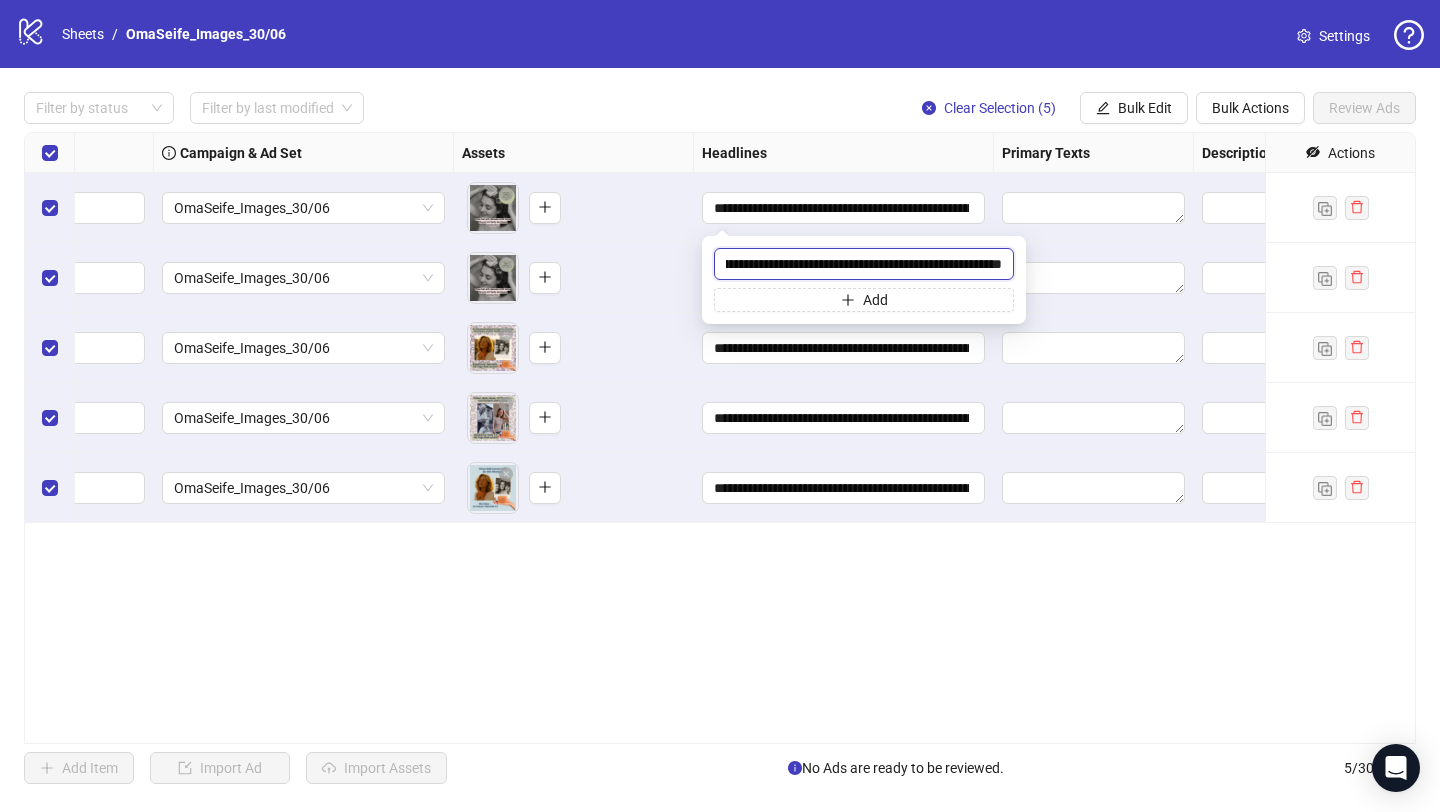 click on "**********" at bounding box center [864, 264] 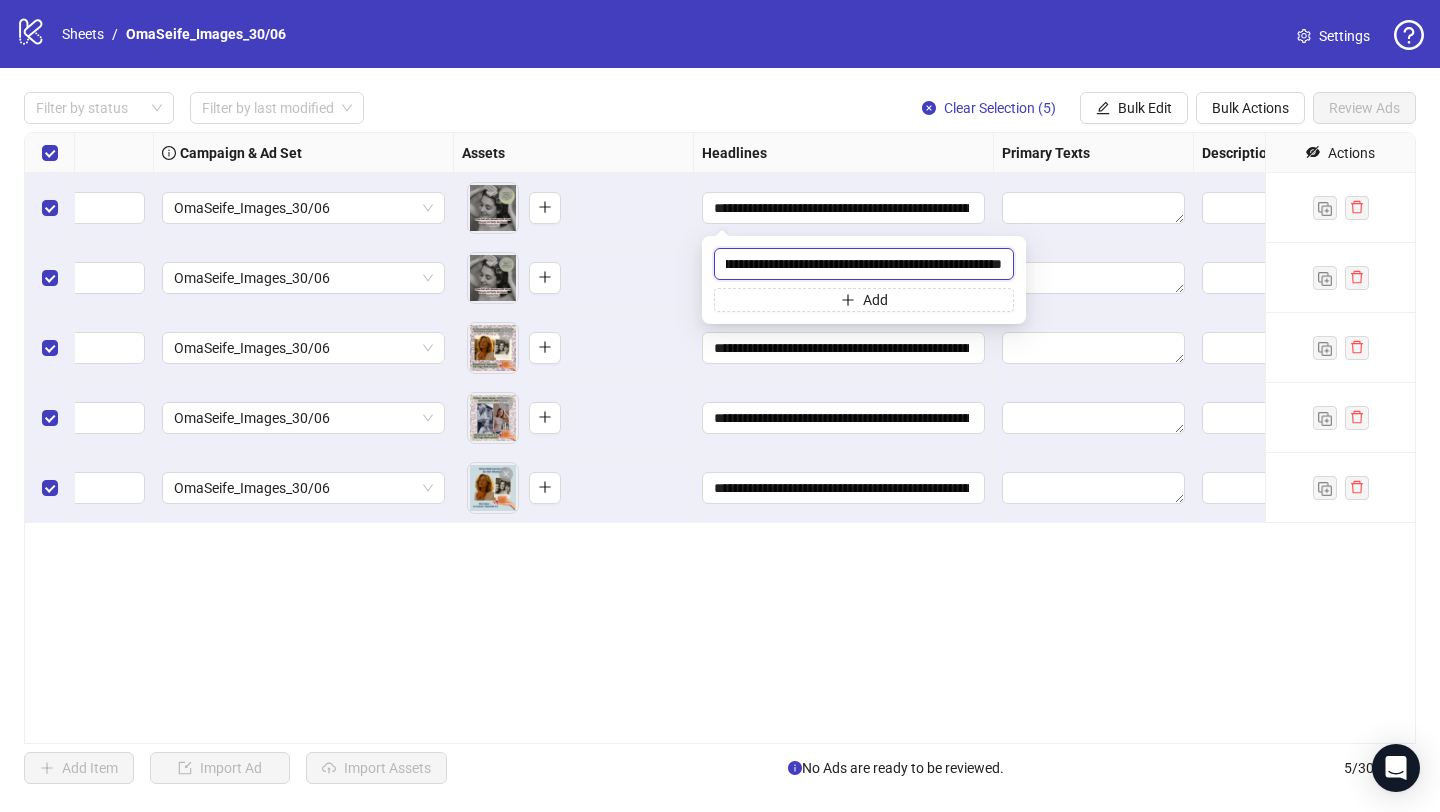 type on "**********" 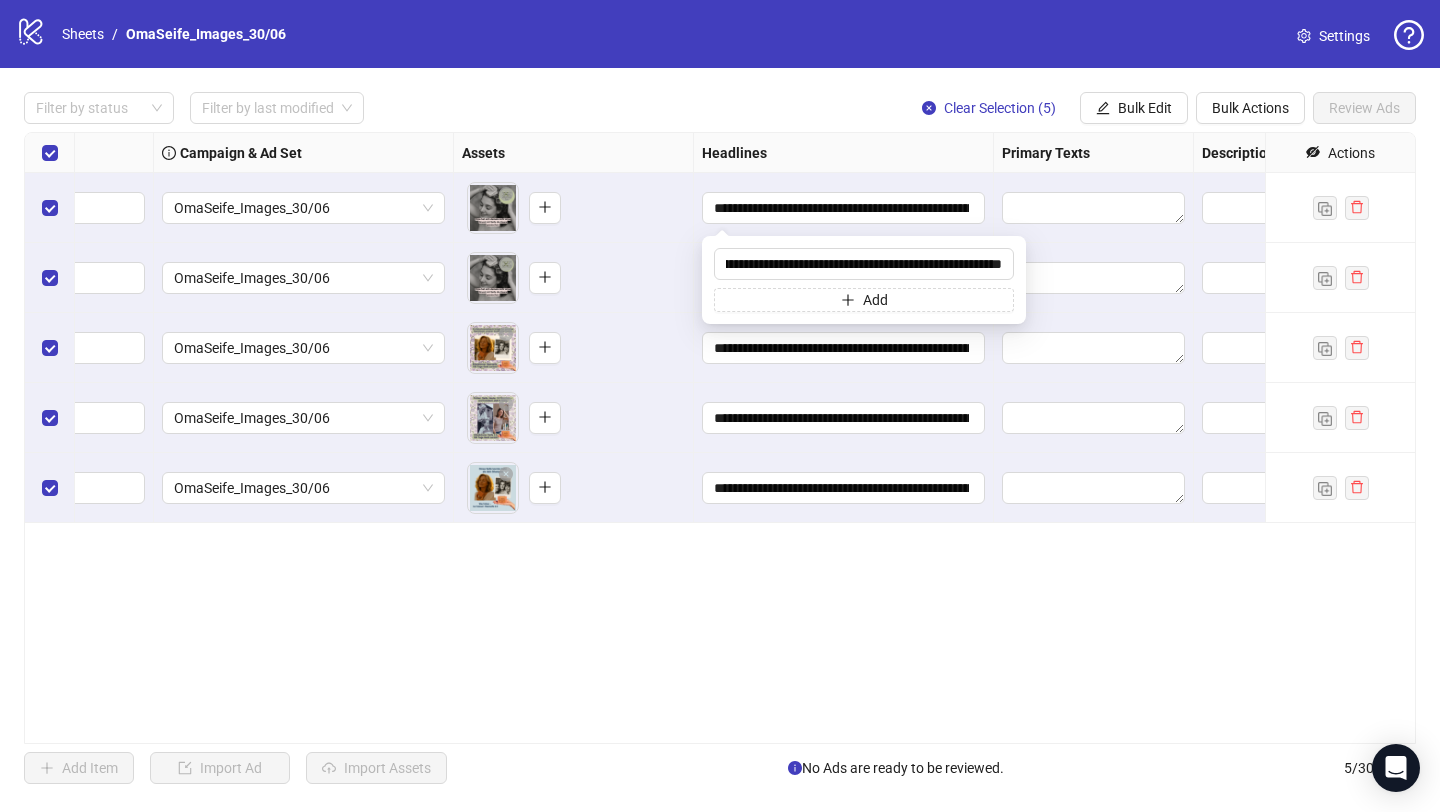 click on "**********" at bounding box center (720, 438) 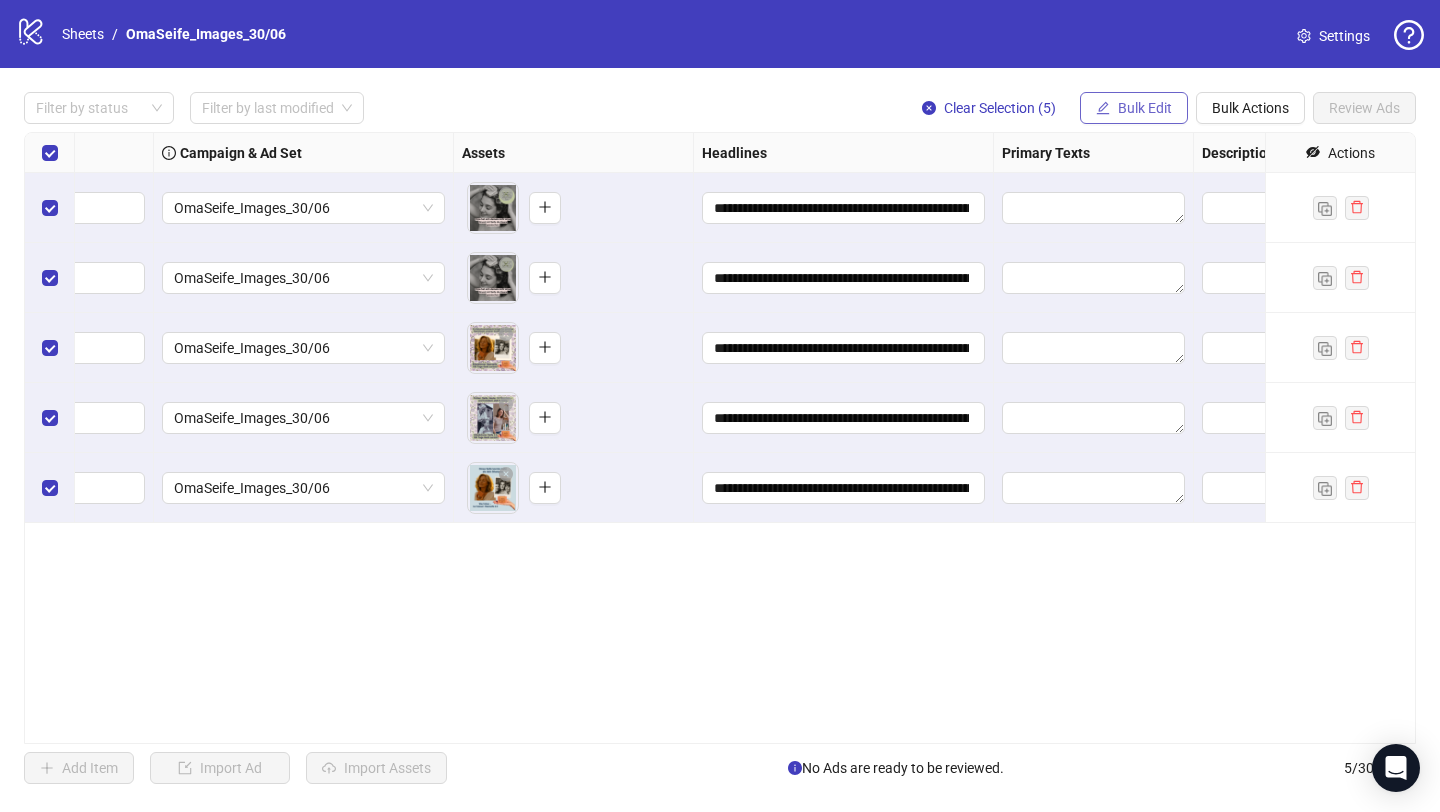 click on "Bulk Edit" at bounding box center [1145, 108] 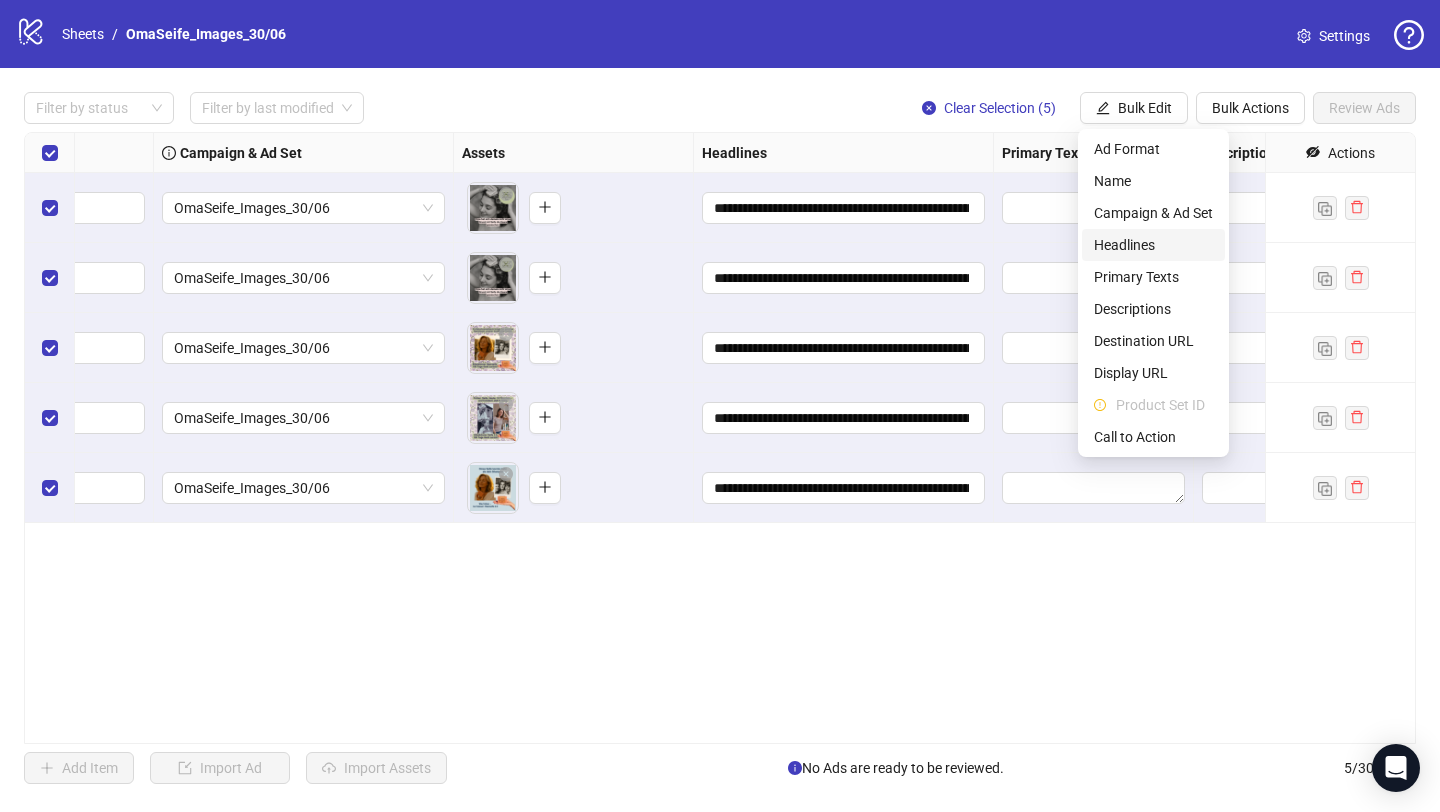 click on "Headlines" at bounding box center [1153, 245] 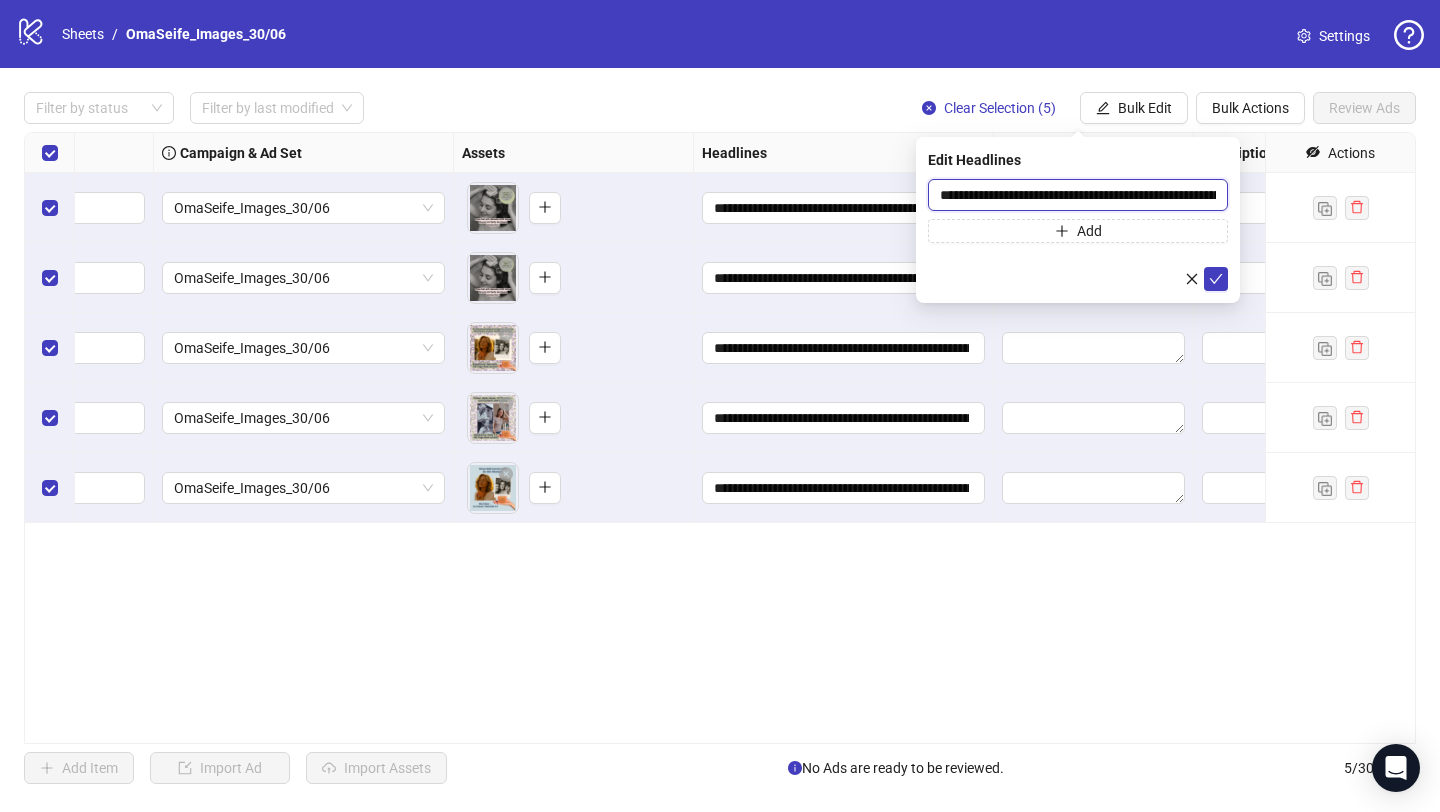 click on "**********" at bounding box center [1078, 195] 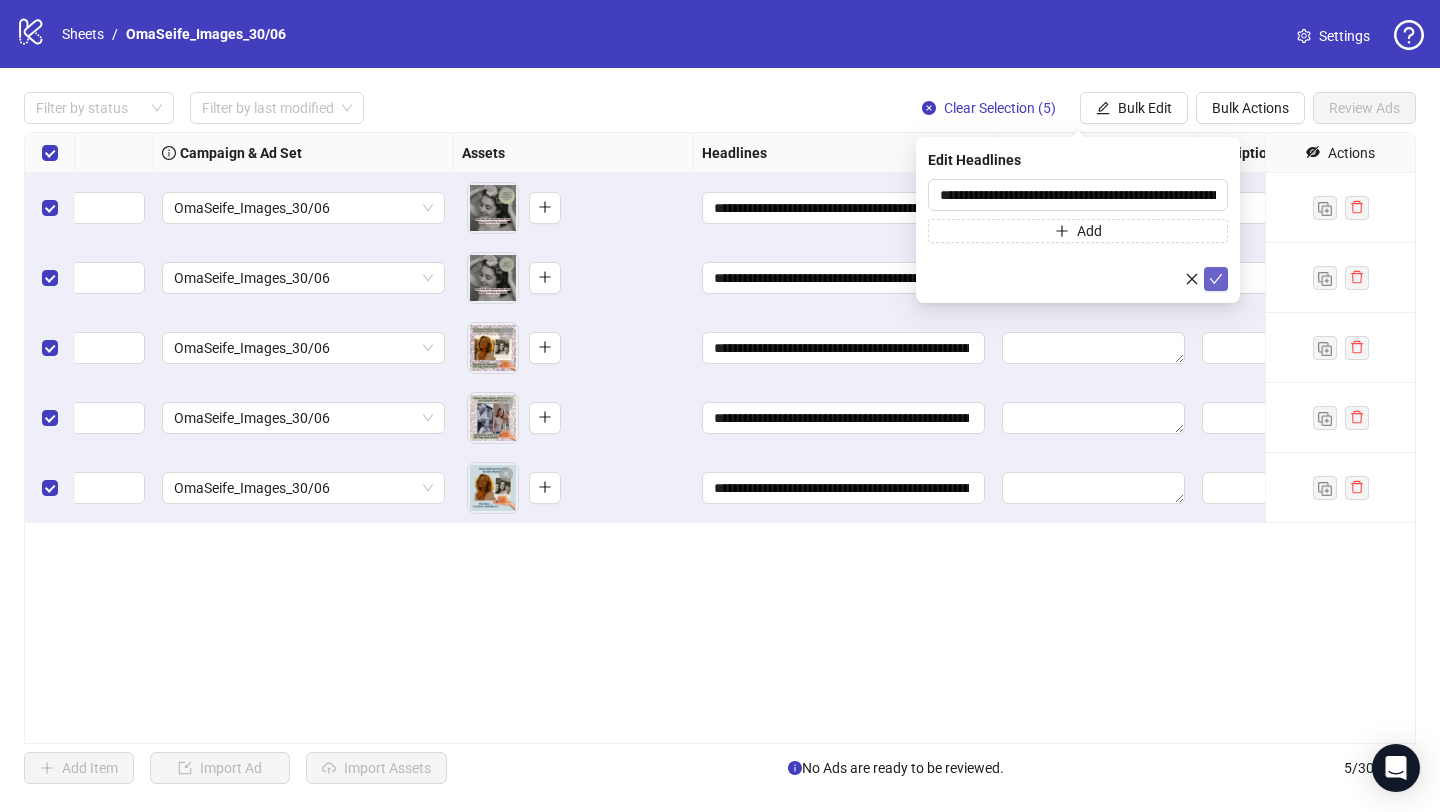 click 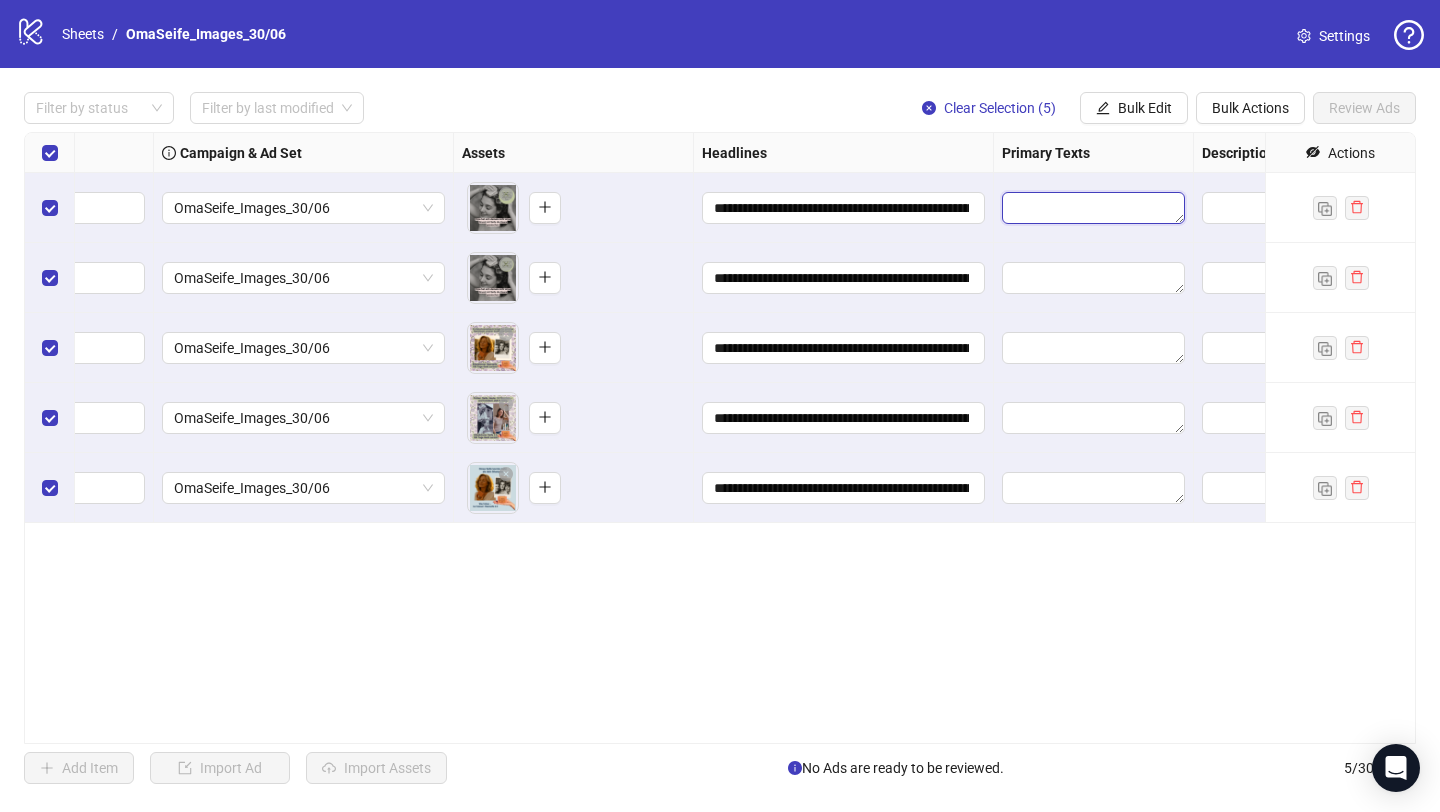 click at bounding box center [1093, 208] 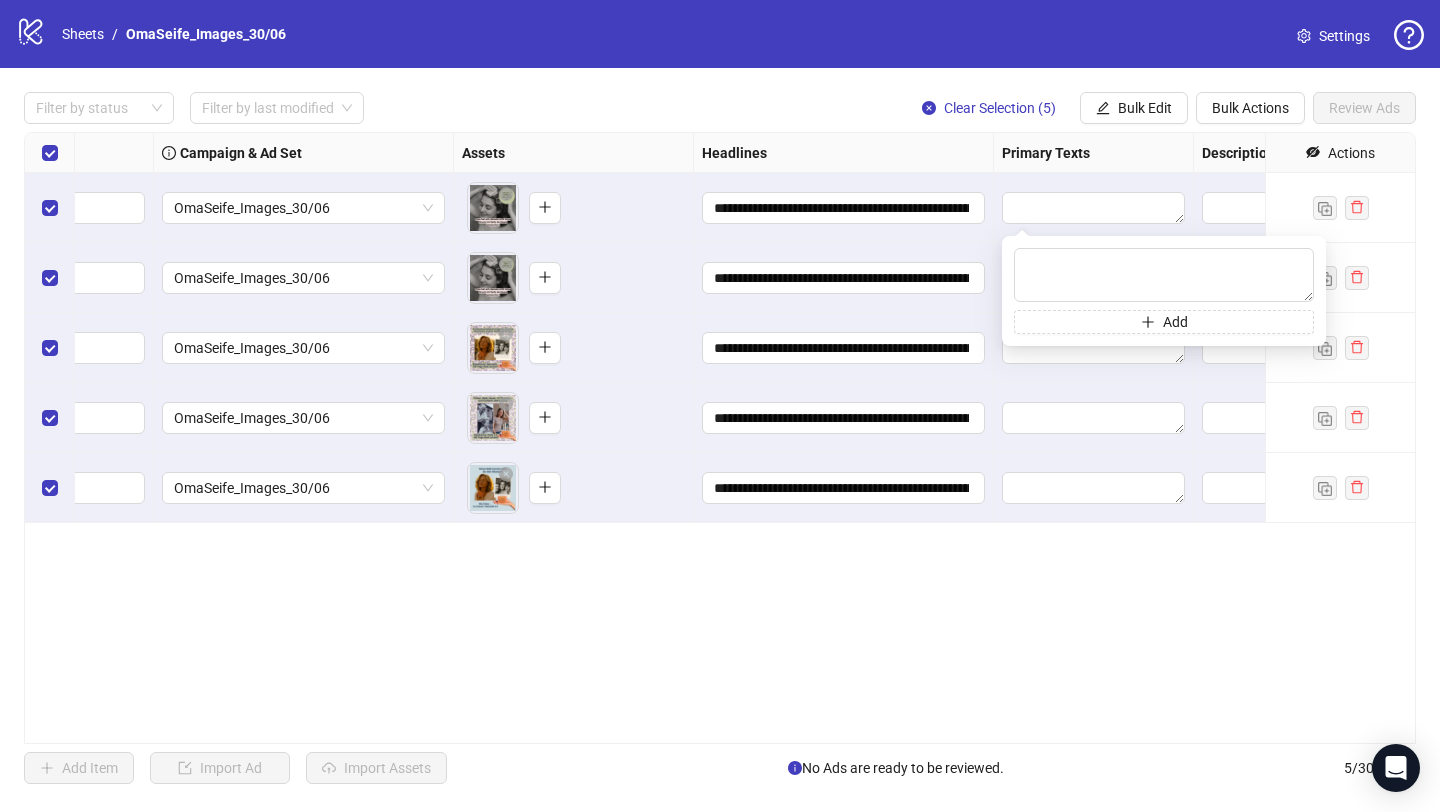 click on "Headlines" at bounding box center [844, 153] 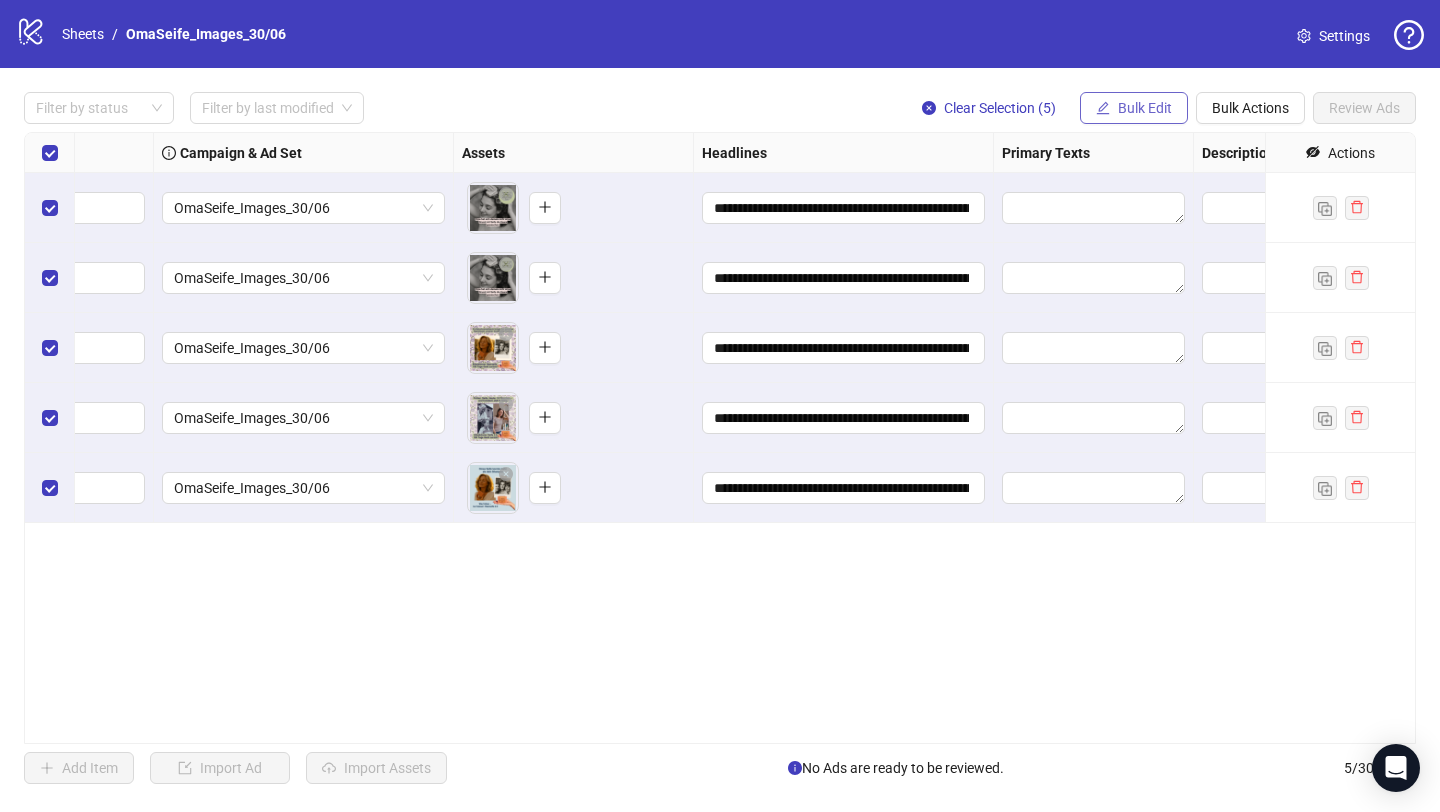 click on "Bulk Edit" at bounding box center [1134, 108] 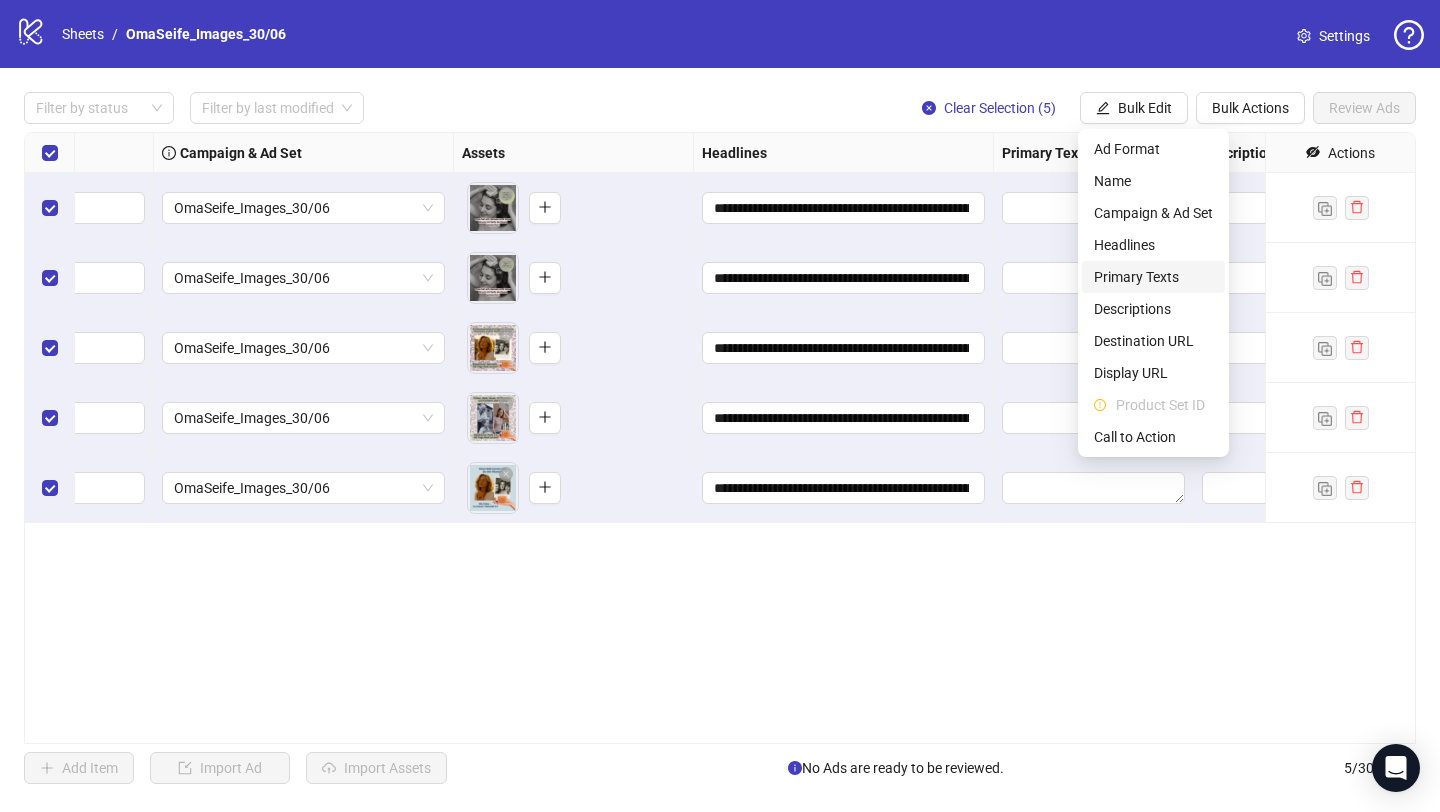 click on "Primary Texts" at bounding box center (1153, 277) 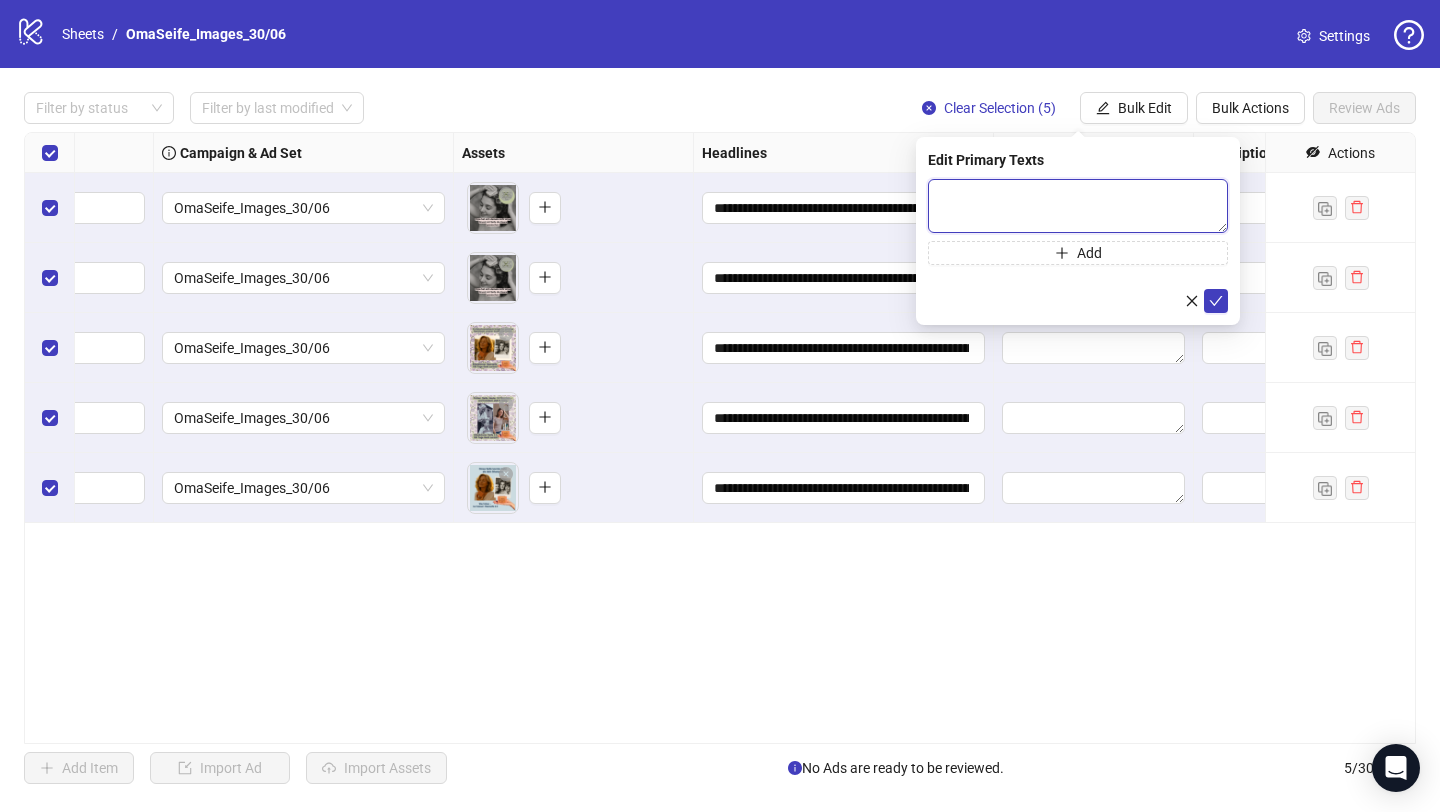 click at bounding box center (1078, 206) 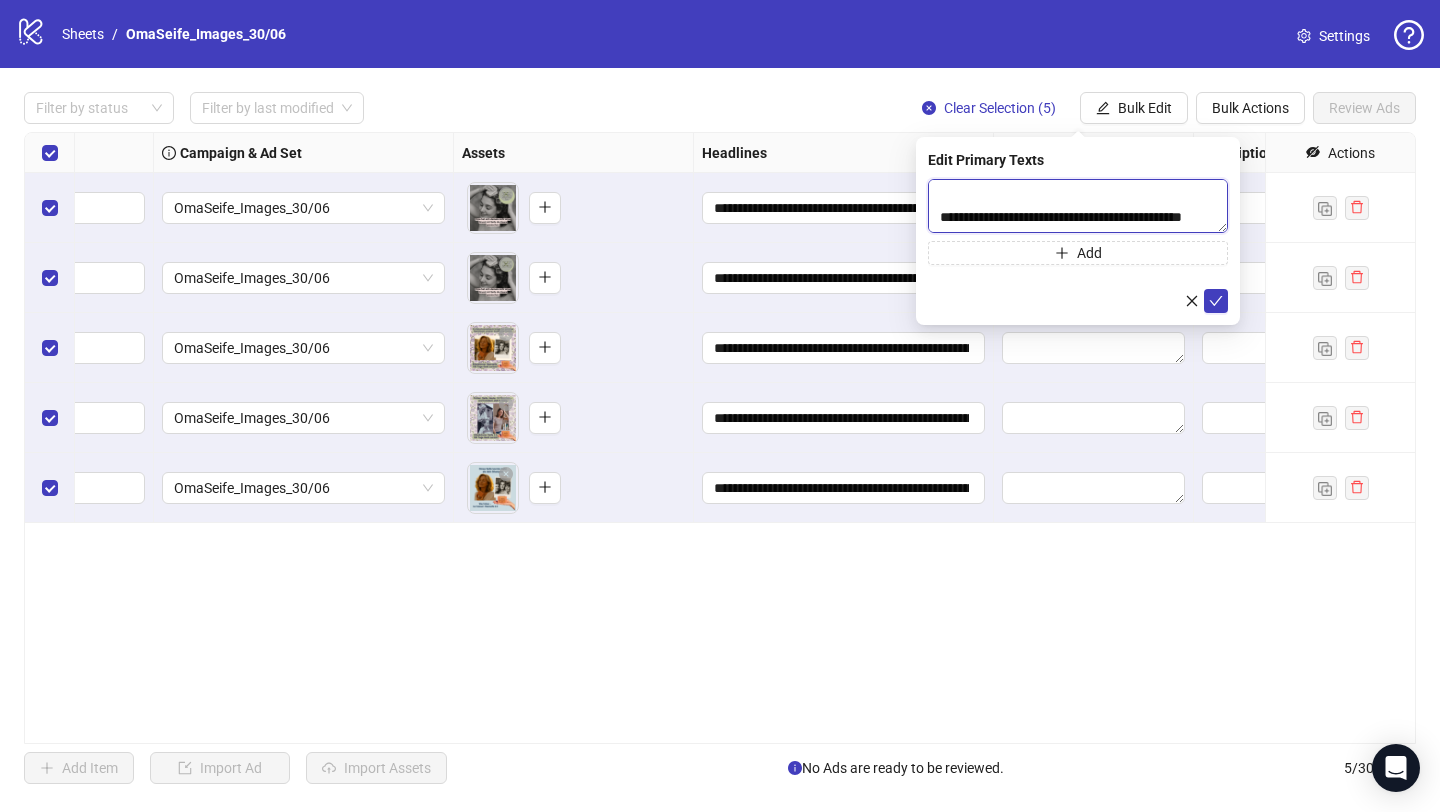 scroll, scrollTop: 0, scrollLeft: 0, axis: both 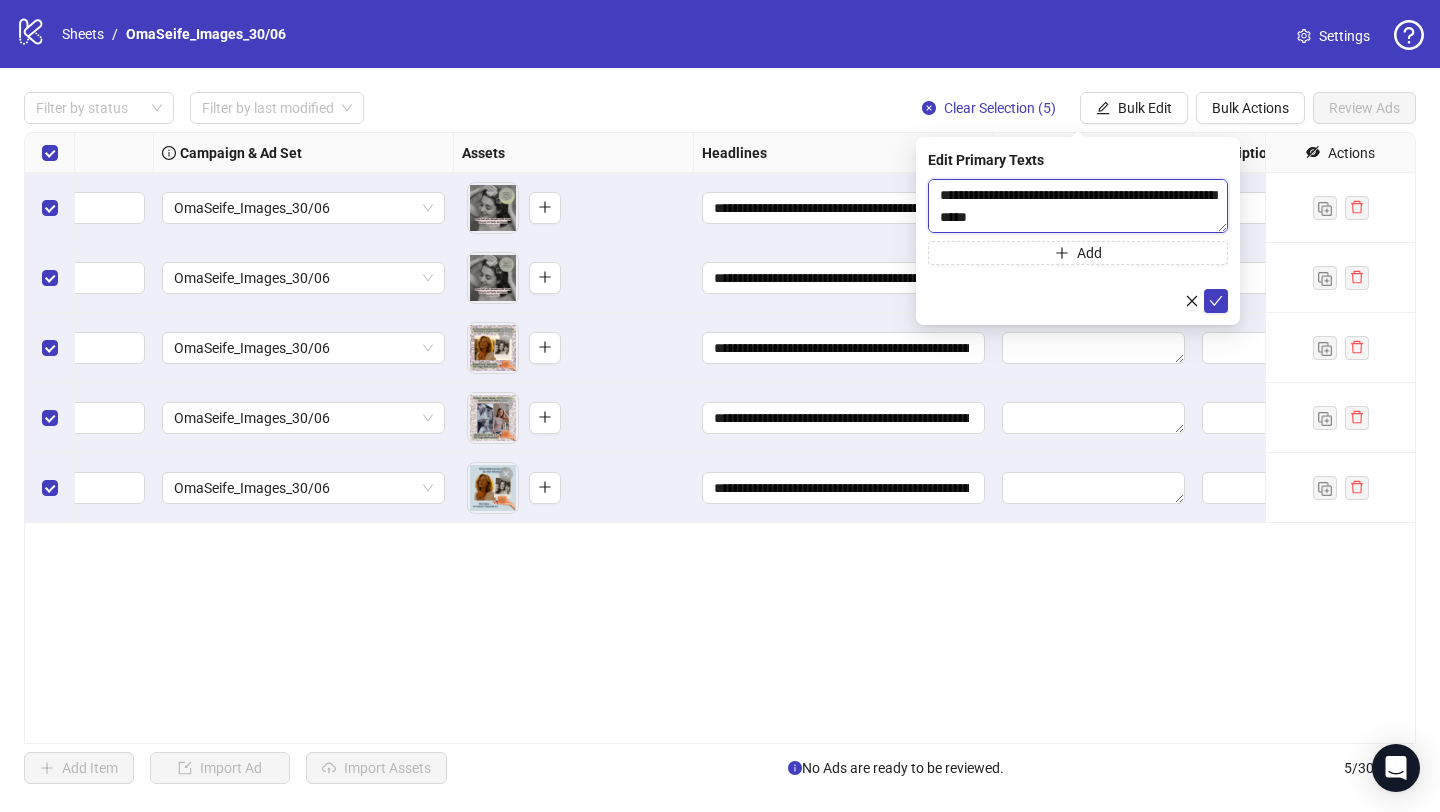 click on "**********" at bounding box center [1078, 206] 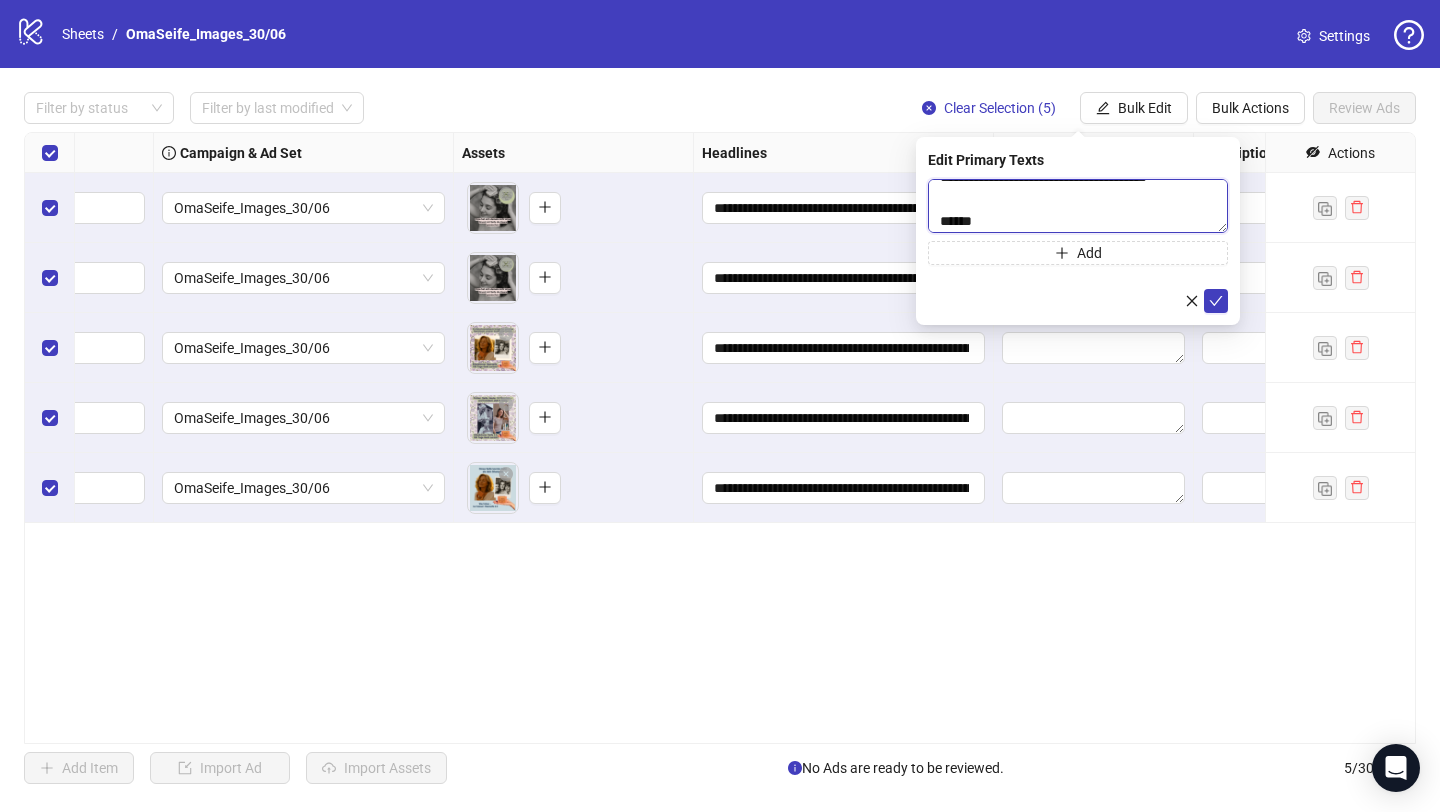 scroll, scrollTop: 63, scrollLeft: 0, axis: vertical 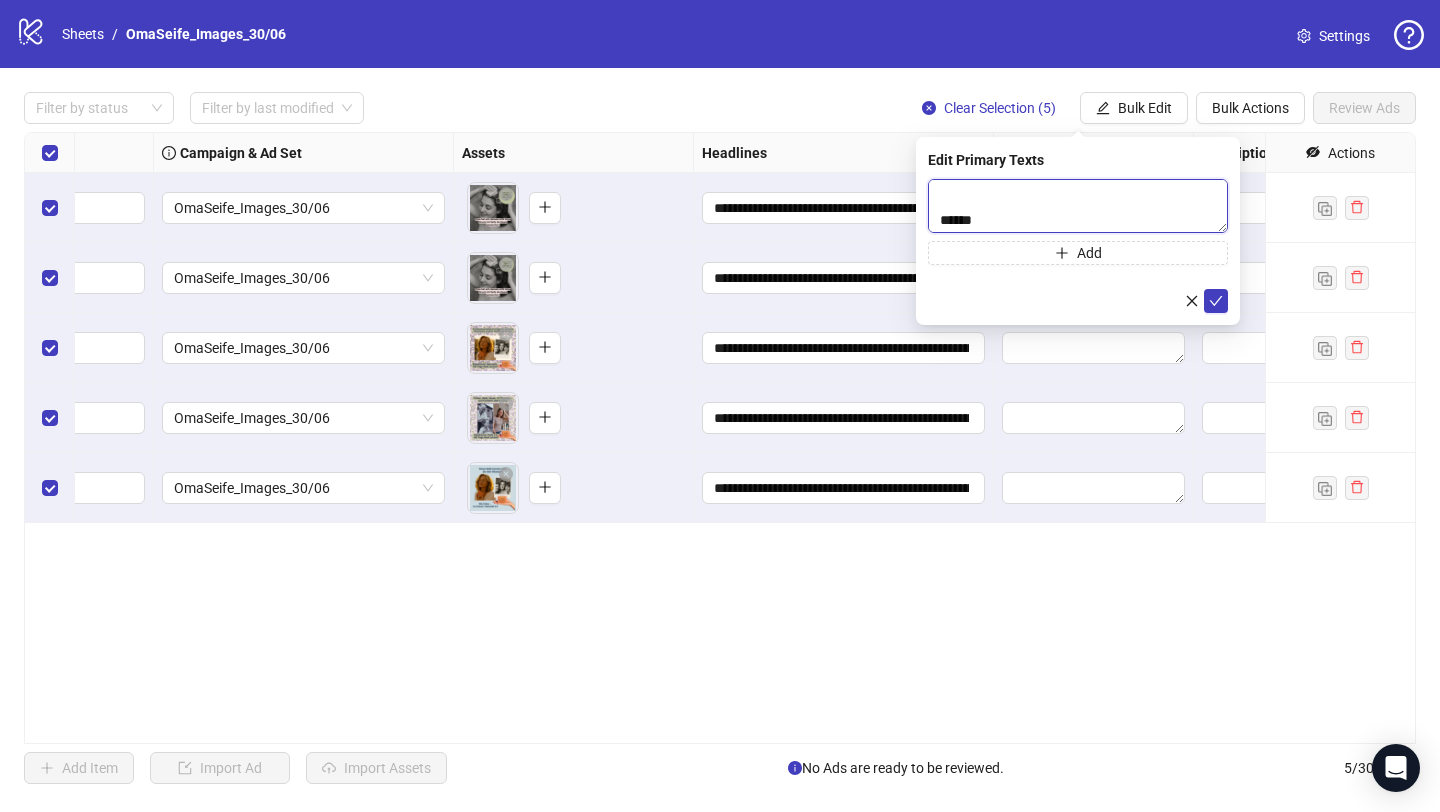click on "**********" at bounding box center (1078, 206) 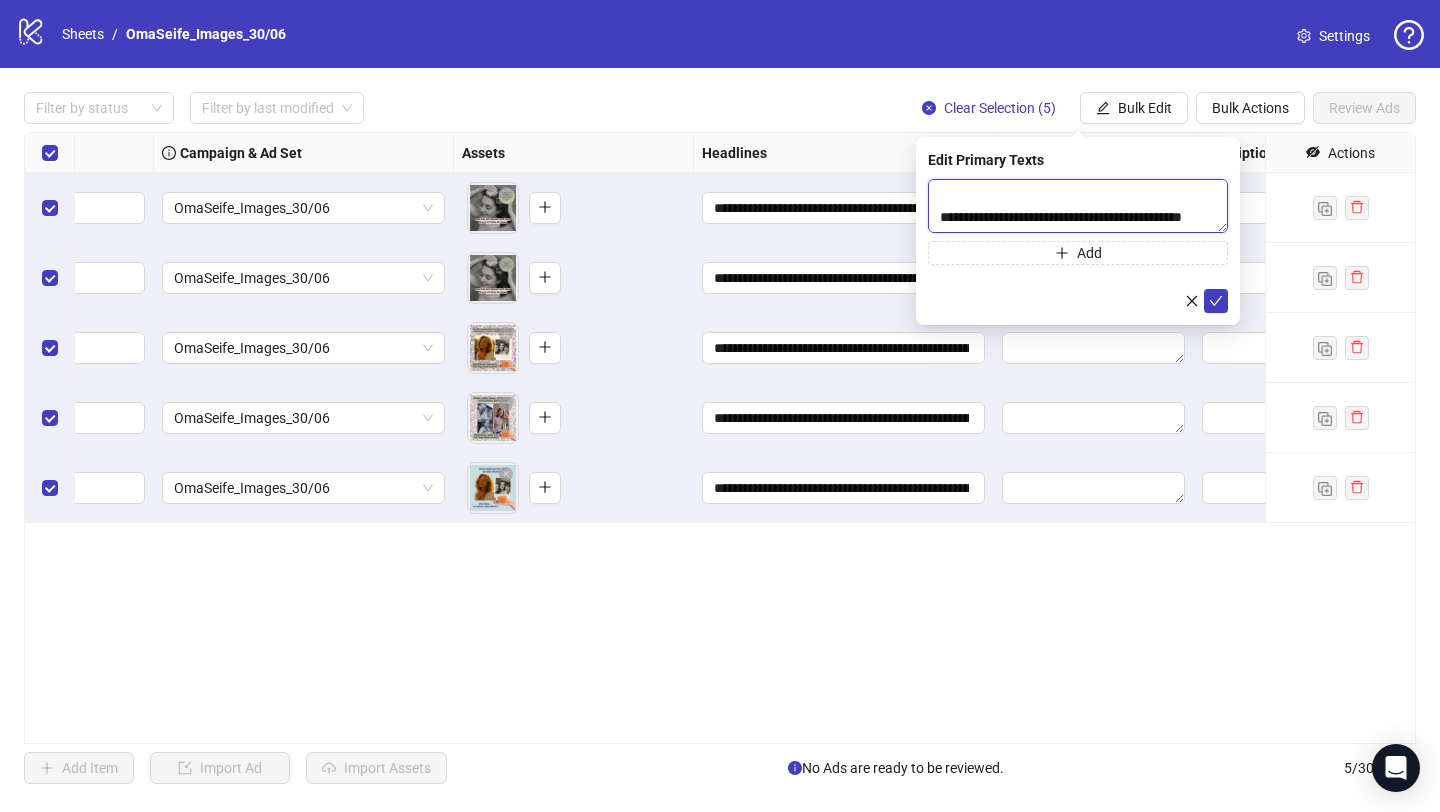 scroll, scrollTop: 880, scrollLeft: 0, axis: vertical 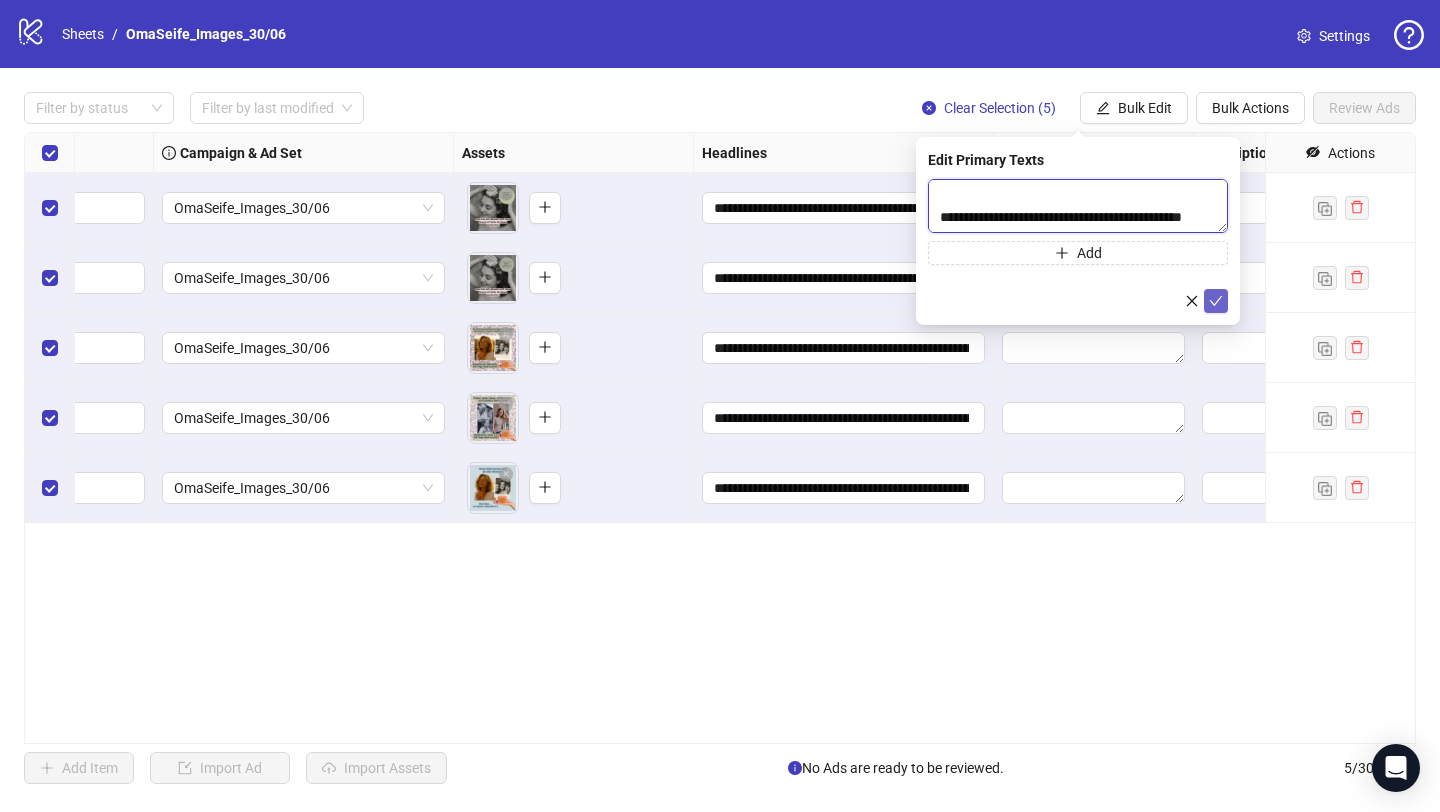 type on "**********" 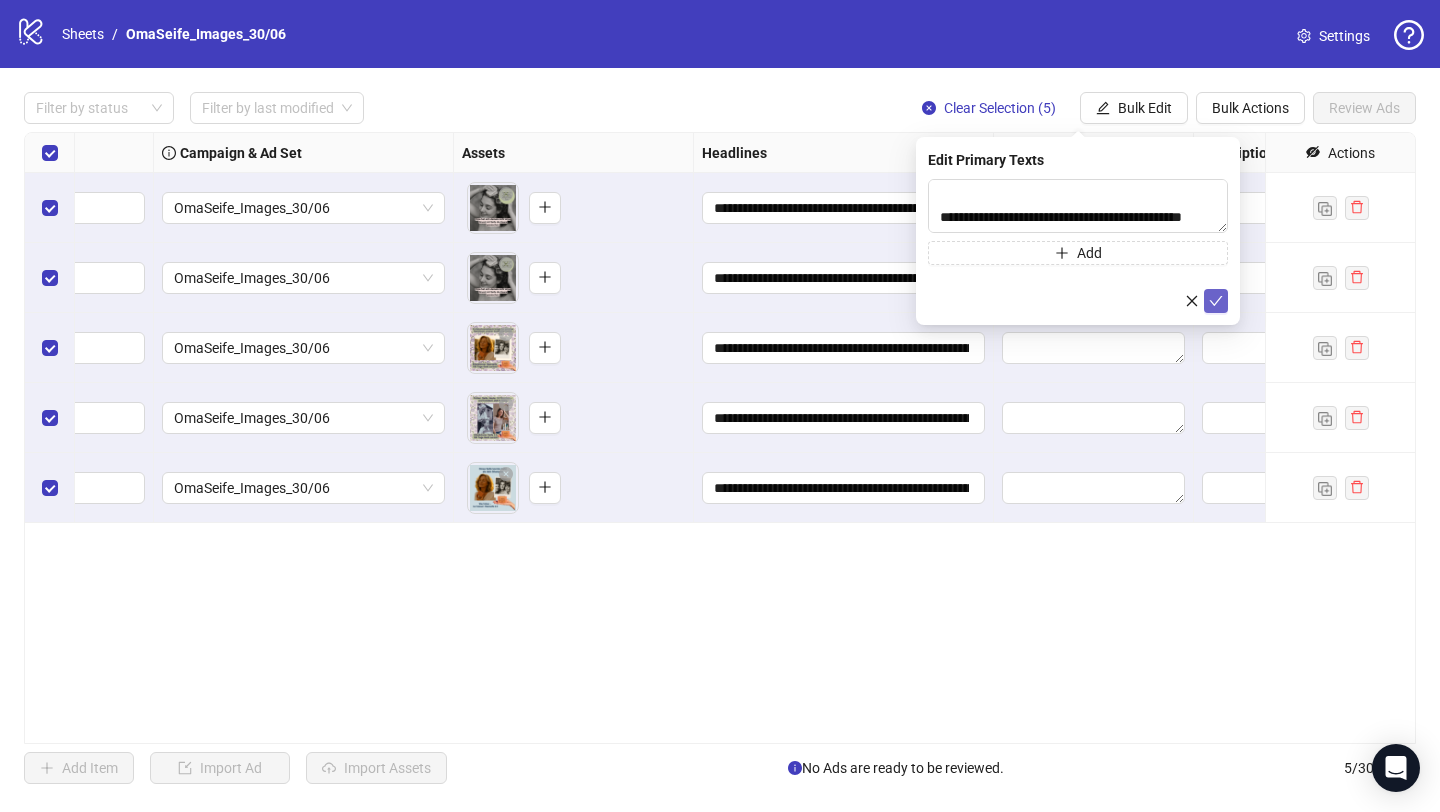 click 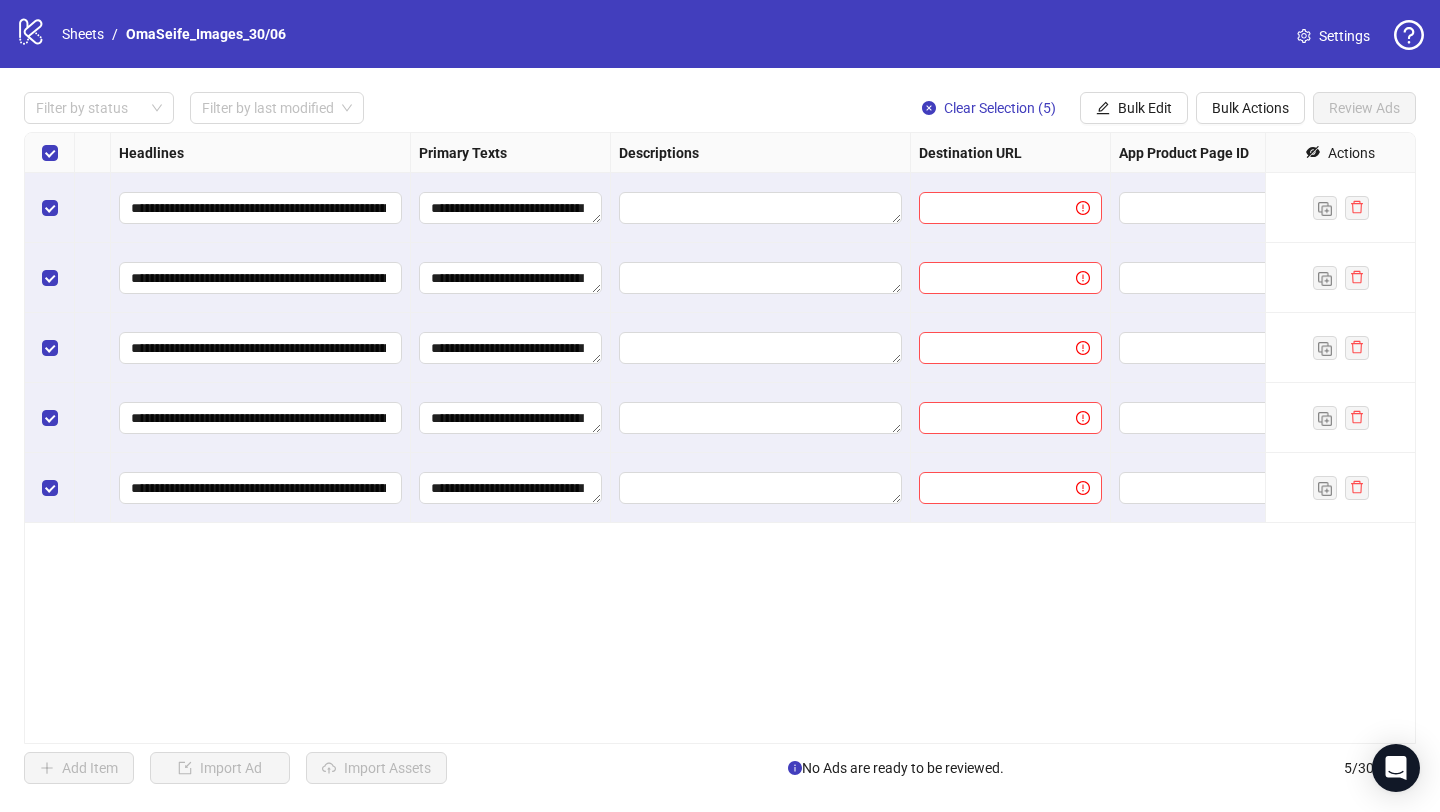 scroll, scrollTop: 0, scrollLeft: 1142, axis: horizontal 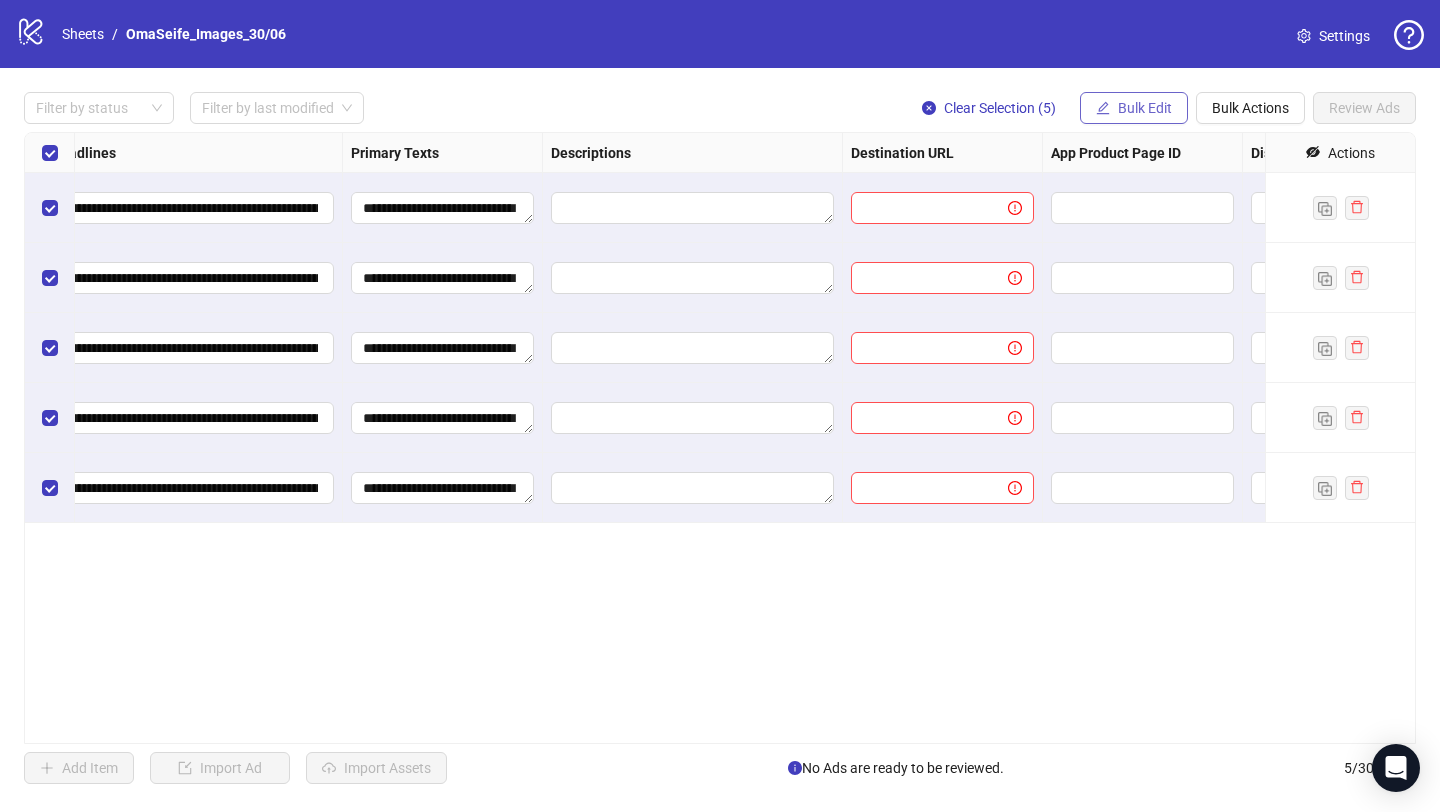 click on "Bulk Edit" at bounding box center (1145, 108) 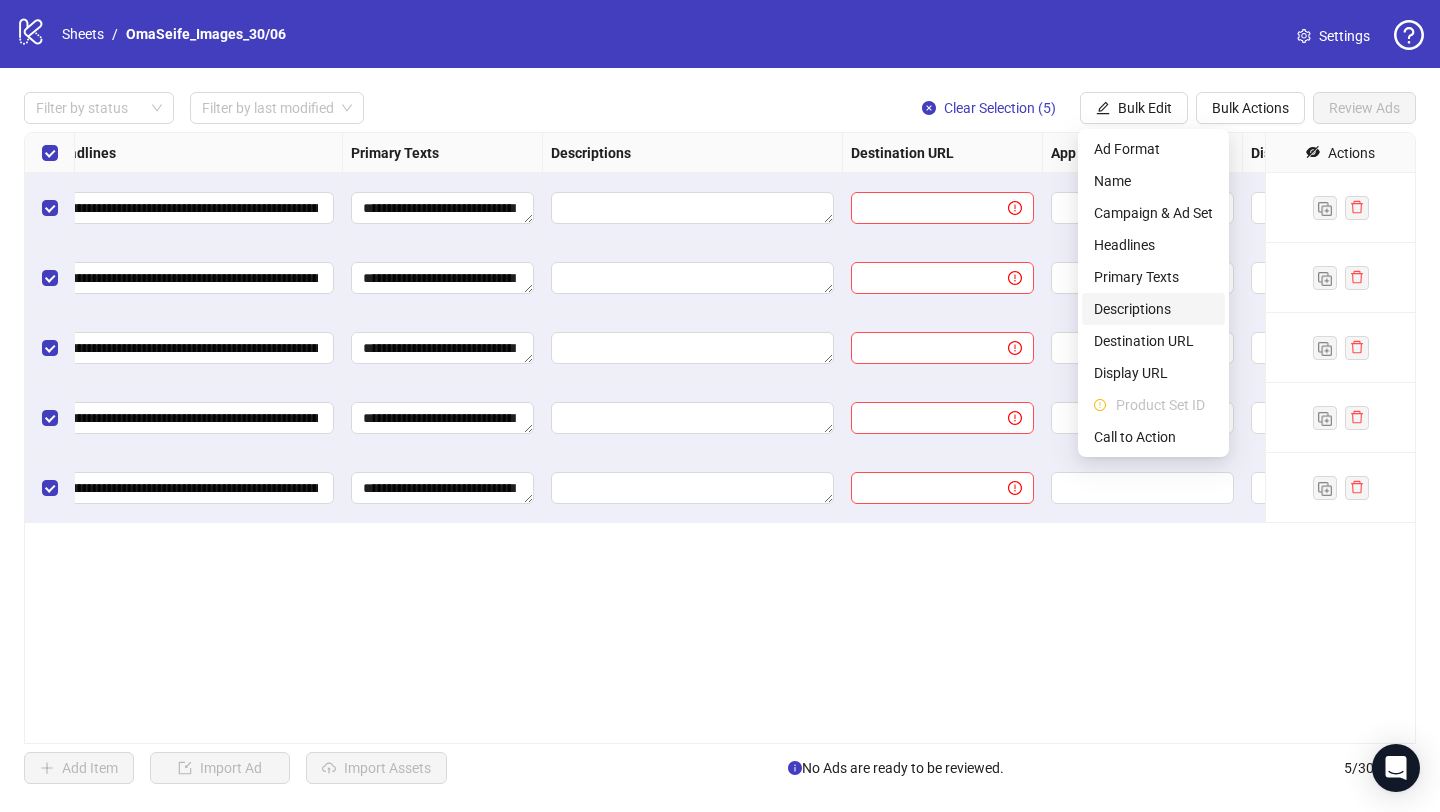 click on "Descriptions" at bounding box center [1153, 309] 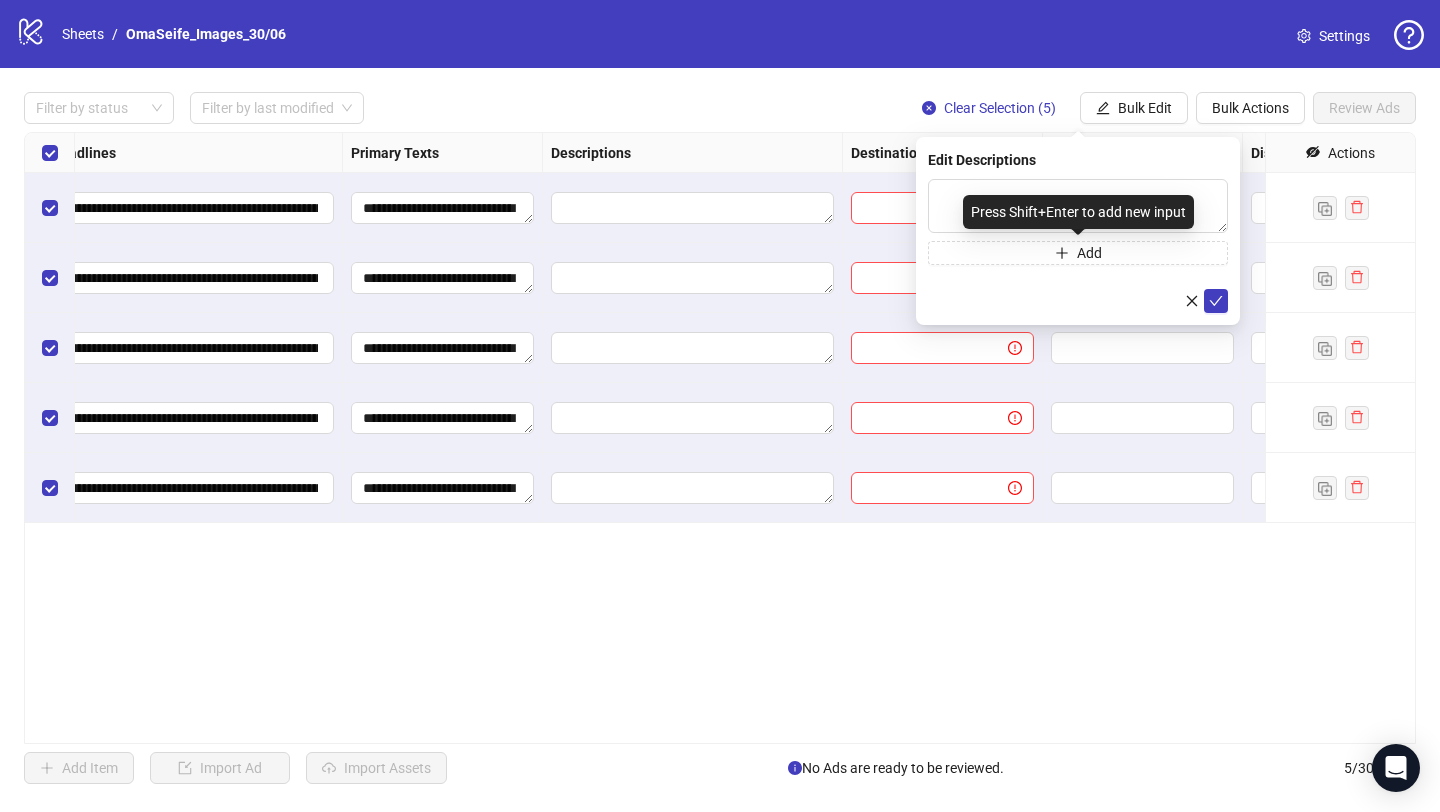 click on "Press Shift+Enter to add new input" at bounding box center [1078, 212] 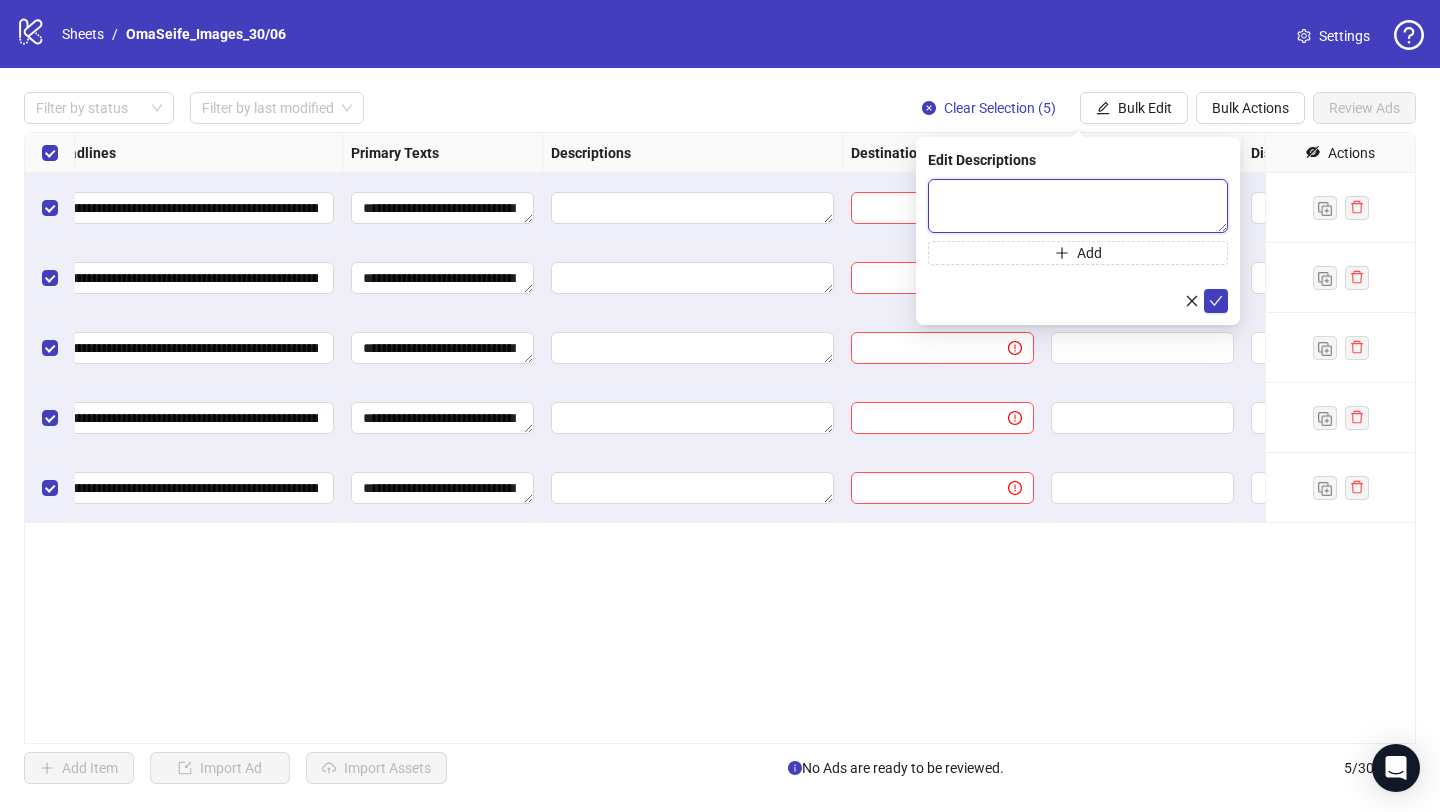 click at bounding box center (1078, 206) 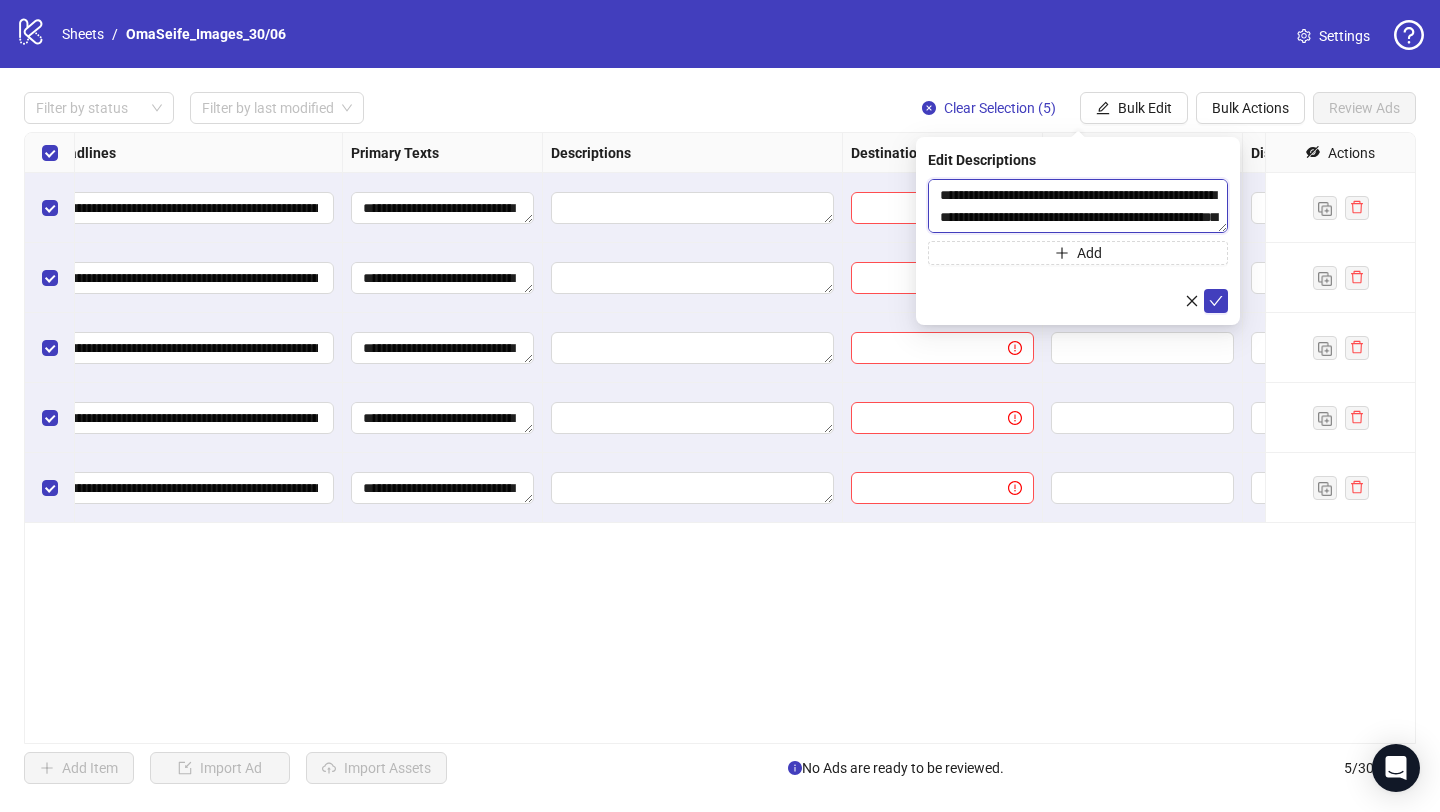 scroll, scrollTop: 59, scrollLeft: 0, axis: vertical 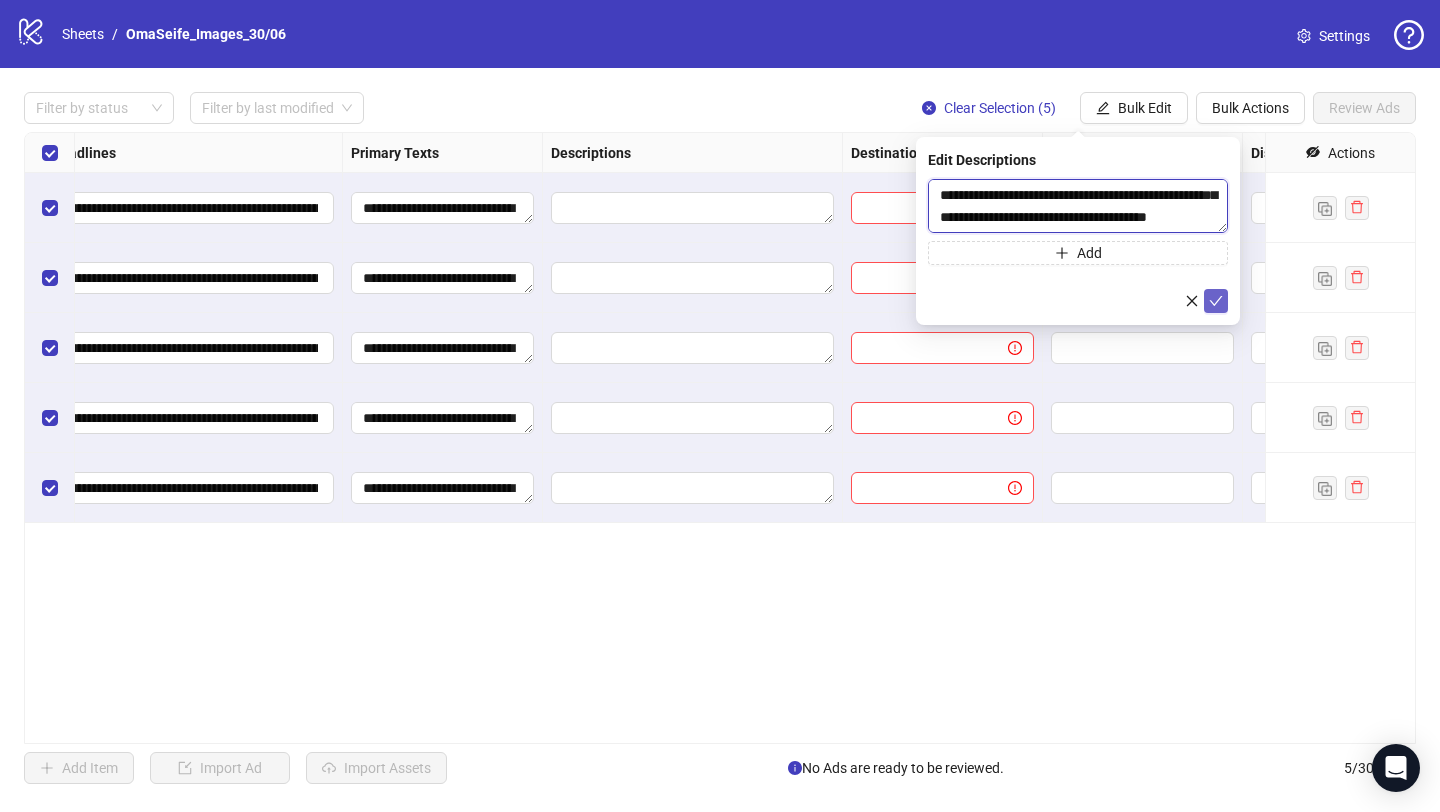 type on "**********" 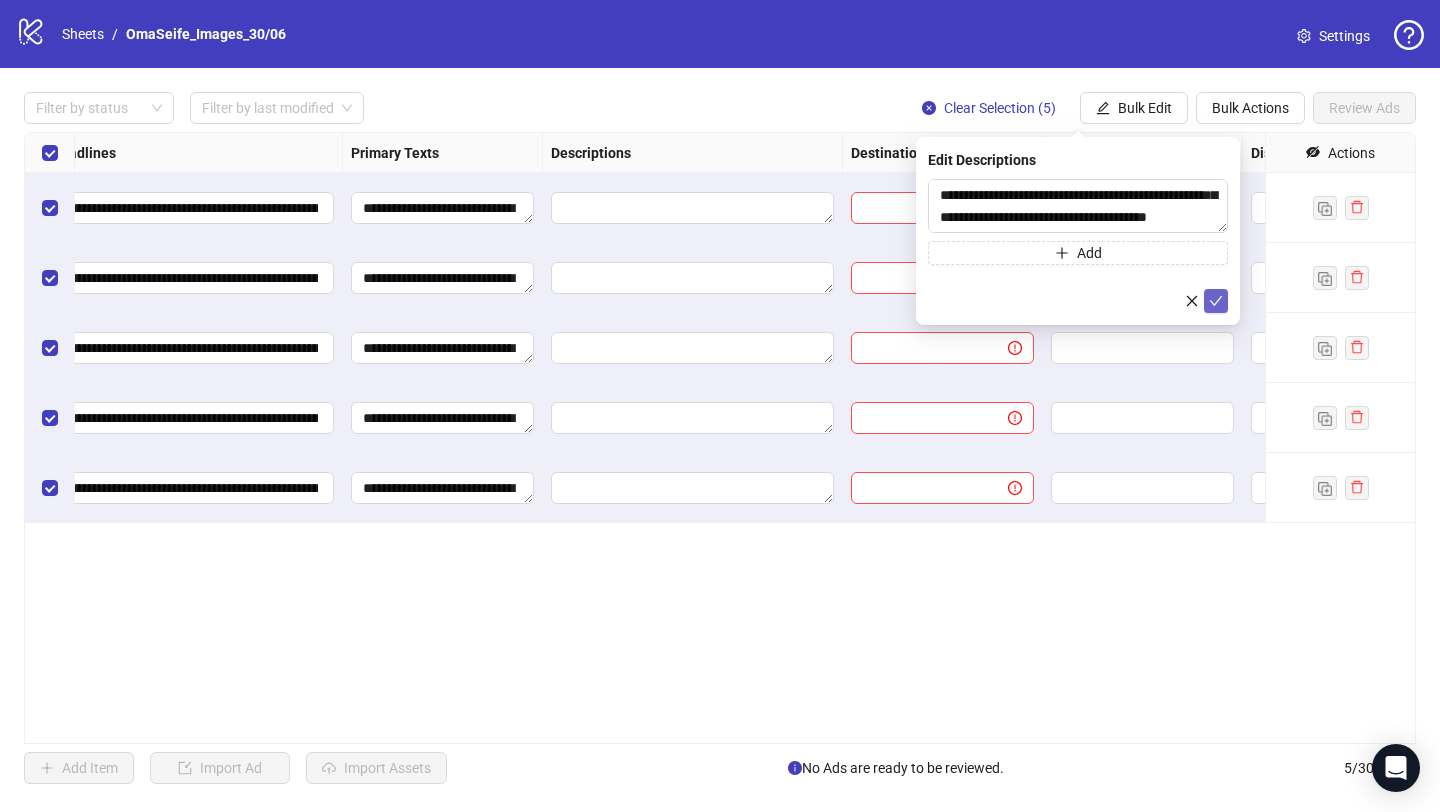 click 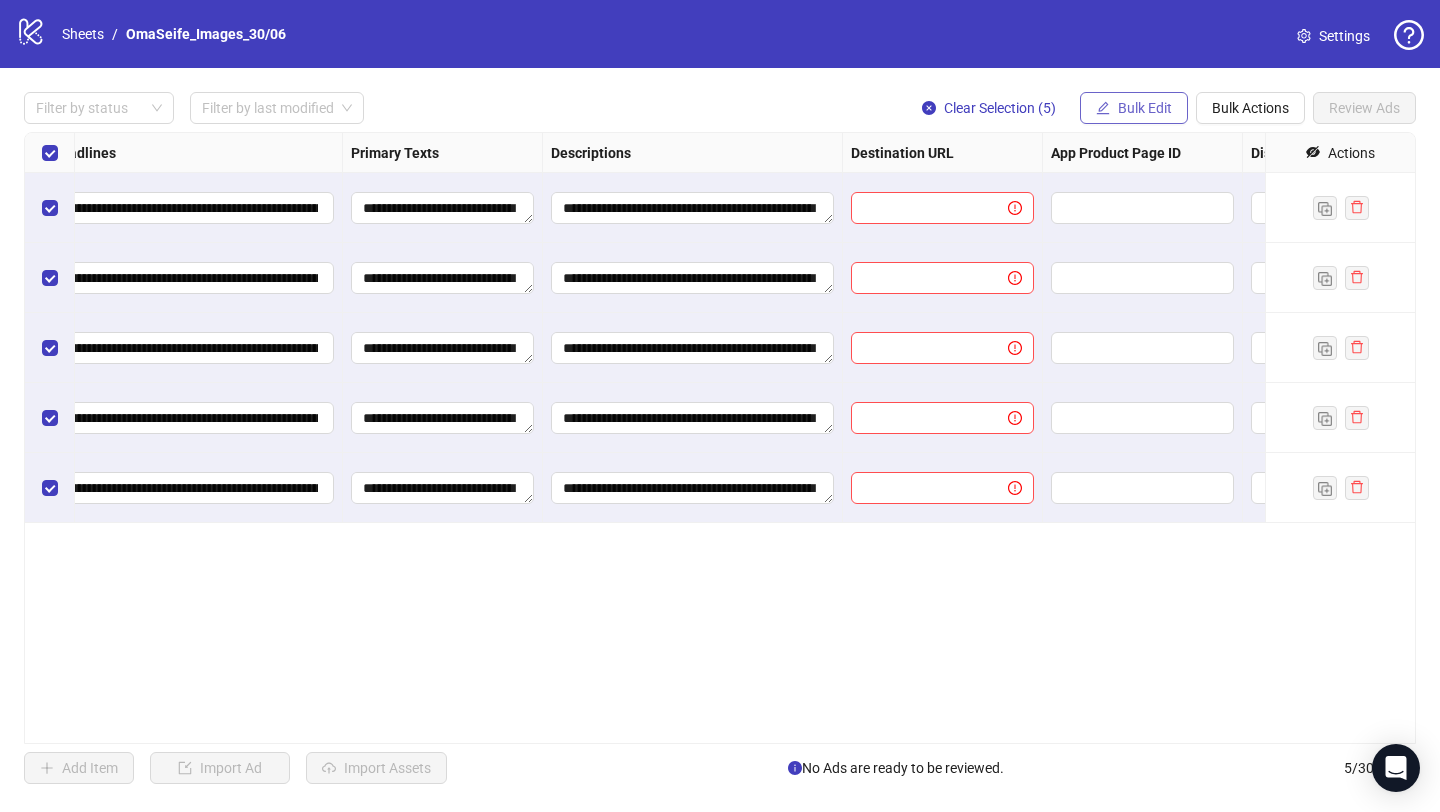 click on "Bulk Edit" at bounding box center (1145, 108) 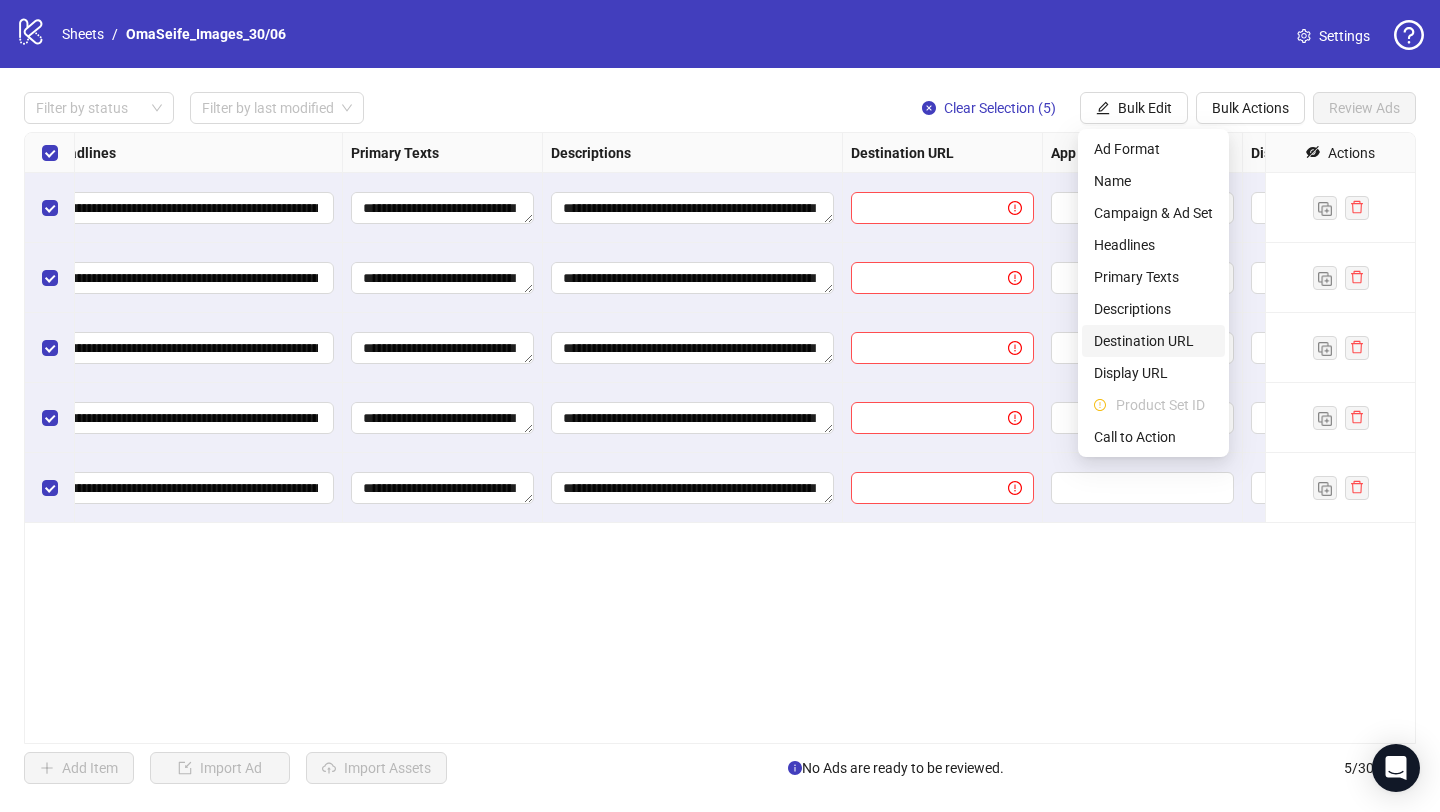 click on "Destination URL" at bounding box center [1153, 341] 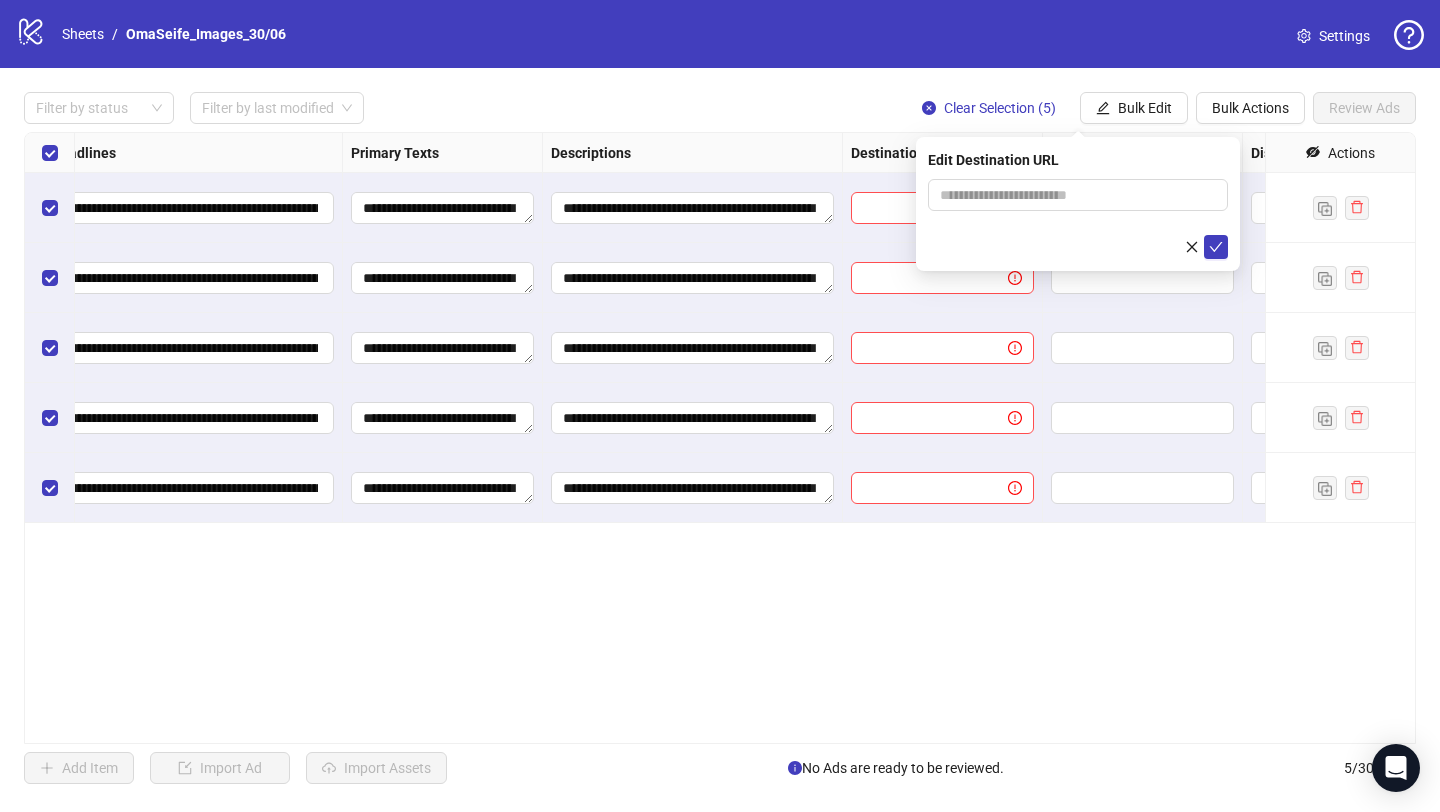 click at bounding box center [1078, 219] 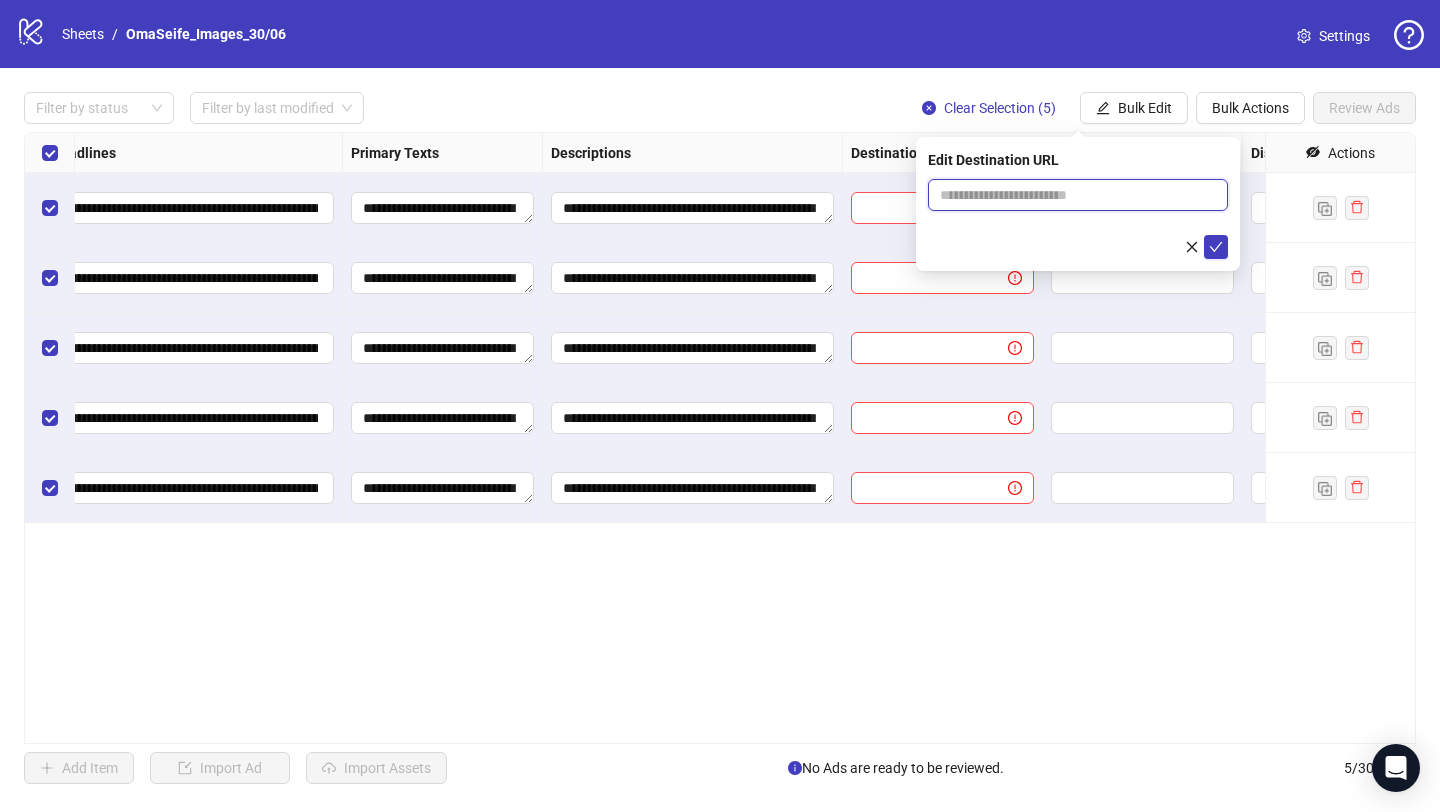 click at bounding box center (1070, 195) 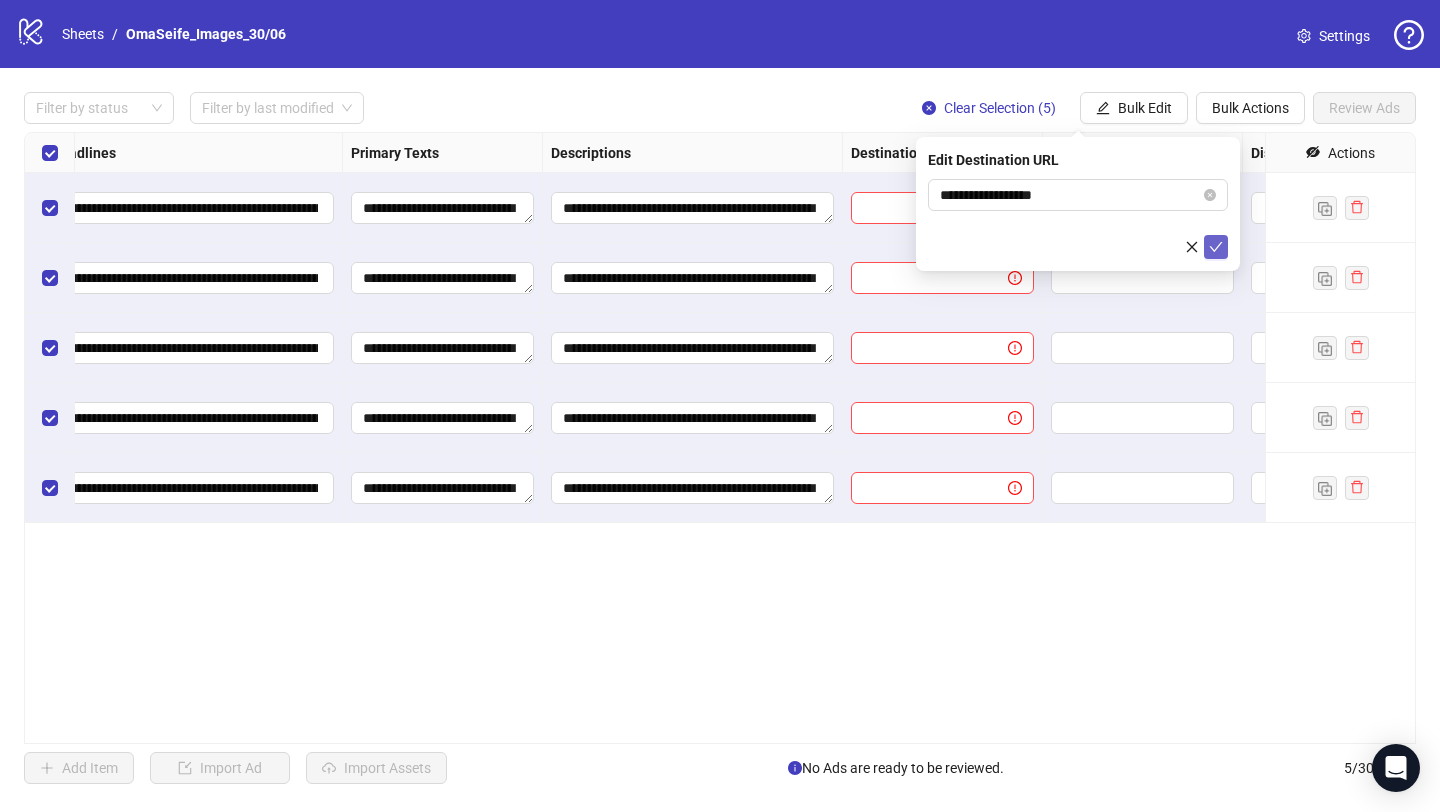 click 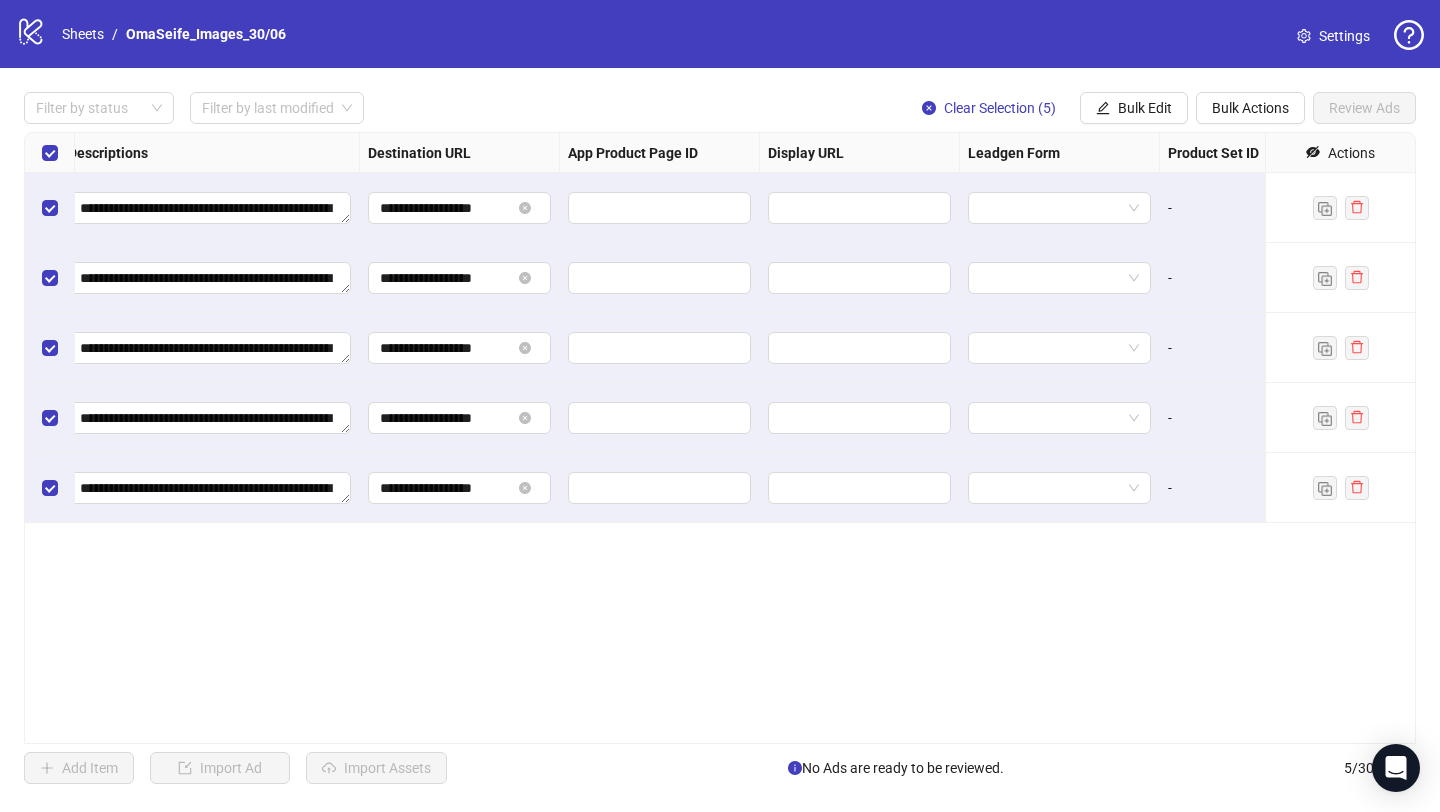 scroll, scrollTop: 0, scrollLeft: 1808, axis: horizontal 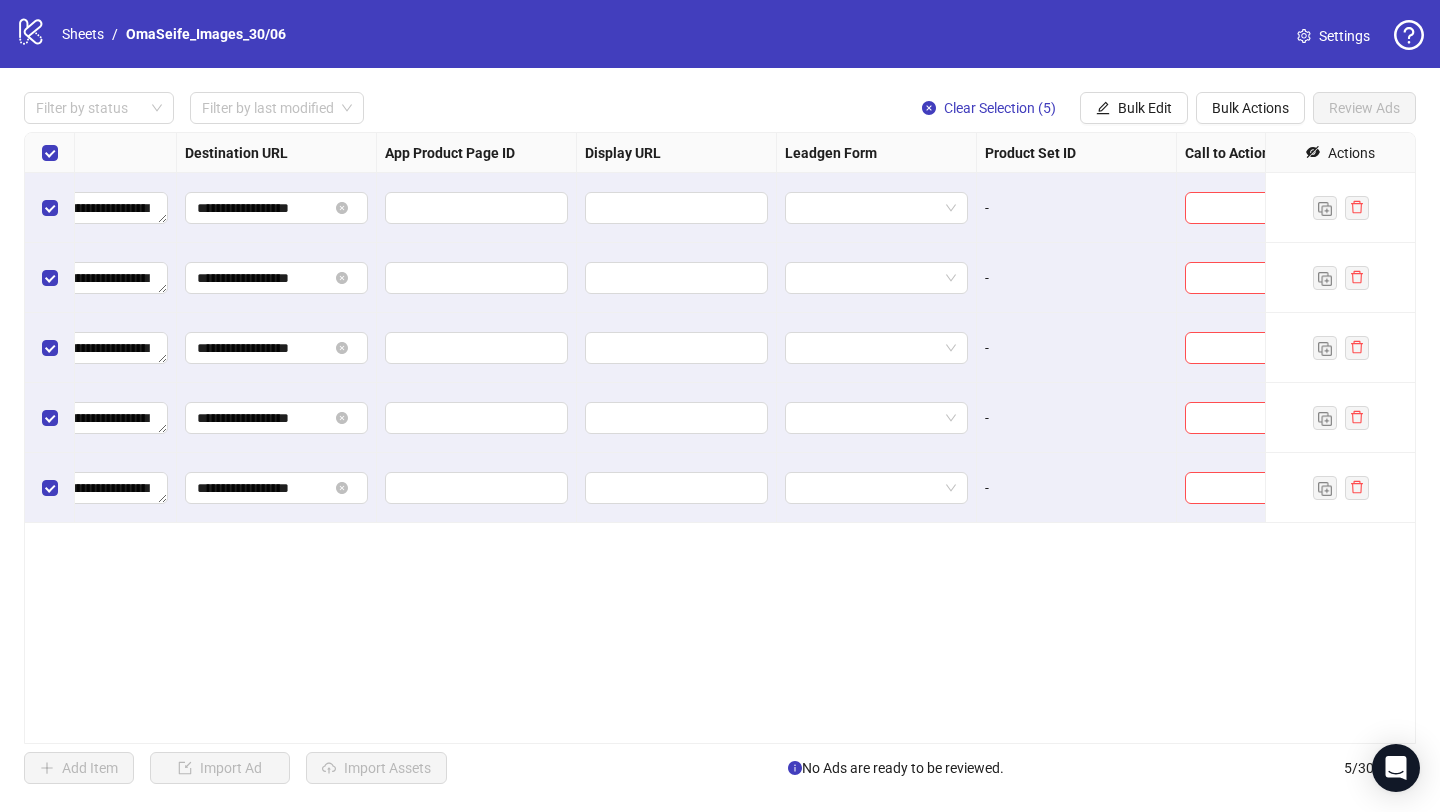 click on "Bulk Actions" at bounding box center (1250, 108) 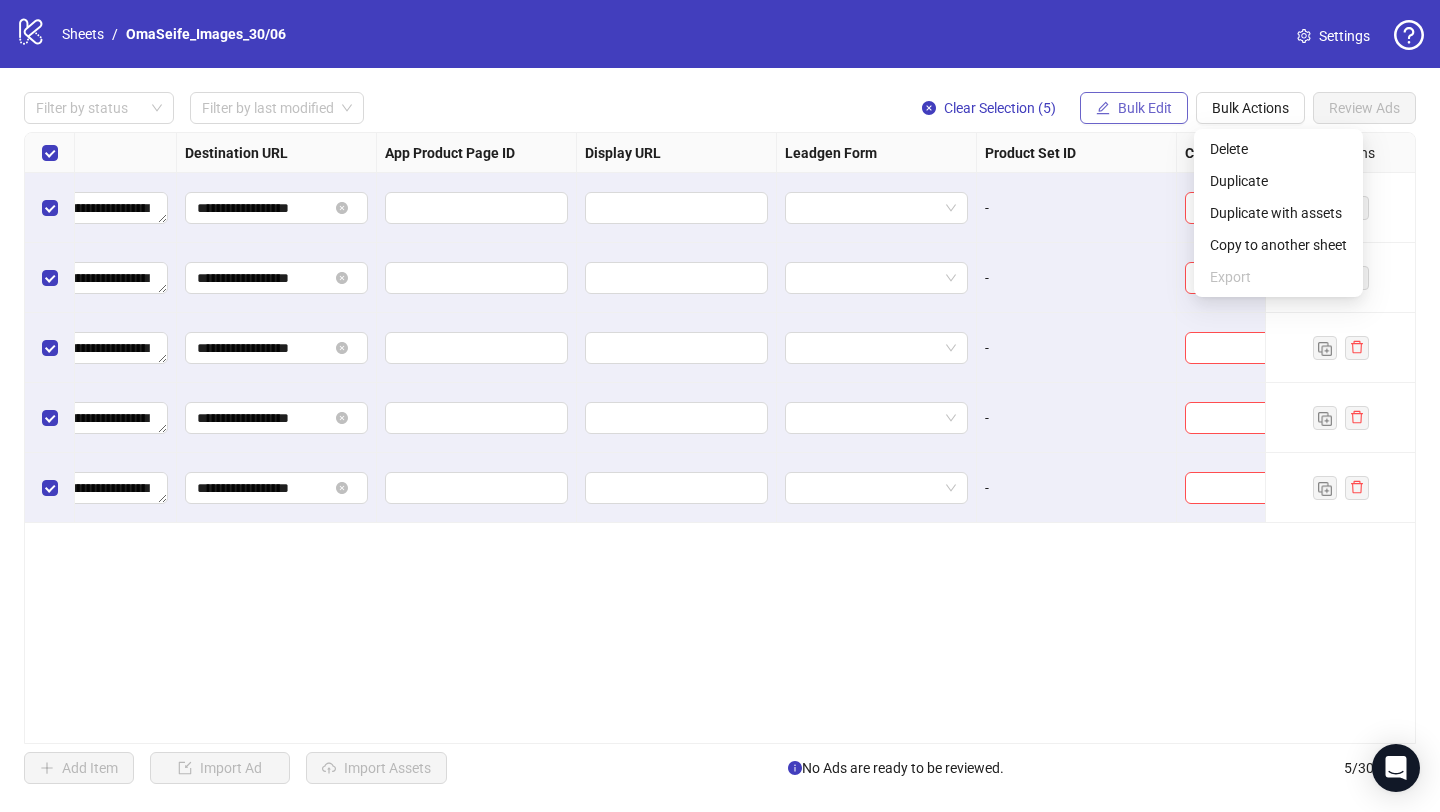 click on "Bulk Edit" at bounding box center [1145, 108] 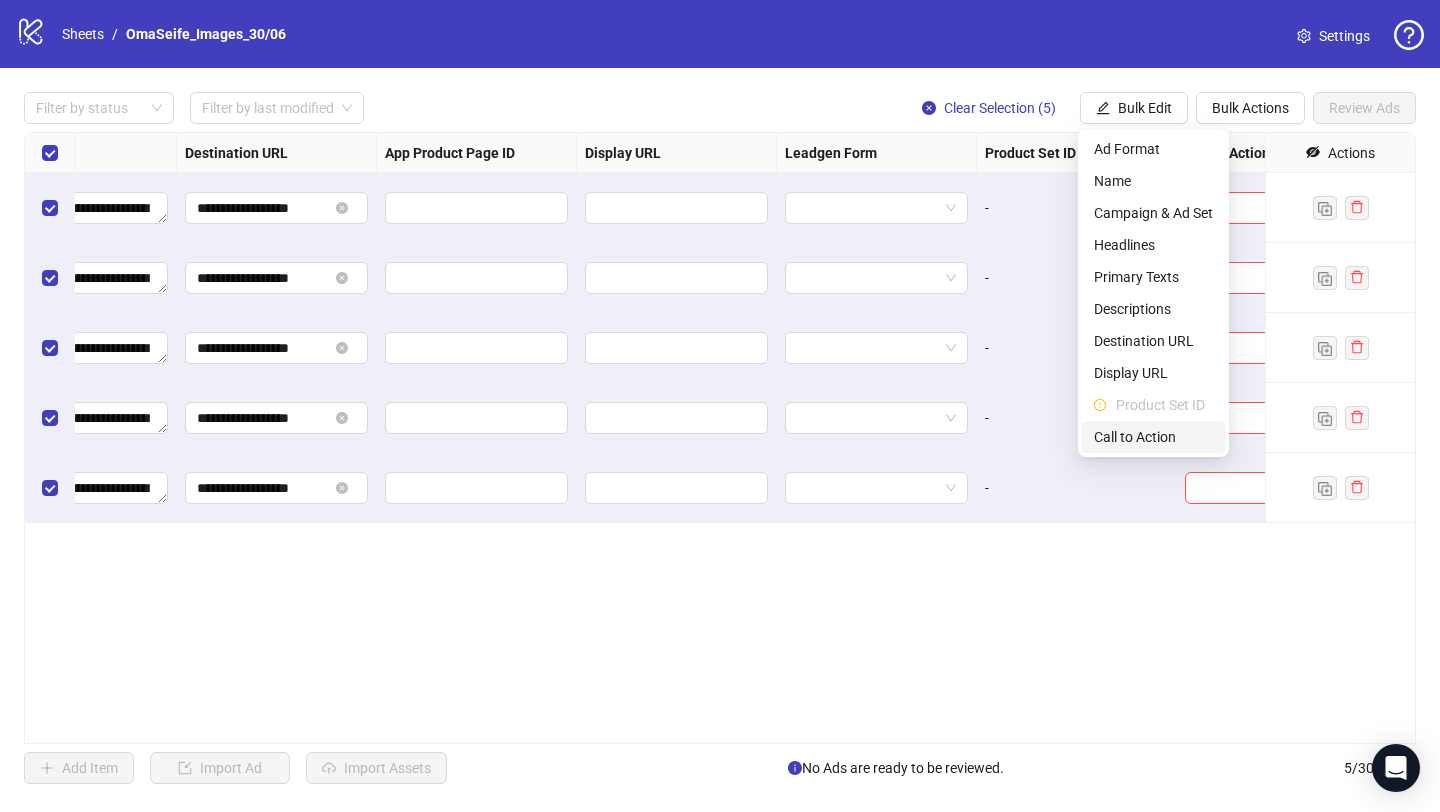 click on "Call to Action" at bounding box center (1153, 437) 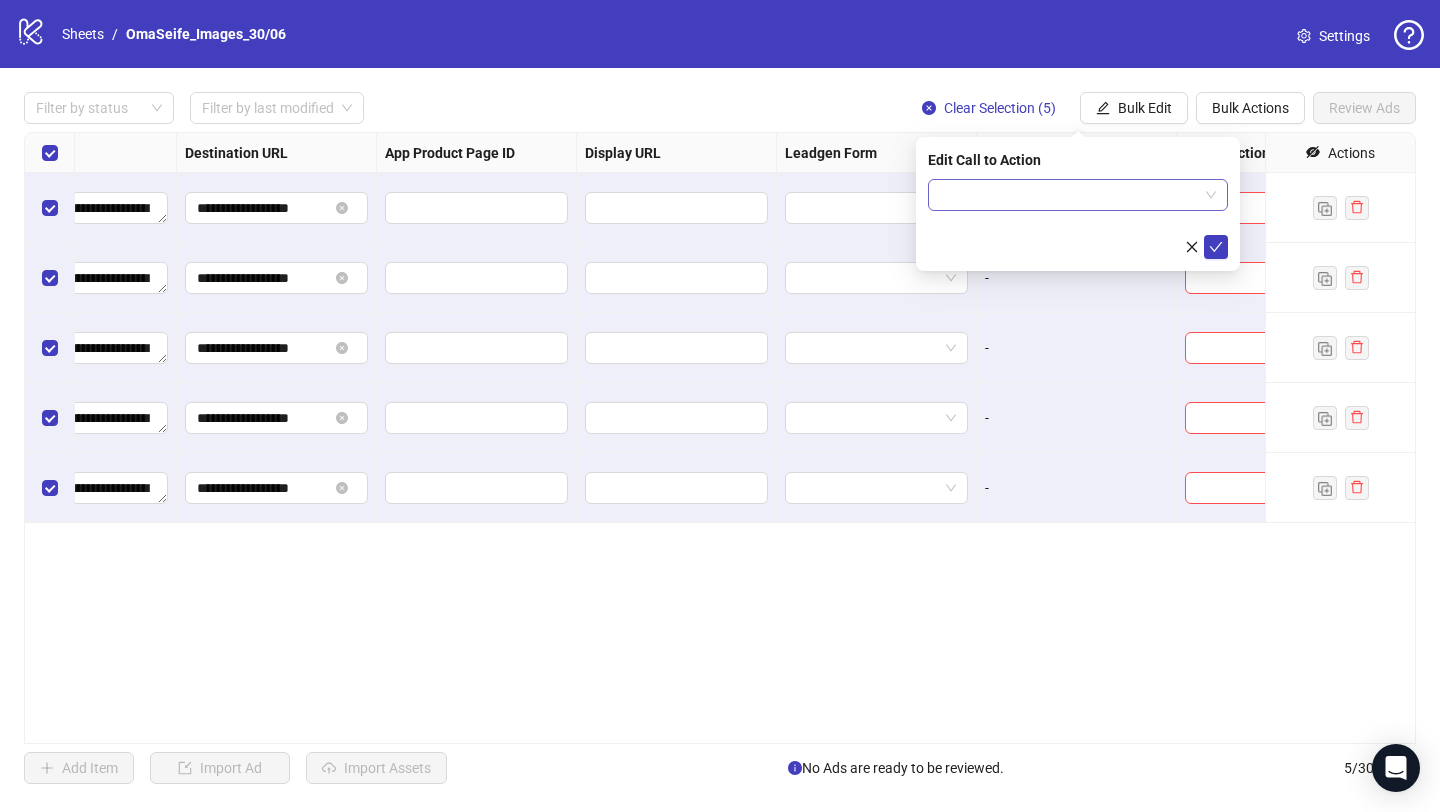click at bounding box center (1069, 195) 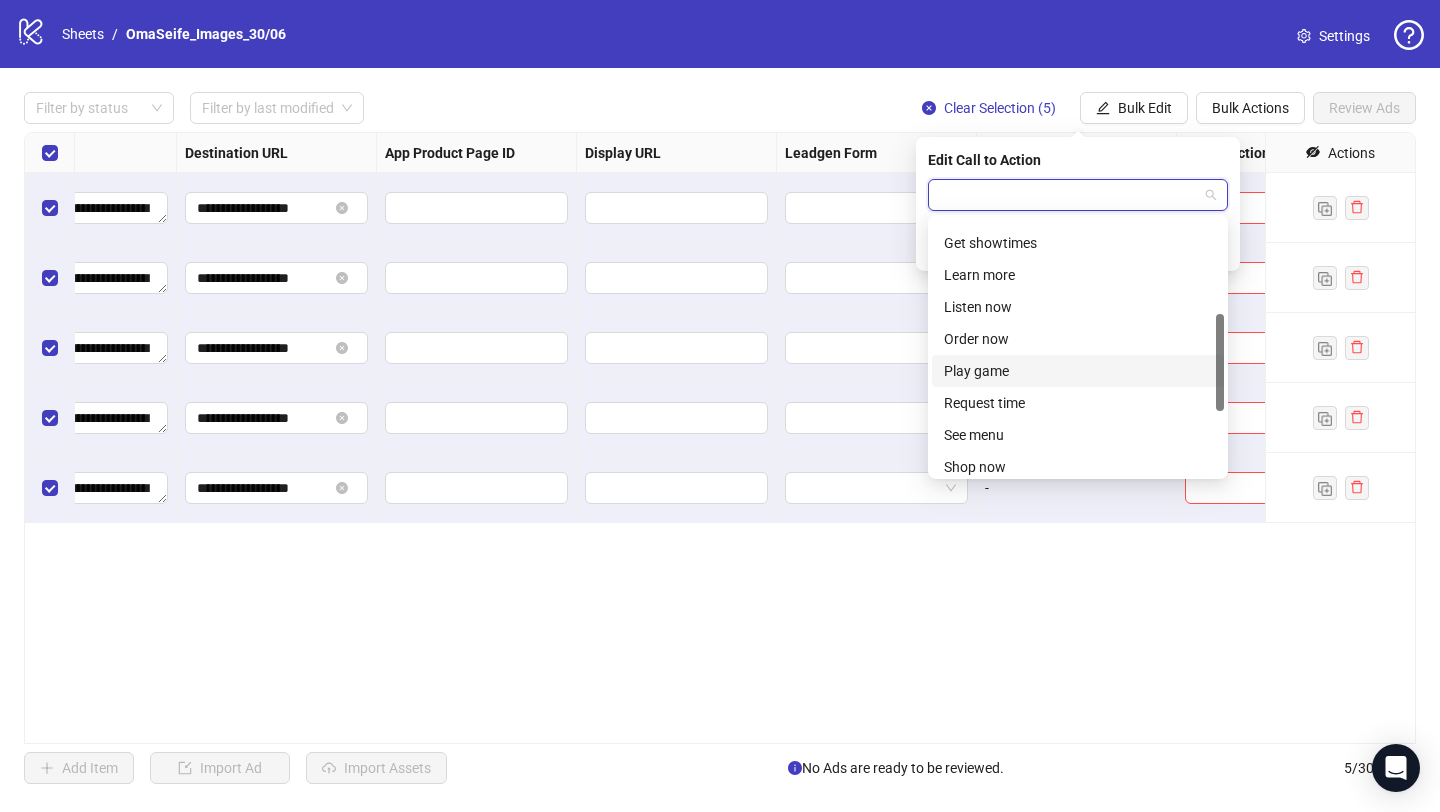 scroll, scrollTop: 212, scrollLeft: 0, axis: vertical 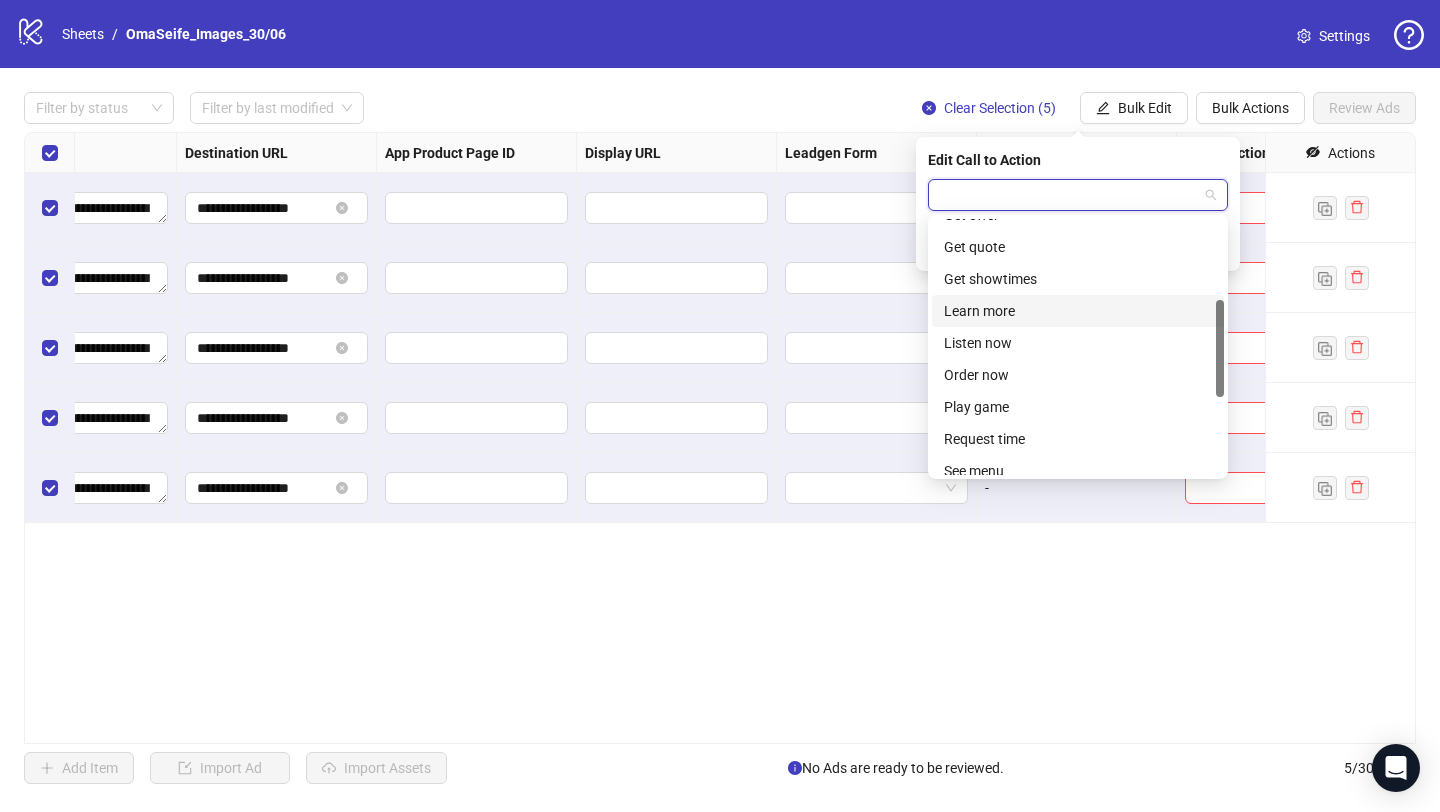 click on "Learn more" at bounding box center (1078, 311) 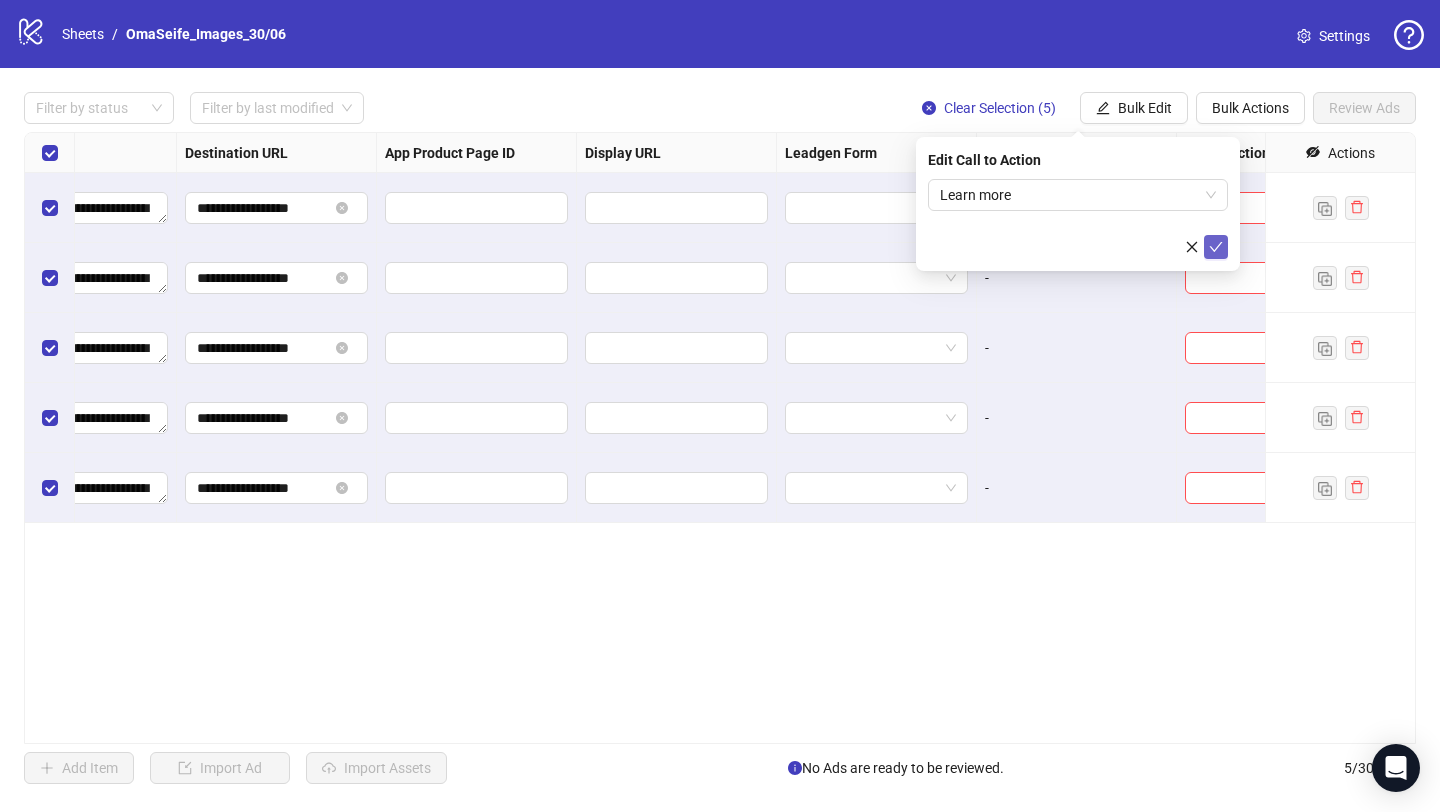 click at bounding box center (1216, 247) 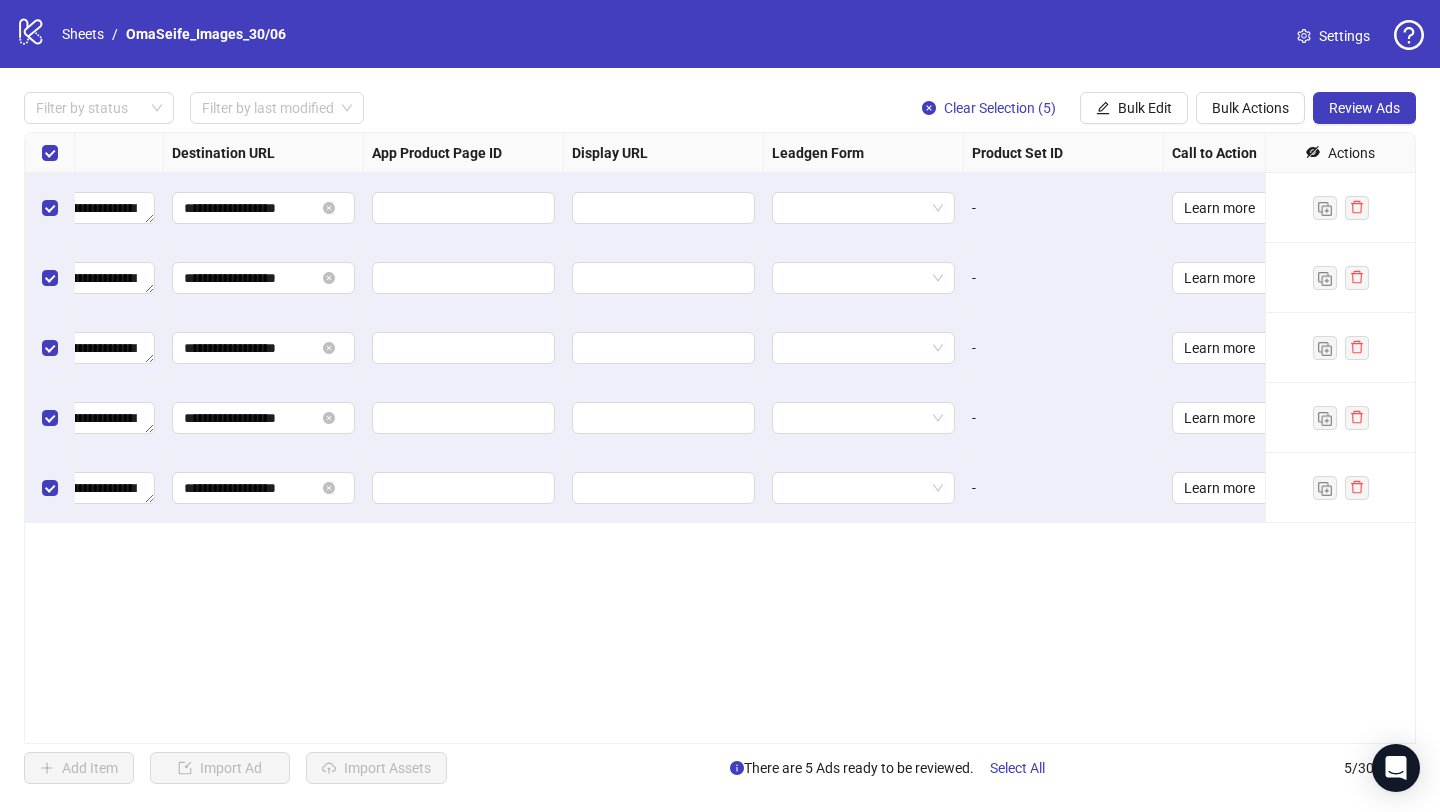 scroll, scrollTop: 0, scrollLeft: 1880, axis: horizontal 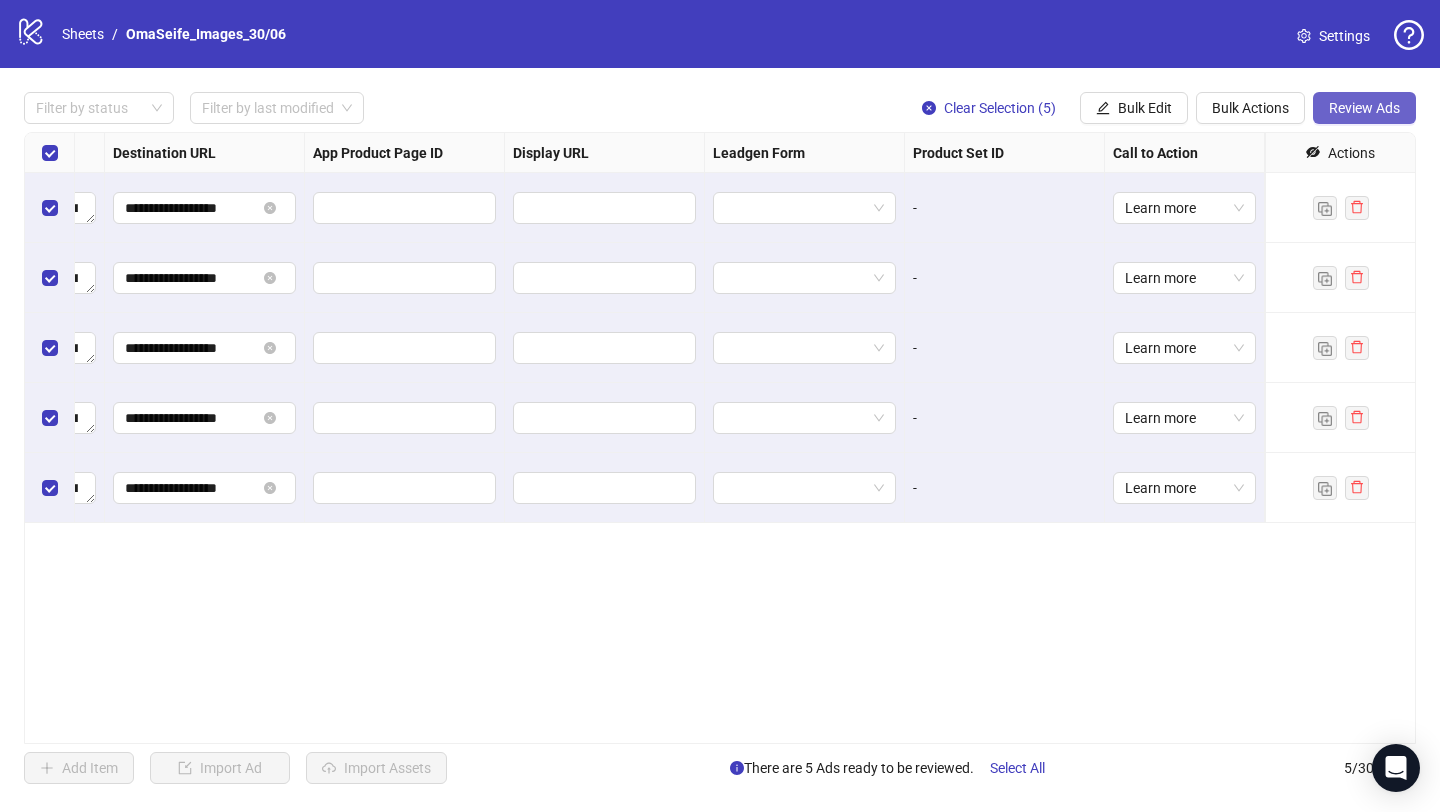 click on "Review Ads" at bounding box center [1364, 108] 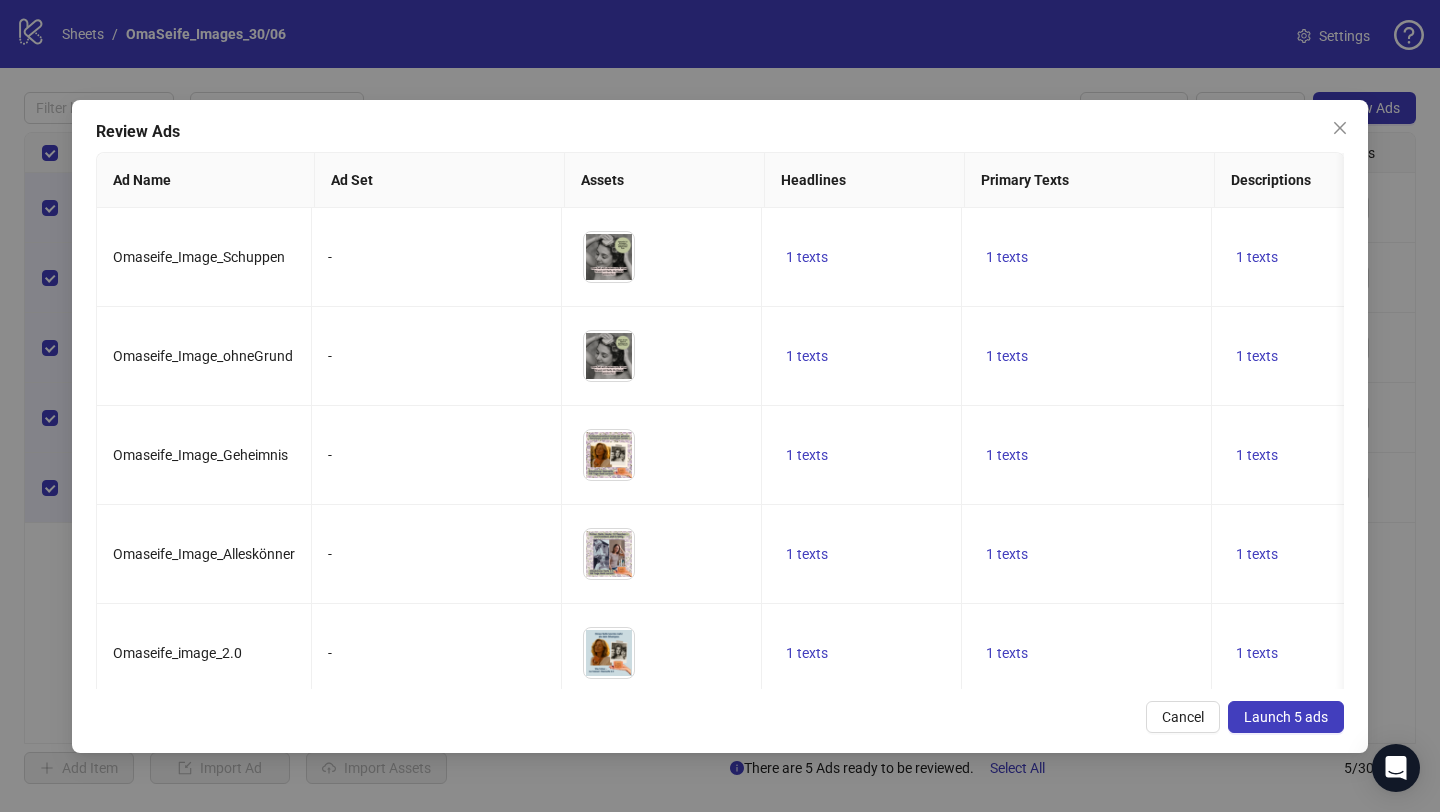 click on "Launch 5 ads" at bounding box center (1286, 717) 